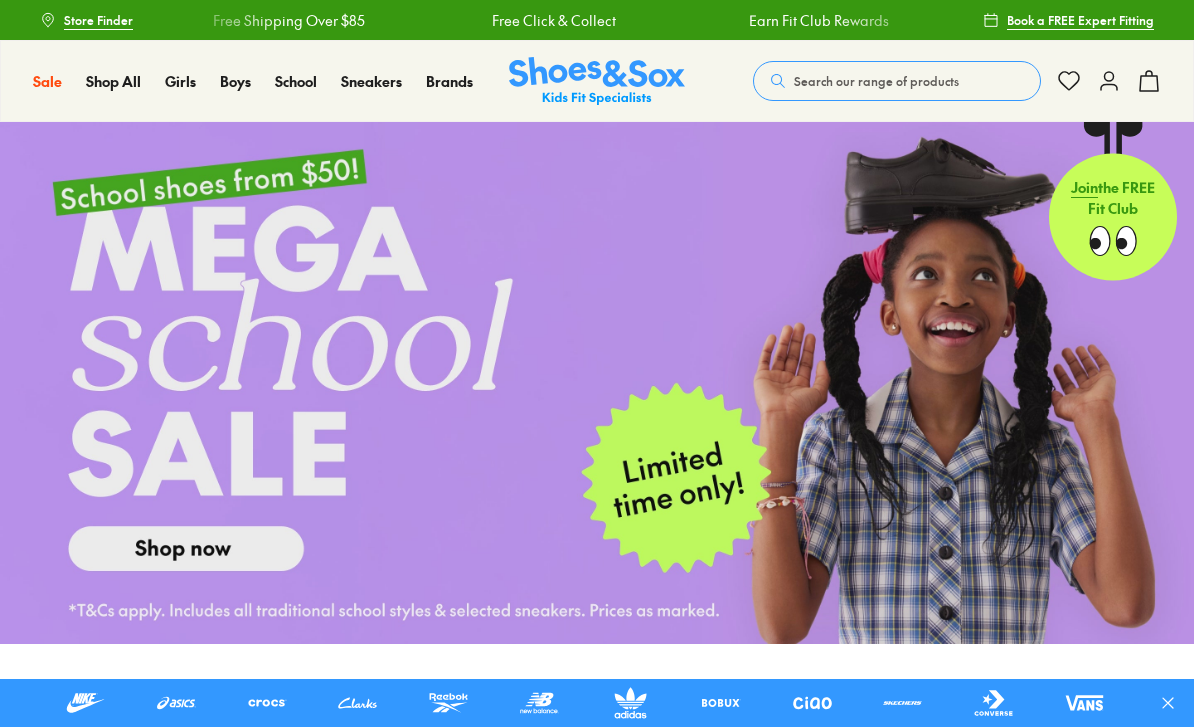 scroll, scrollTop: 64, scrollLeft: 0, axis: vertical 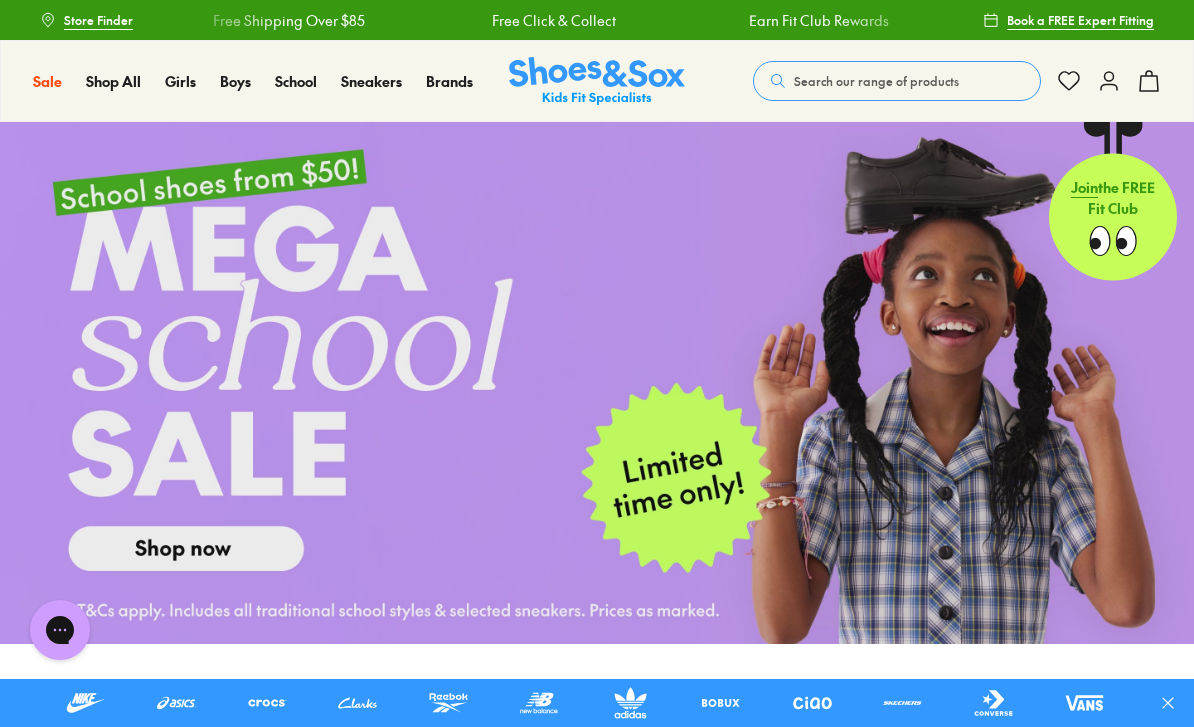 click 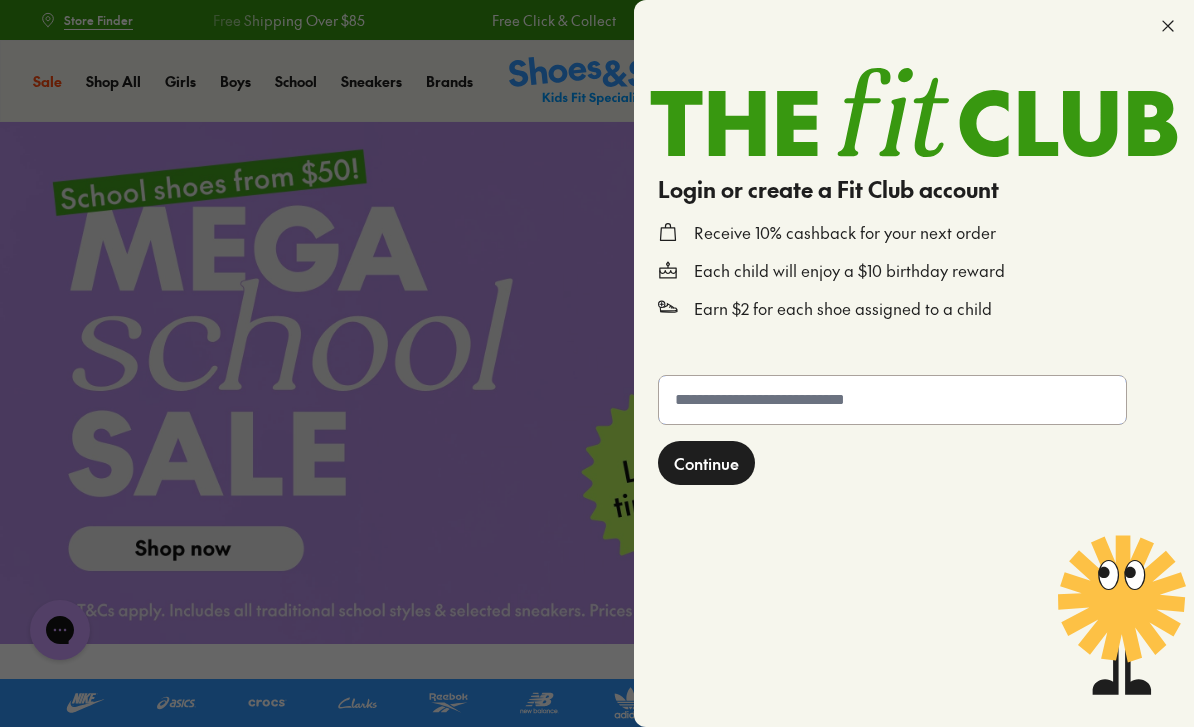 click 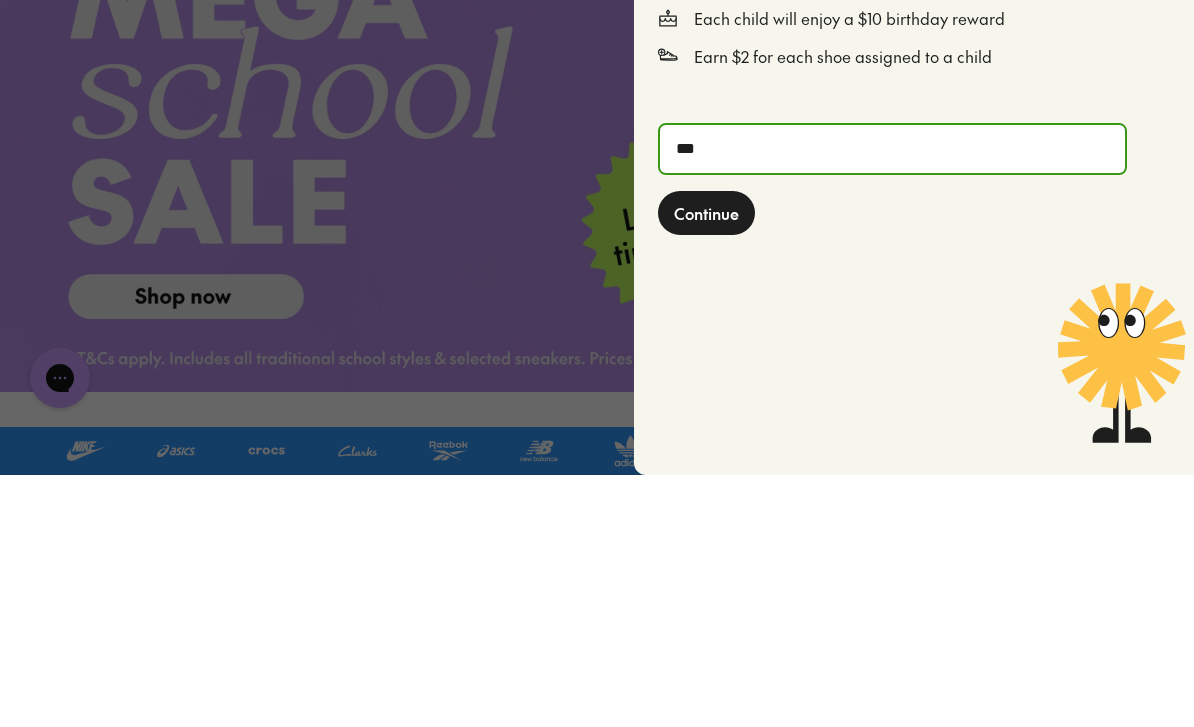 click on "Continue" 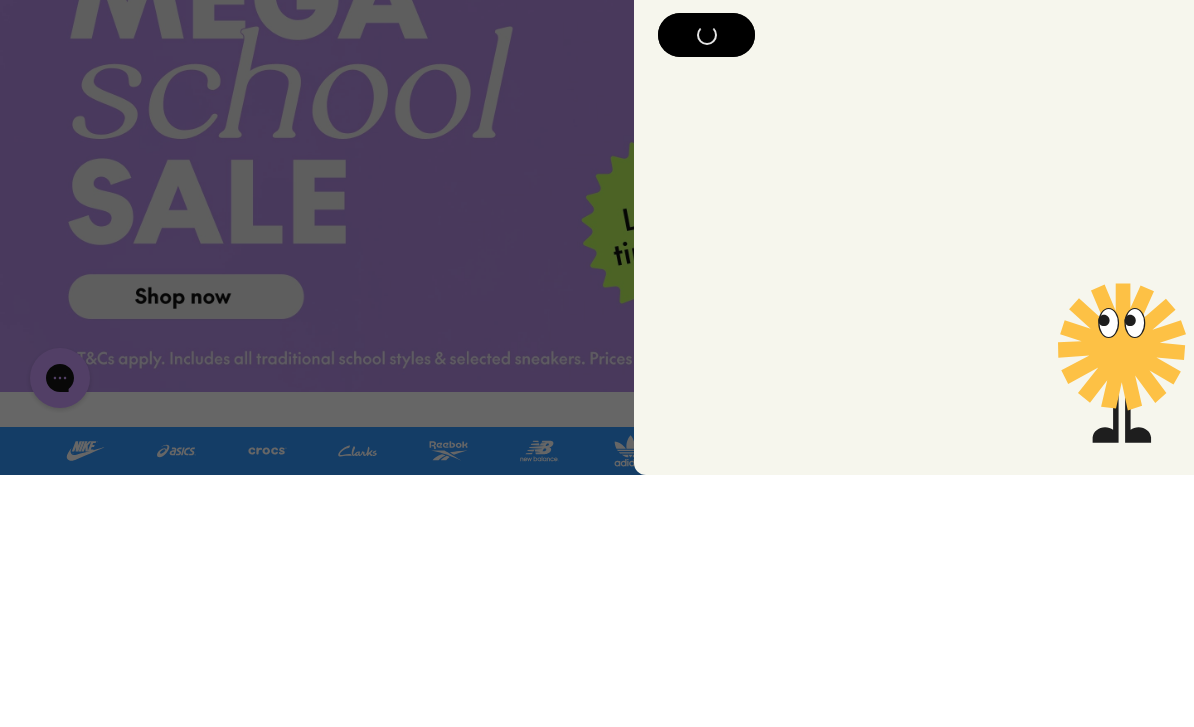 type on "*" 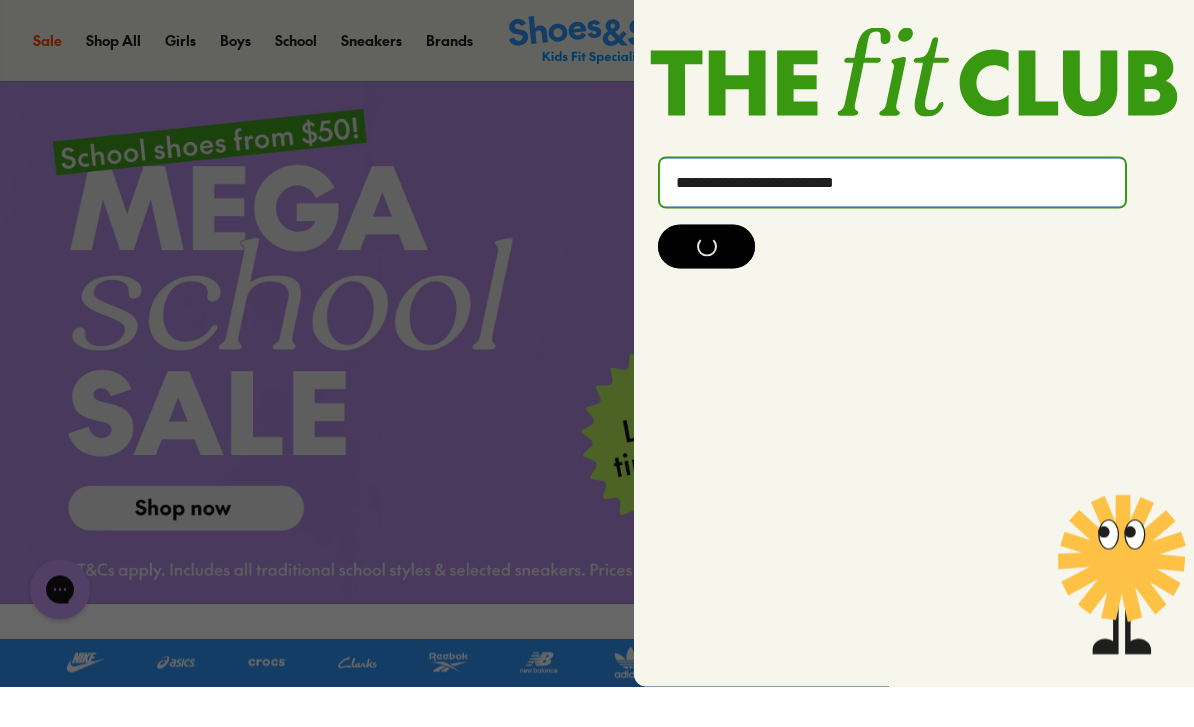 type on "**********" 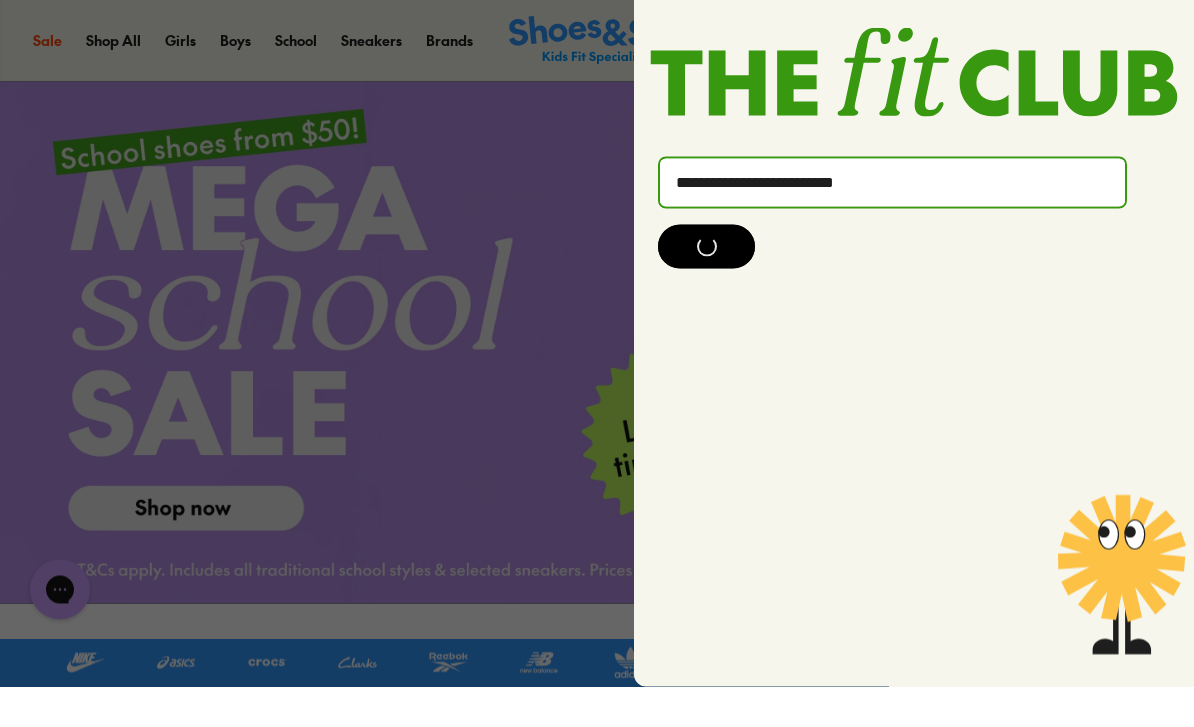 click 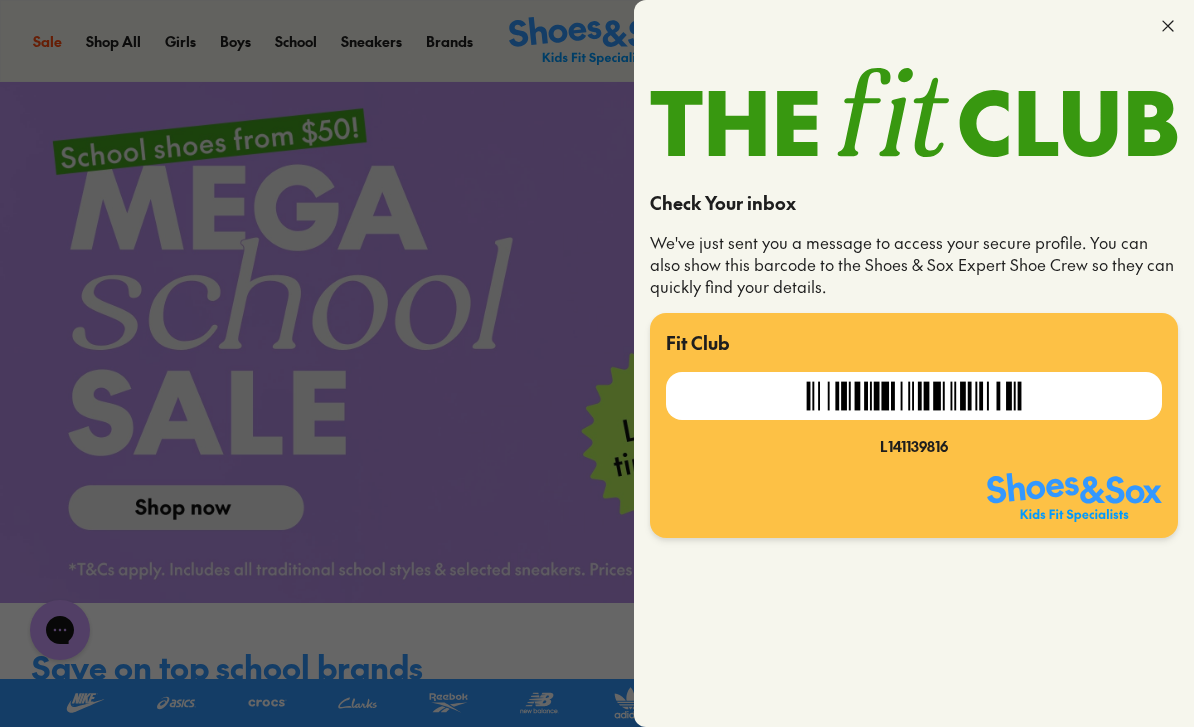 click 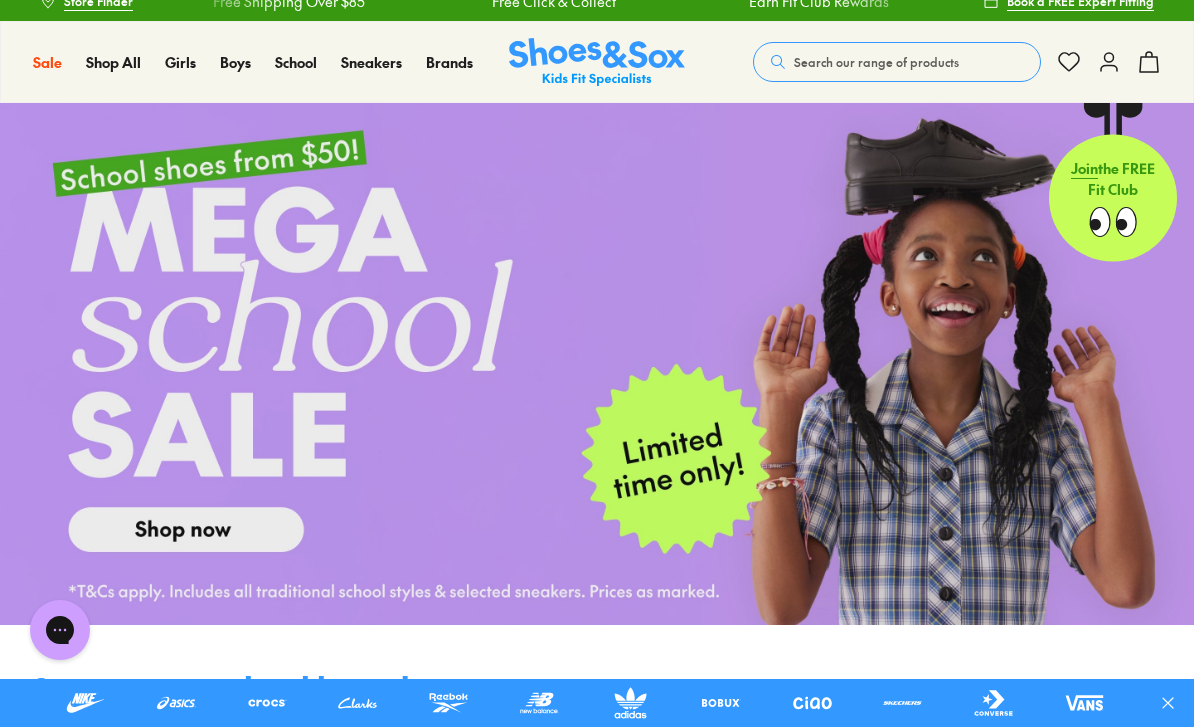 scroll, scrollTop: 0, scrollLeft: 0, axis: both 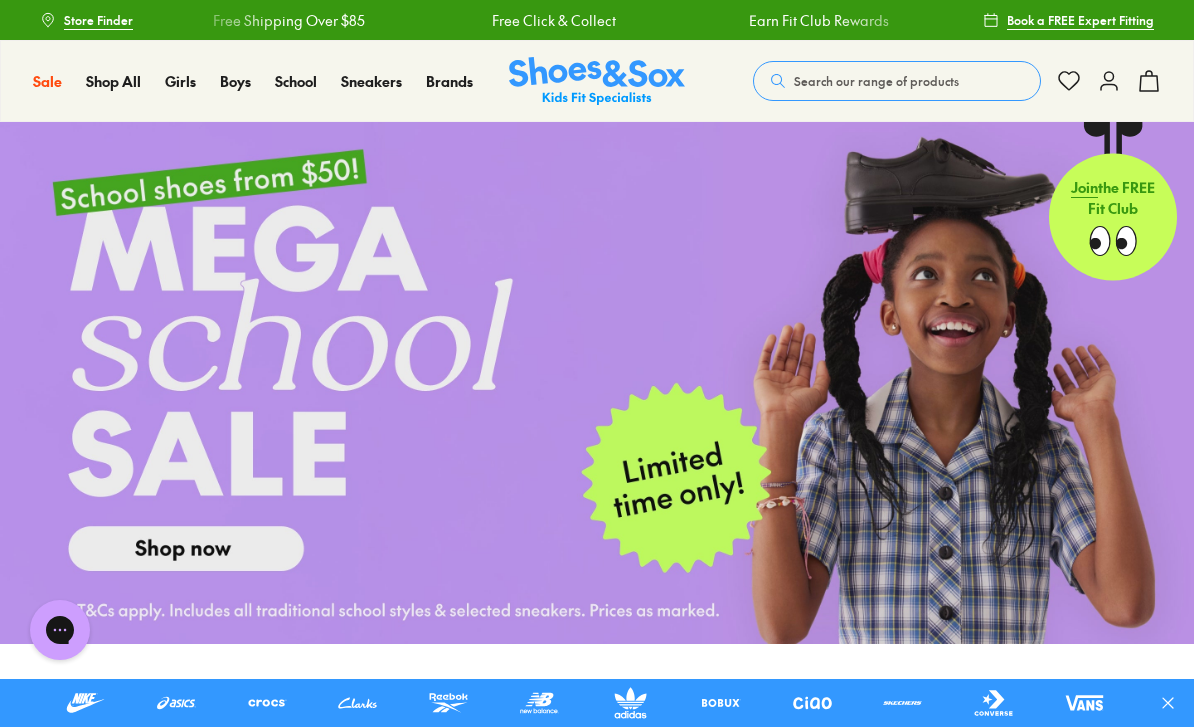 click 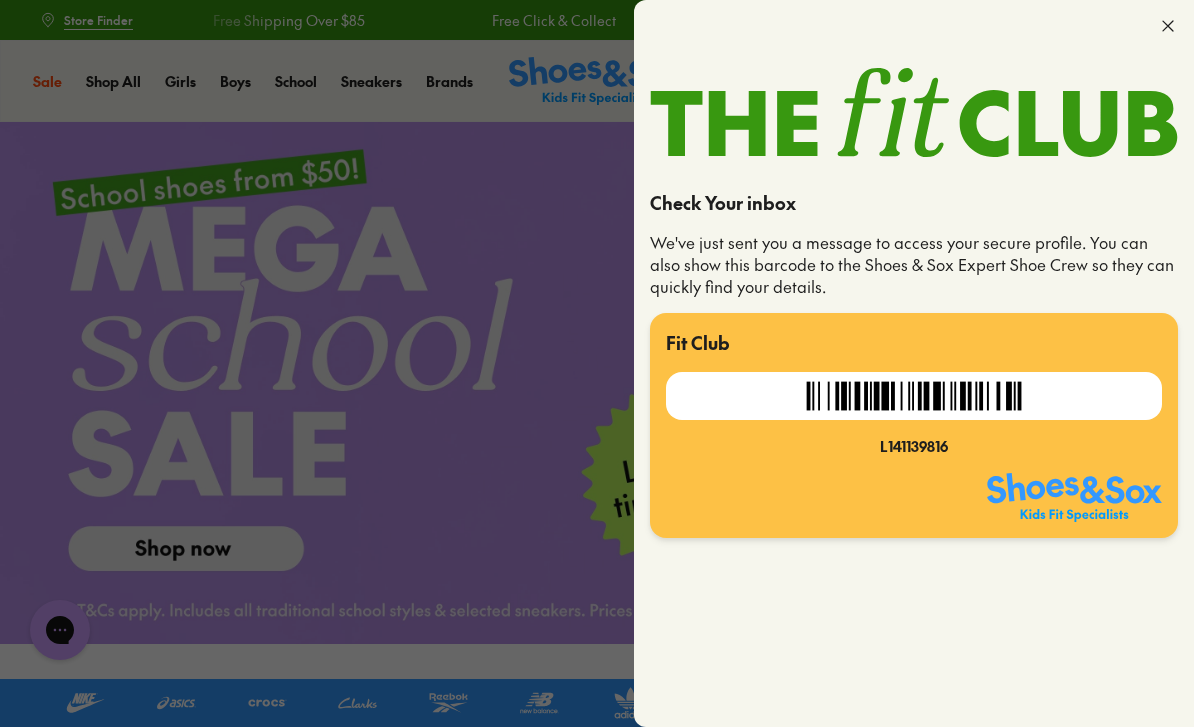 click 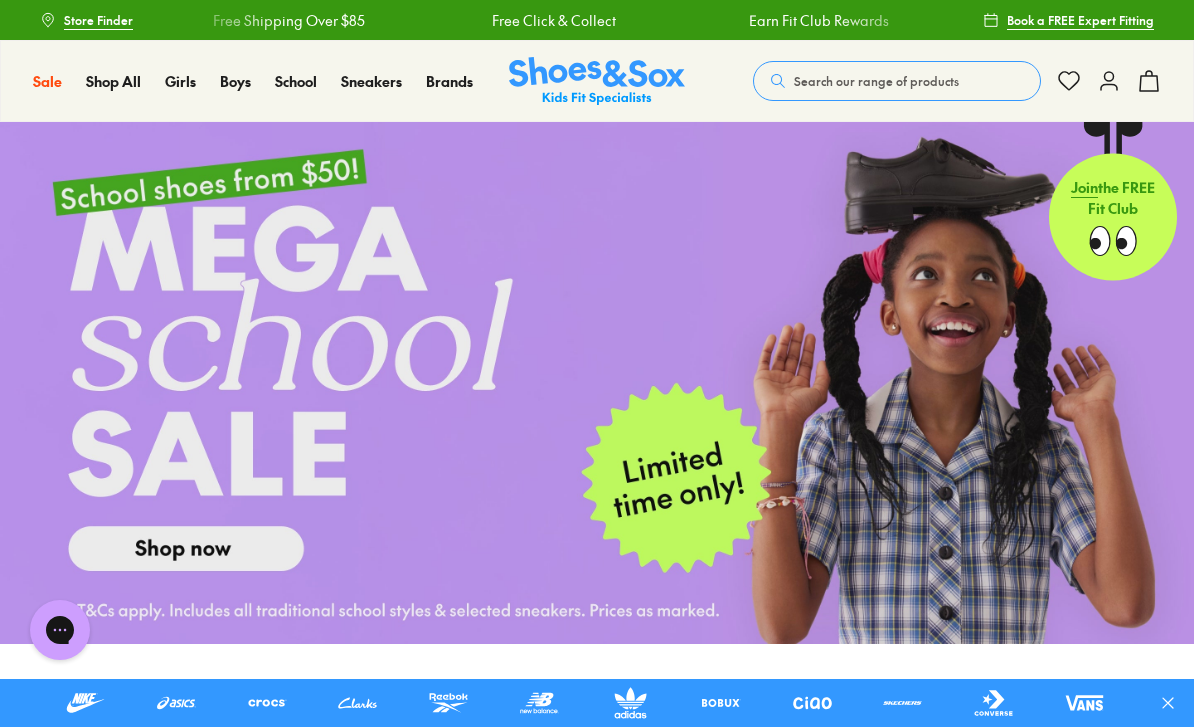click 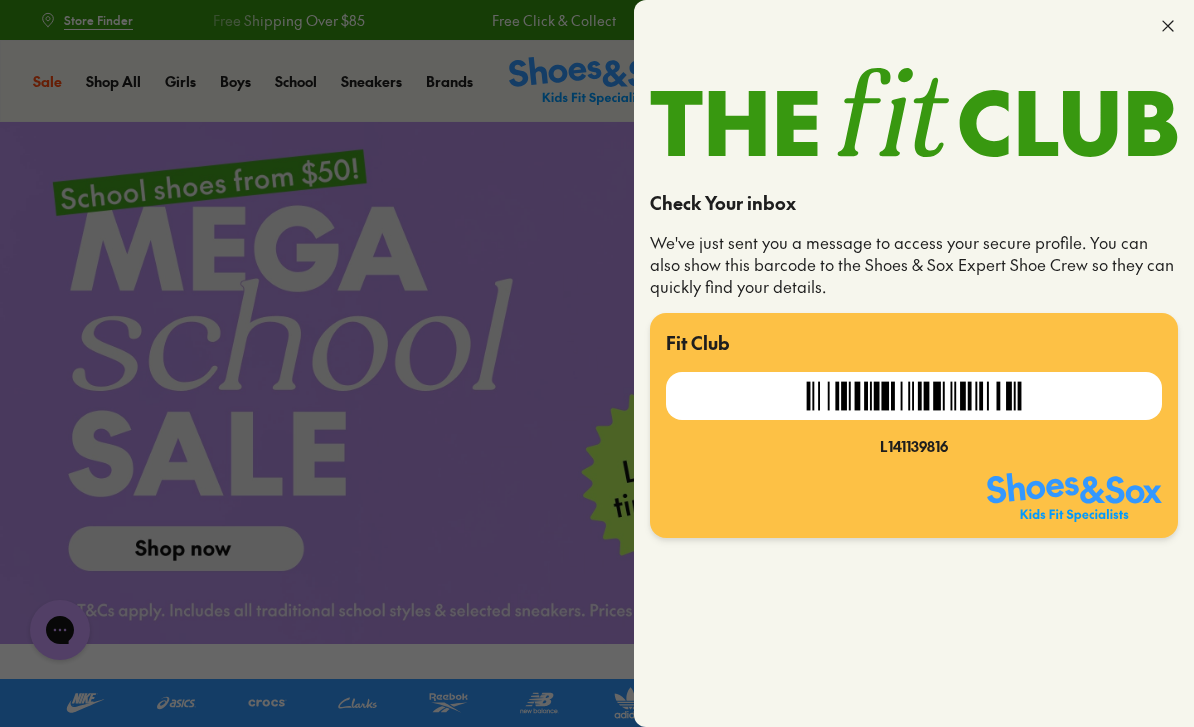 click 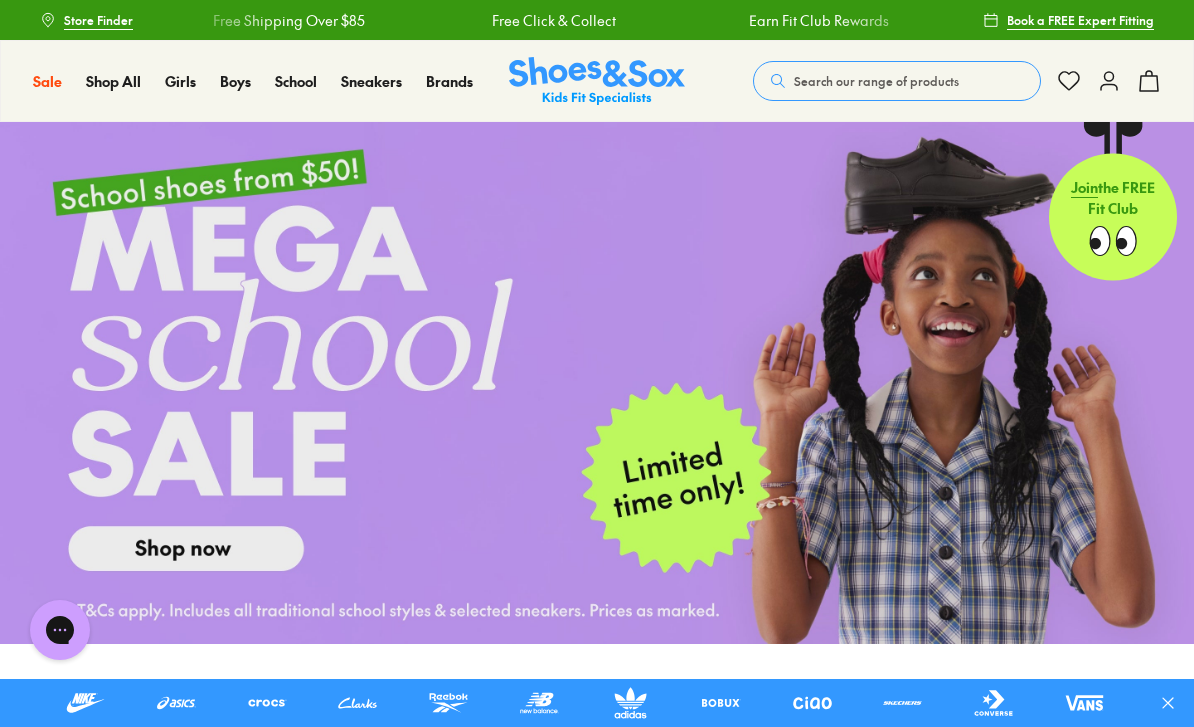 click 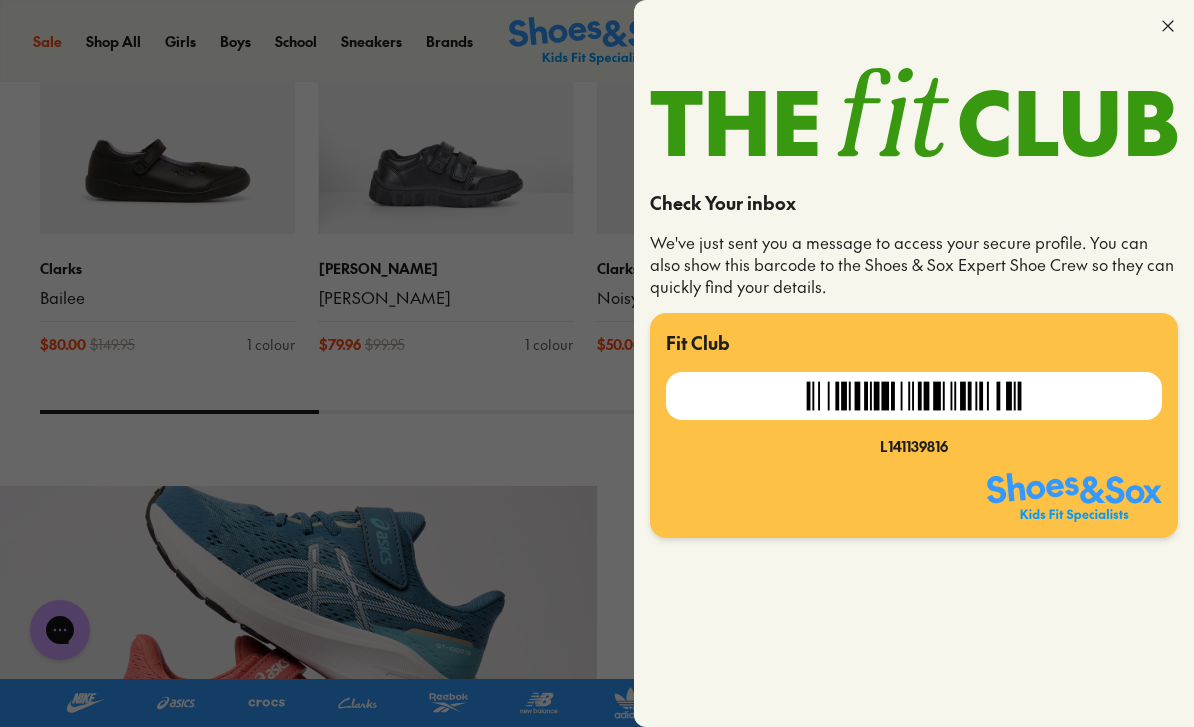 scroll, scrollTop: 1135, scrollLeft: 0, axis: vertical 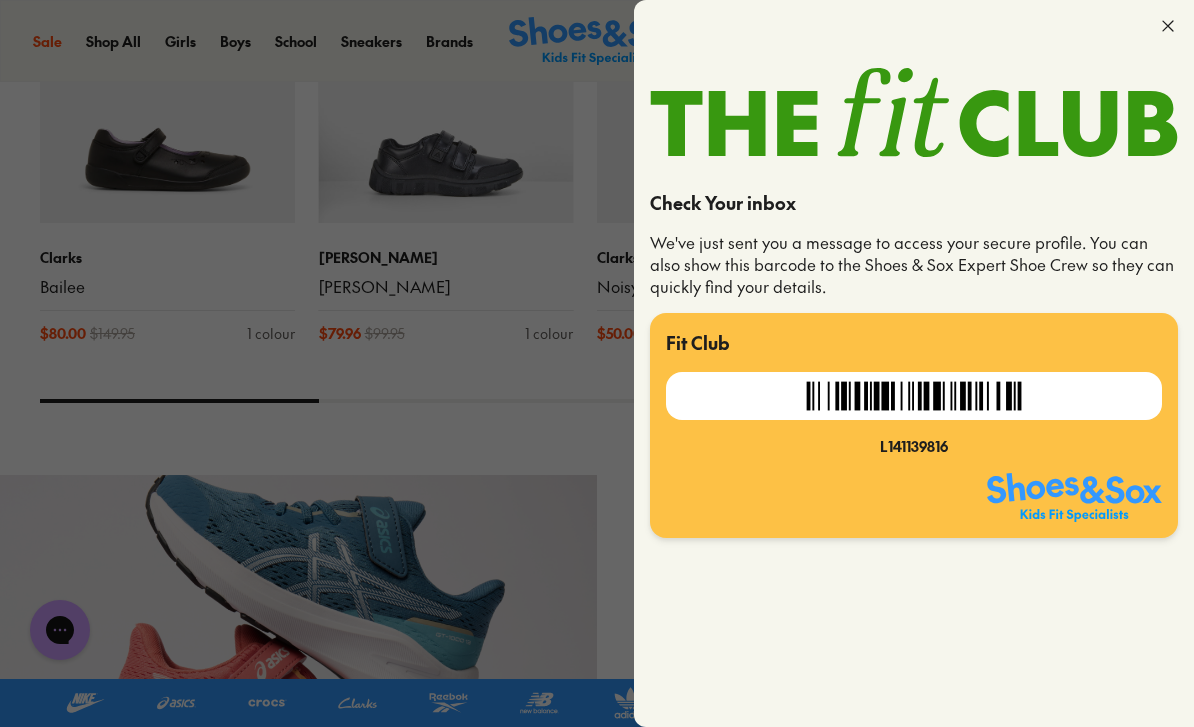 click 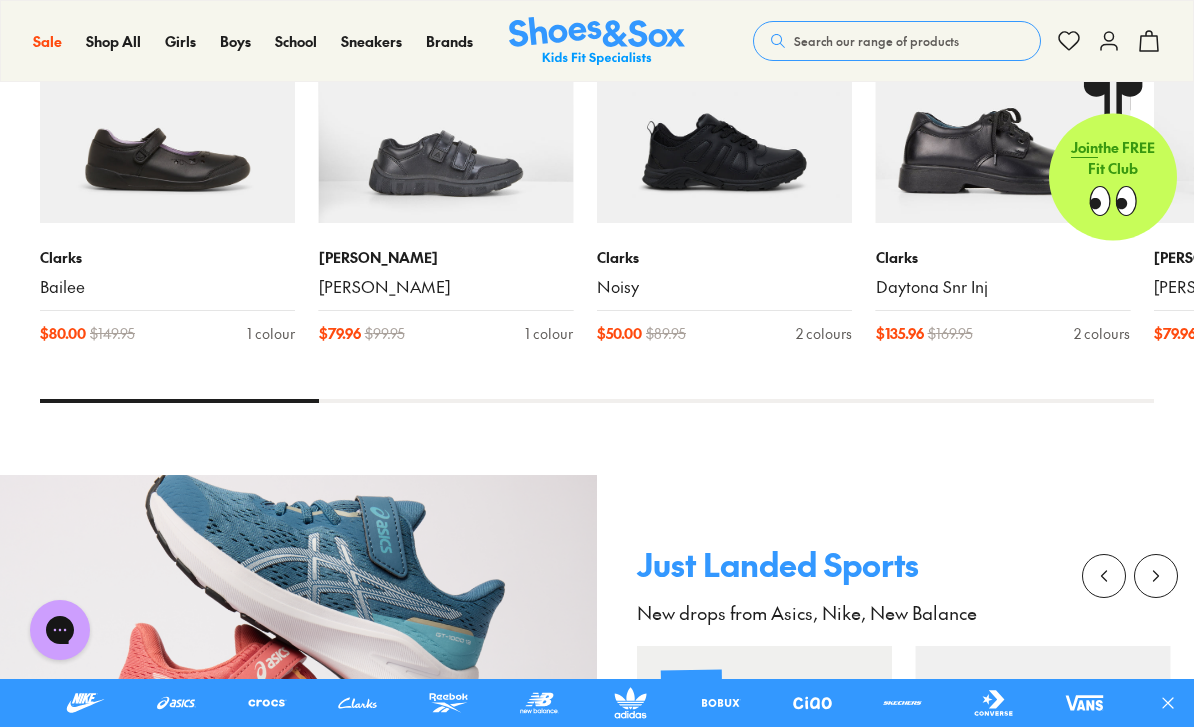 click on "Sale
Sale
Shop All
Mega School Sale
Up to 40% off Sale
25% Off Waterbottles
$5 Toys
Shop All Sale
Girls
Girls
Shop All
Sneakers
School
Sports" at bounding box center (597, 41) 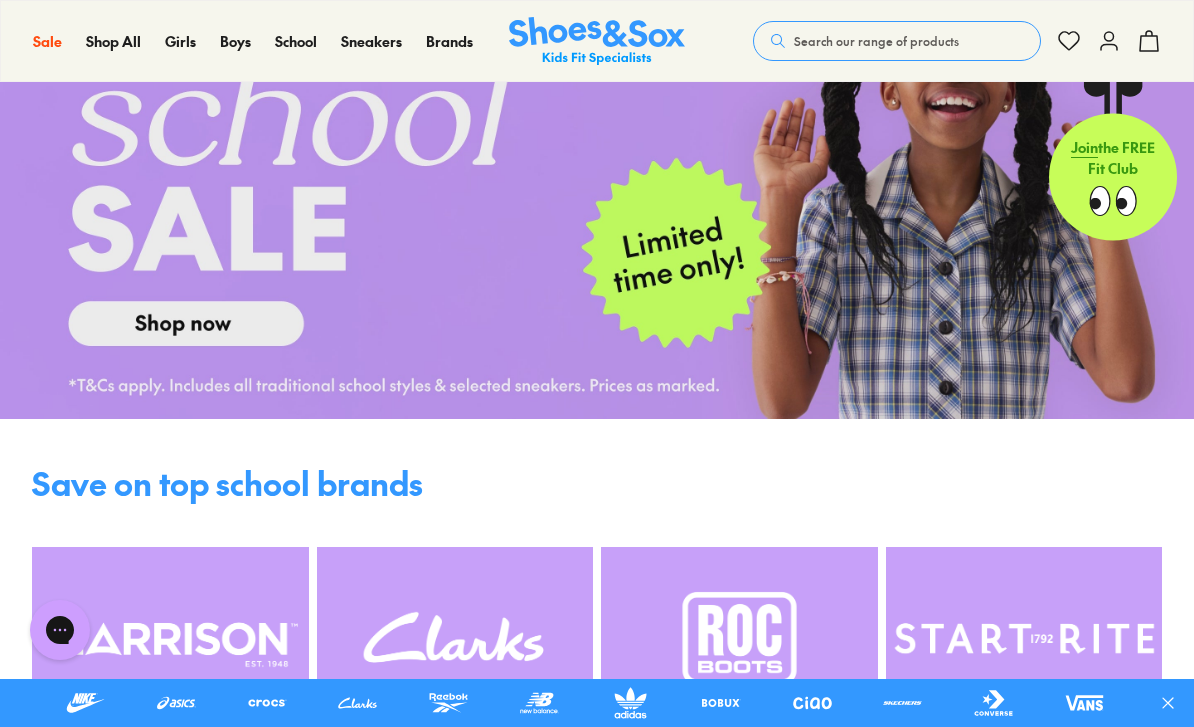 scroll, scrollTop: 205, scrollLeft: 0, axis: vertical 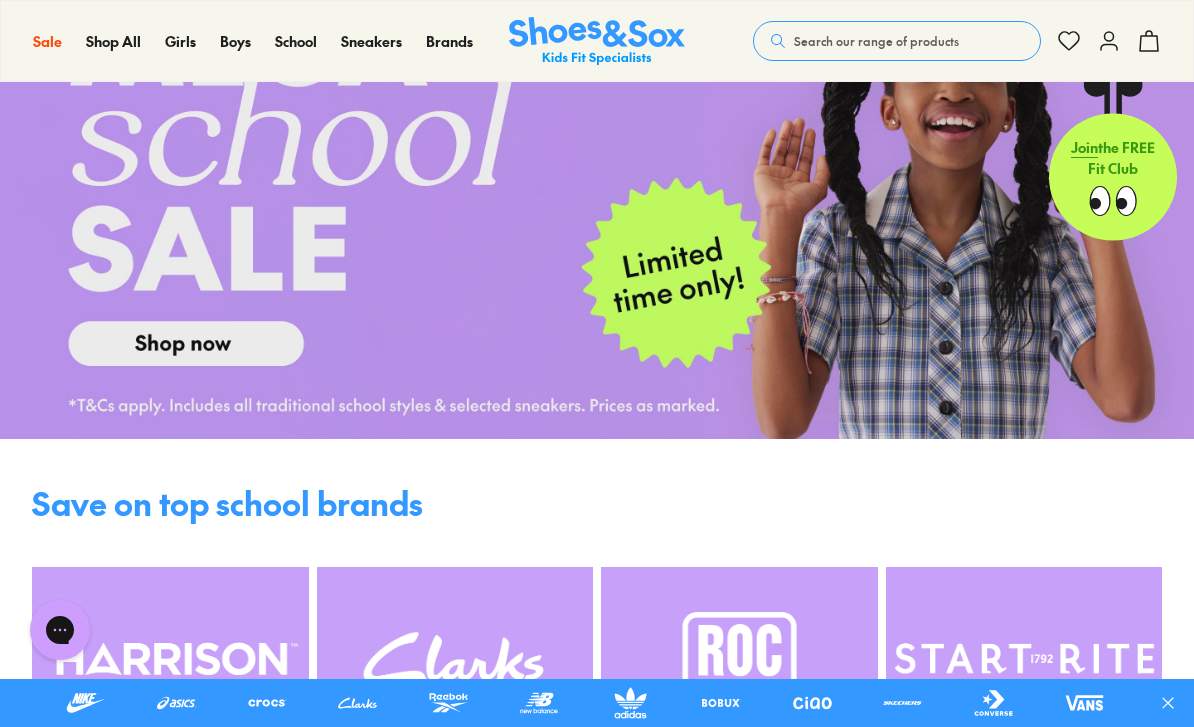 click 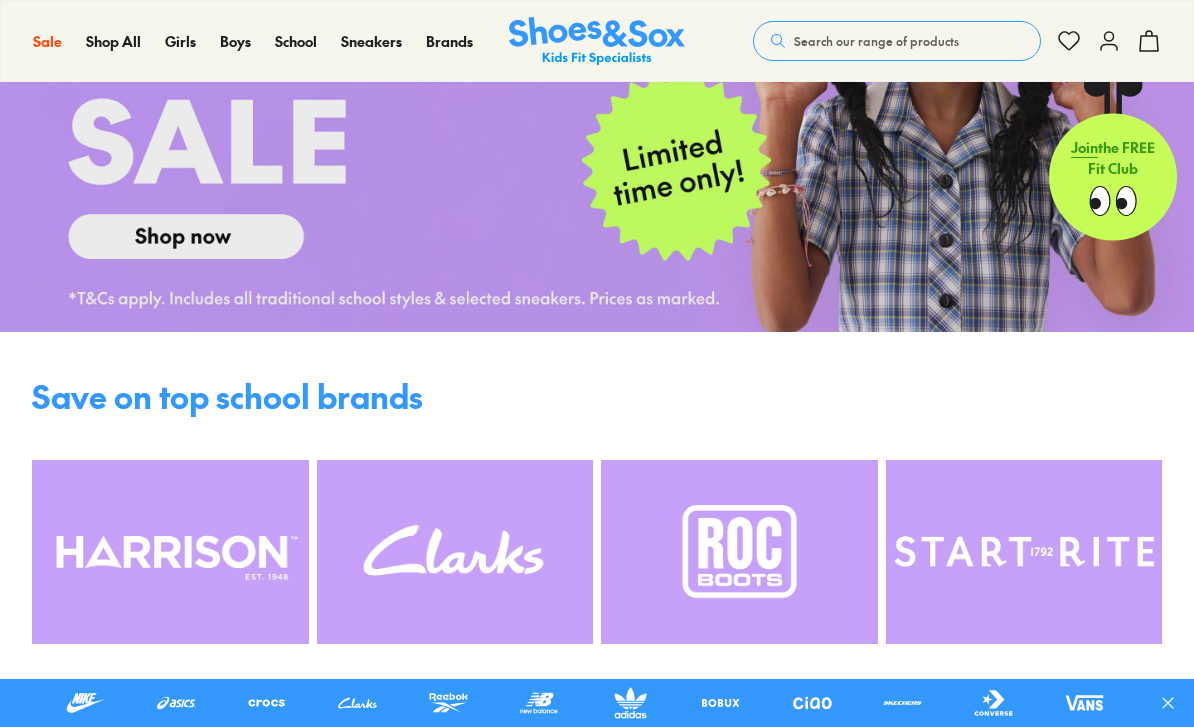 scroll, scrollTop: 312, scrollLeft: 0, axis: vertical 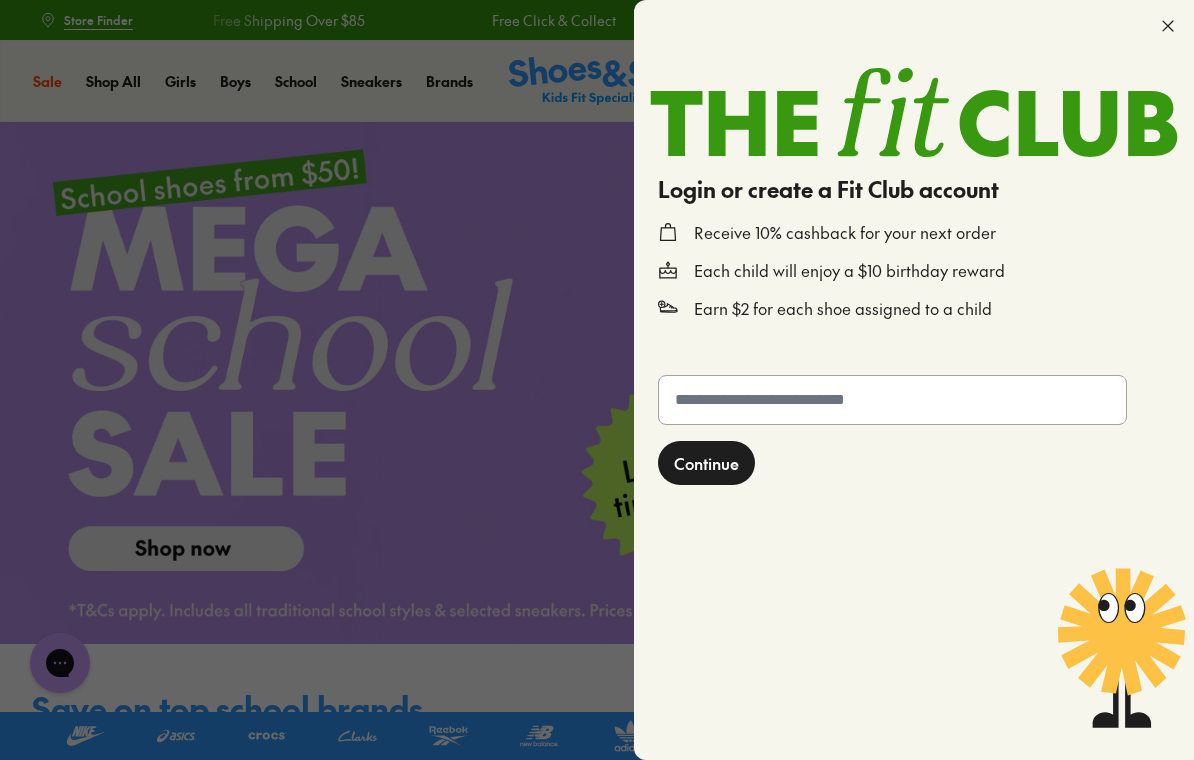 click 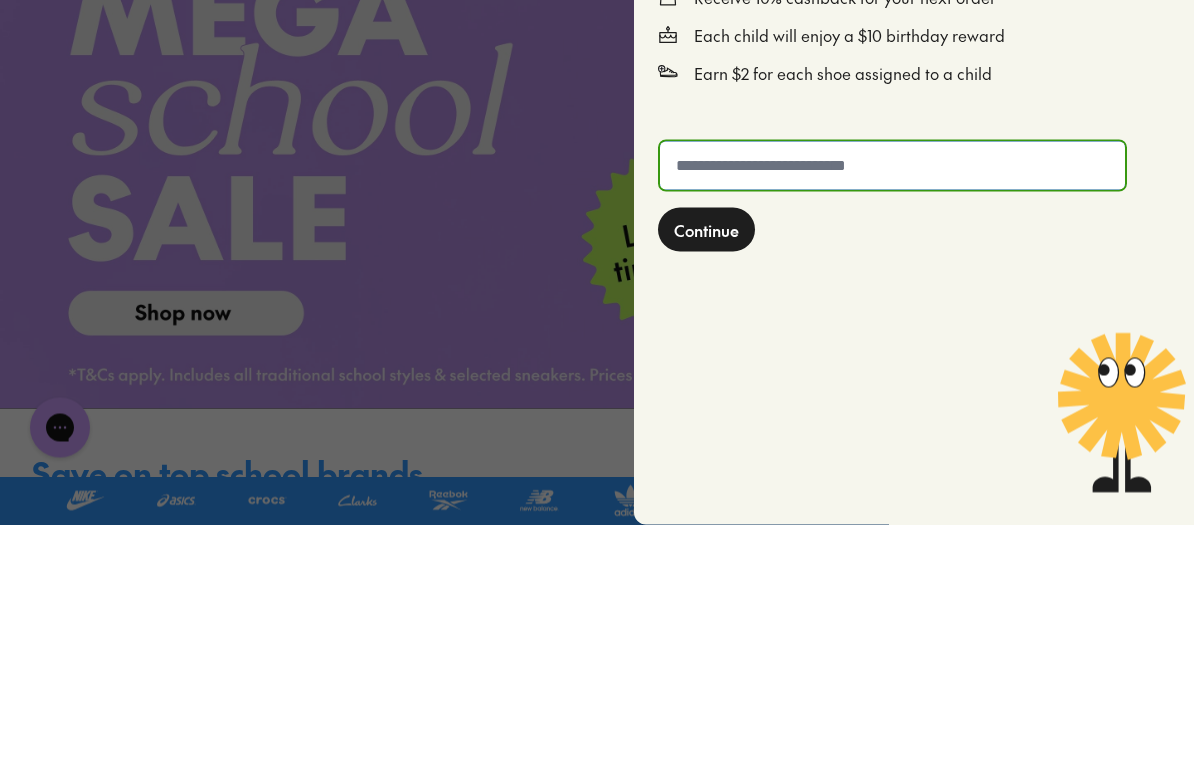 scroll, scrollTop: 0, scrollLeft: 0, axis: both 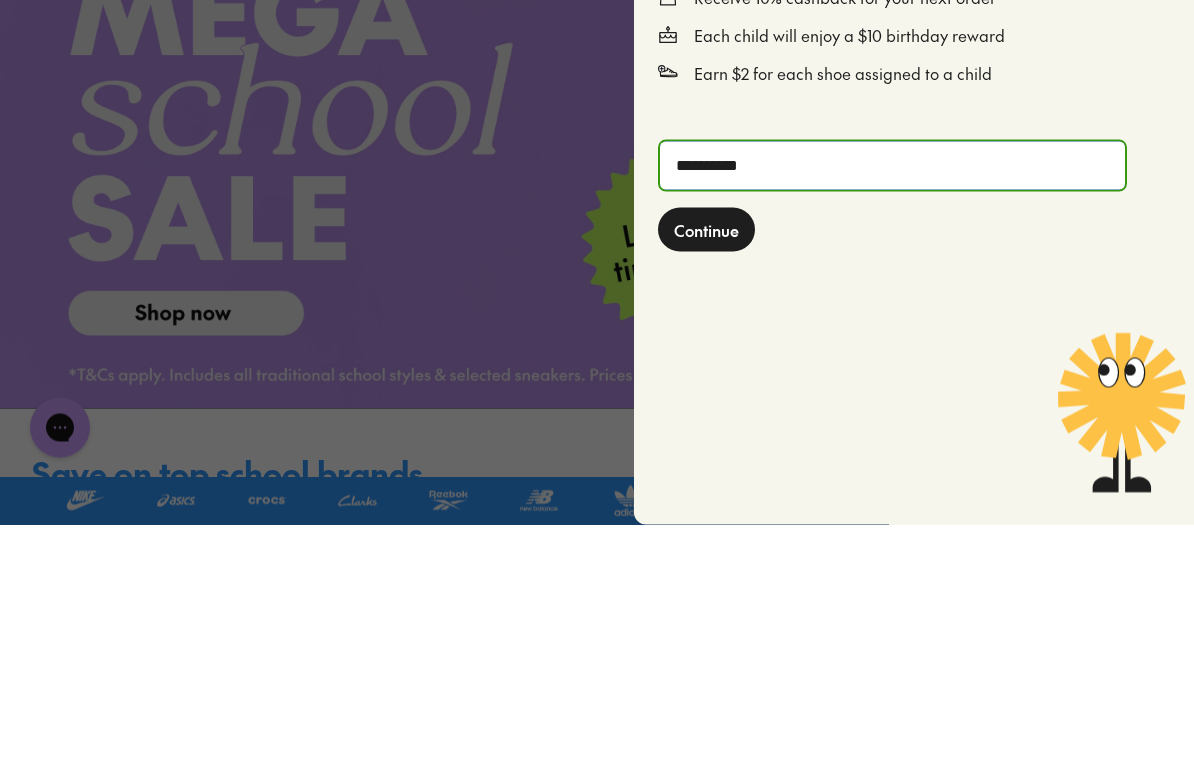type on "**********" 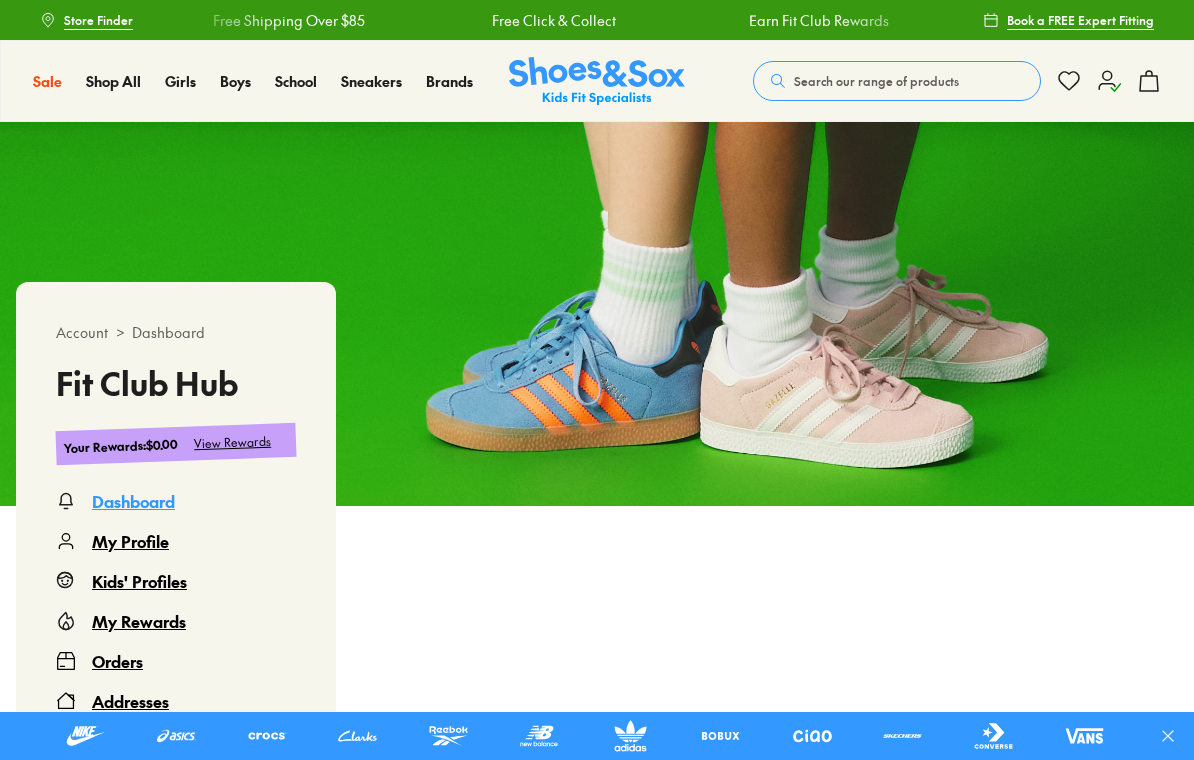 scroll, scrollTop: 0, scrollLeft: 0, axis: both 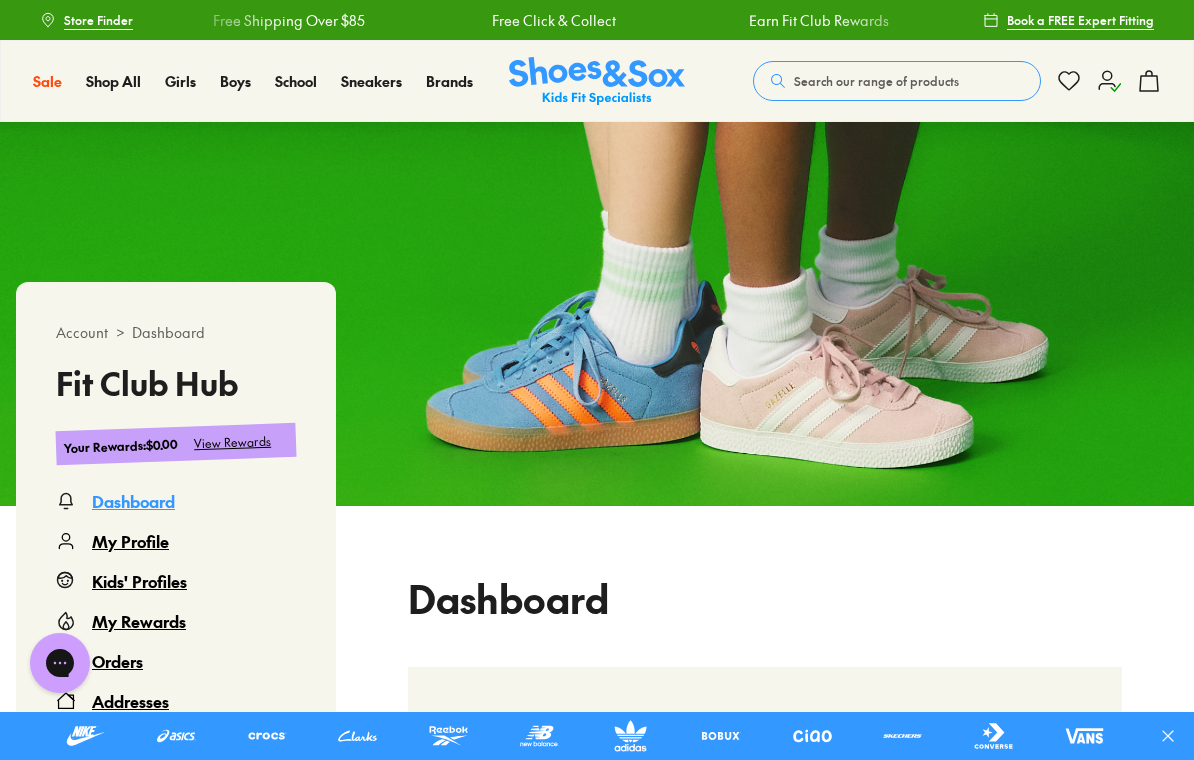 click on "Search our range of products" at bounding box center (876, 81) 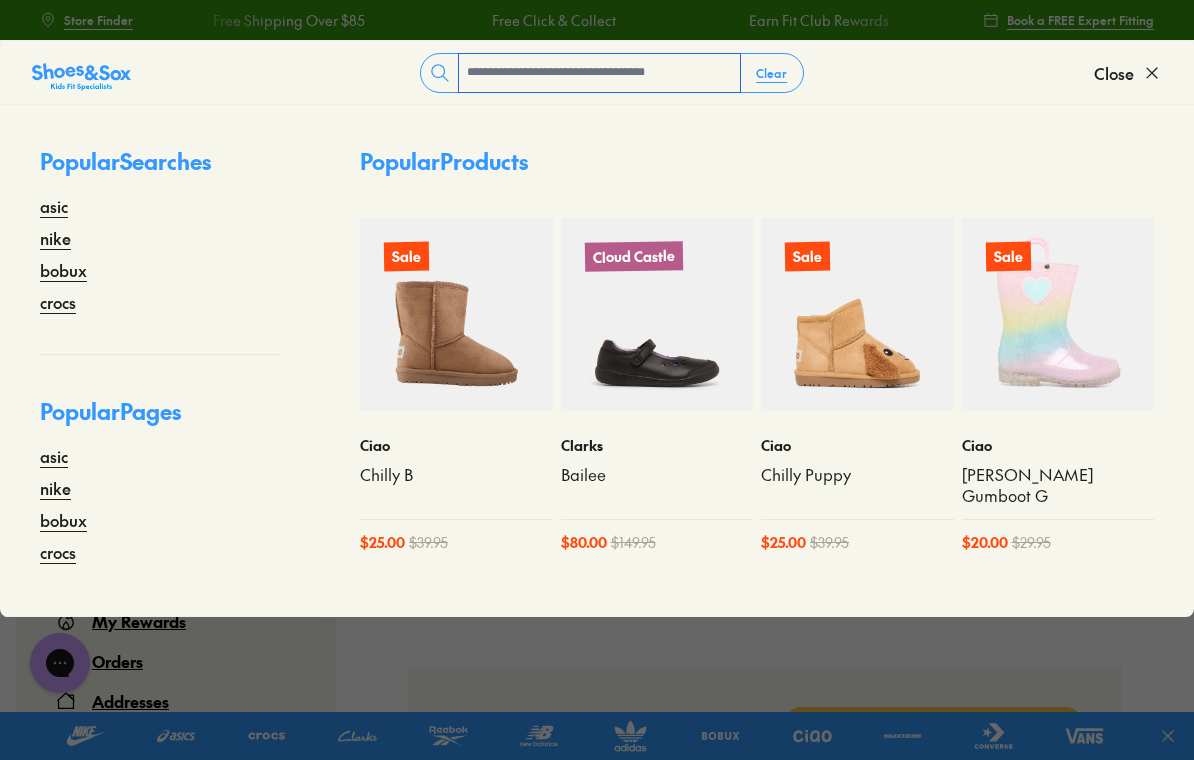 click at bounding box center [599, 73] 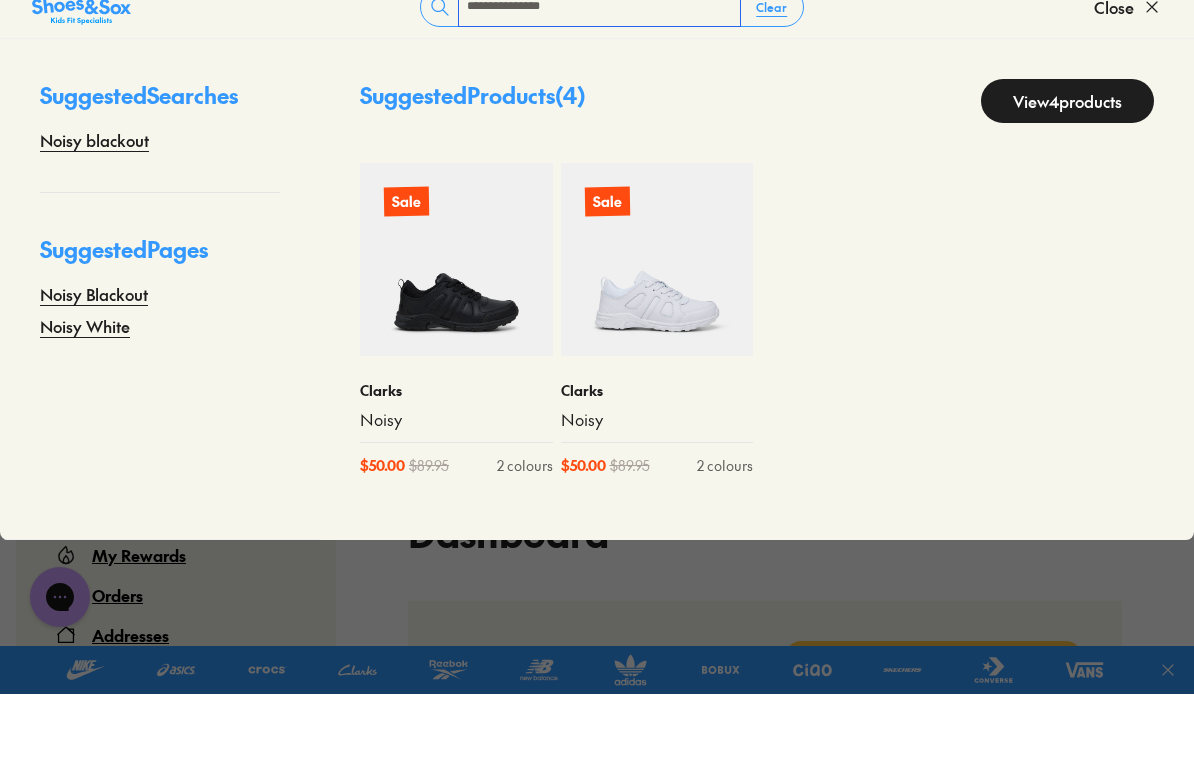 type on "**********" 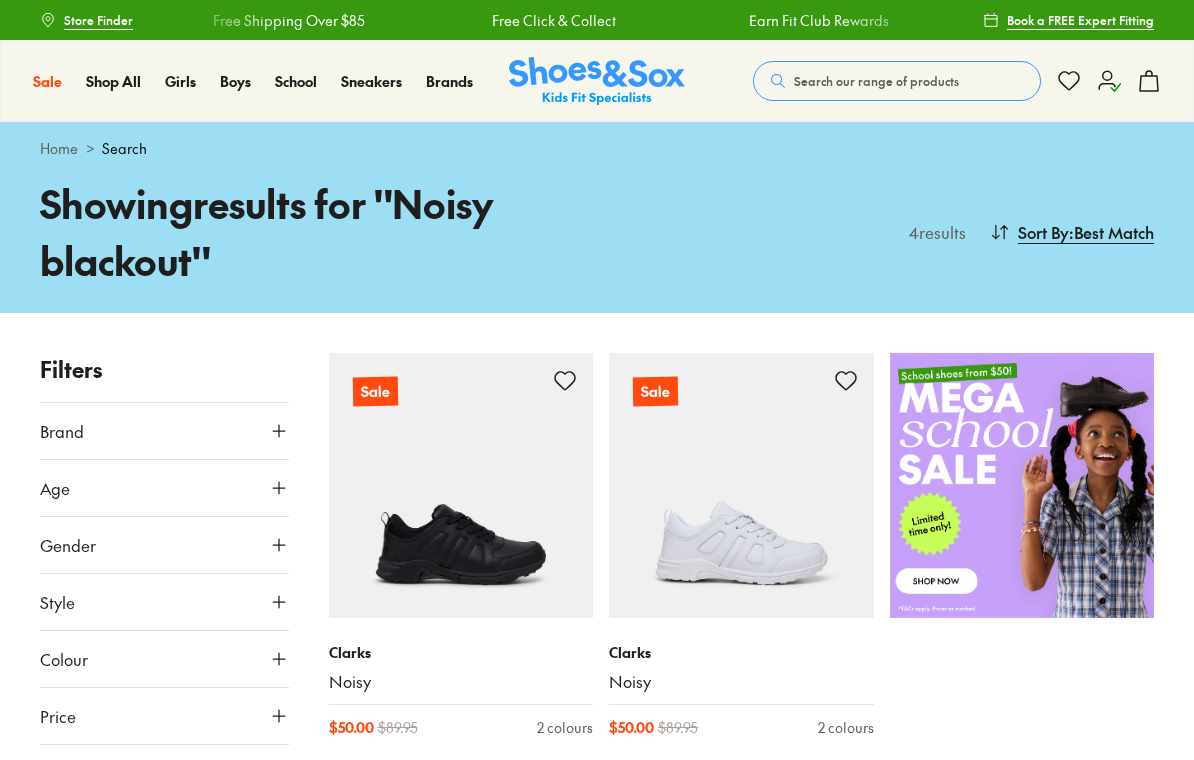scroll, scrollTop: 0, scrollLeft: 0, axis: both 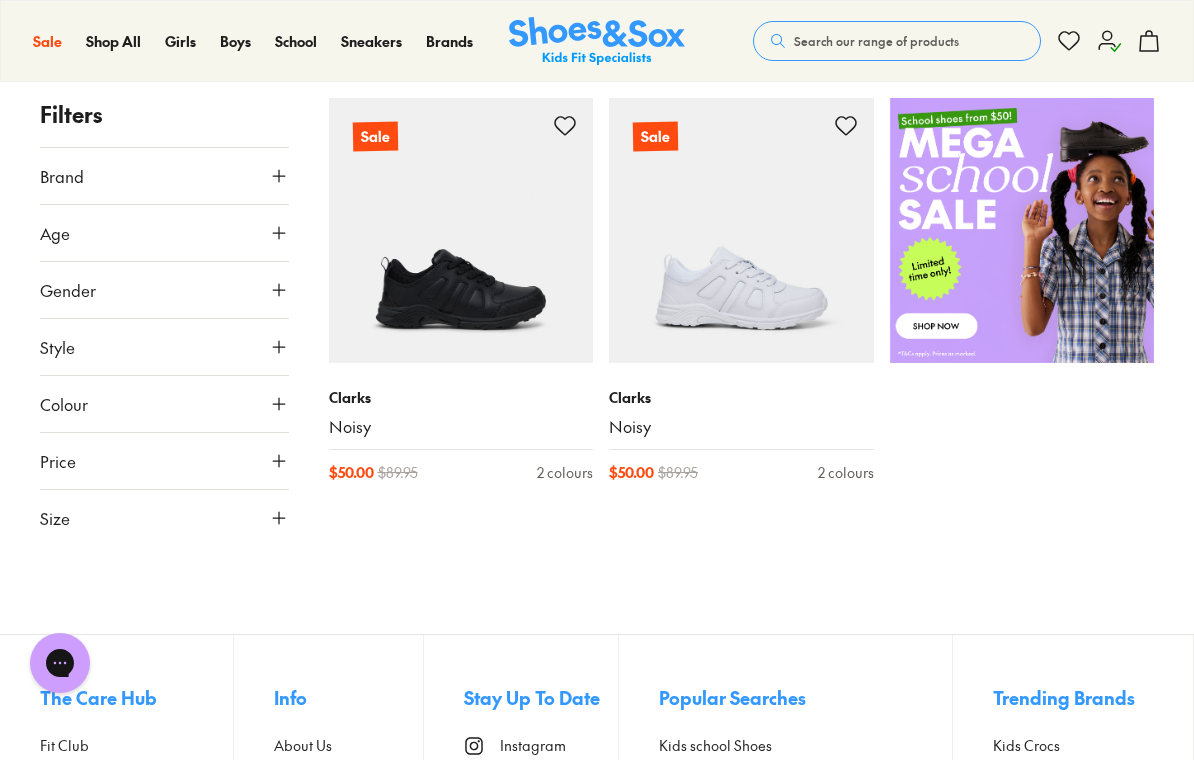click at bounding box center (461, 230) 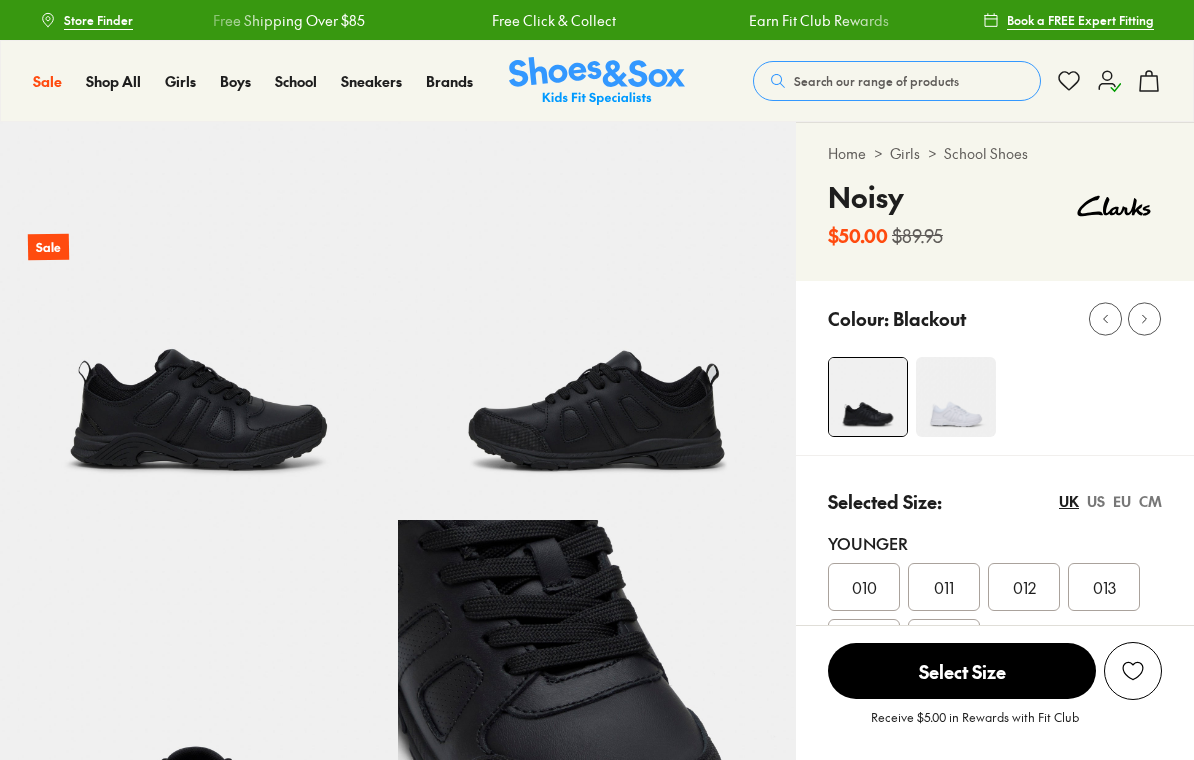 scroll, scrollTop: 0, scrollLeft: 0, axis: both 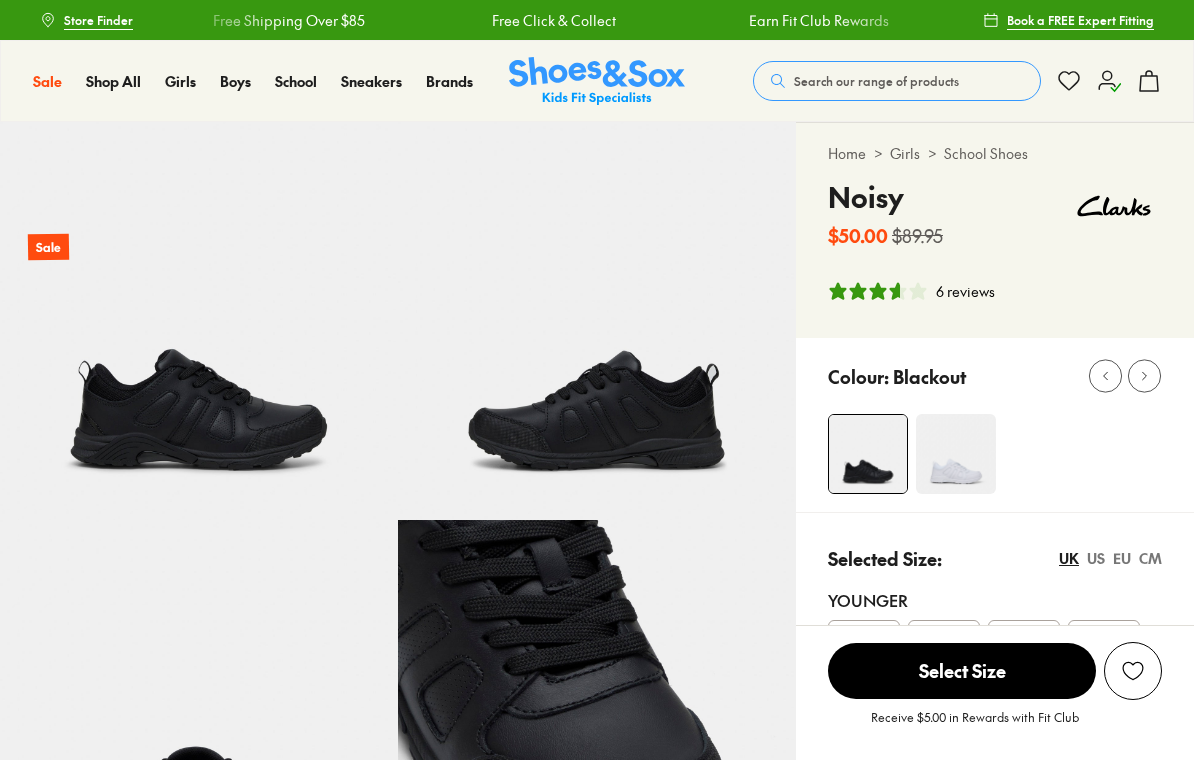 click on "US" at bounding box center [1096, 558] 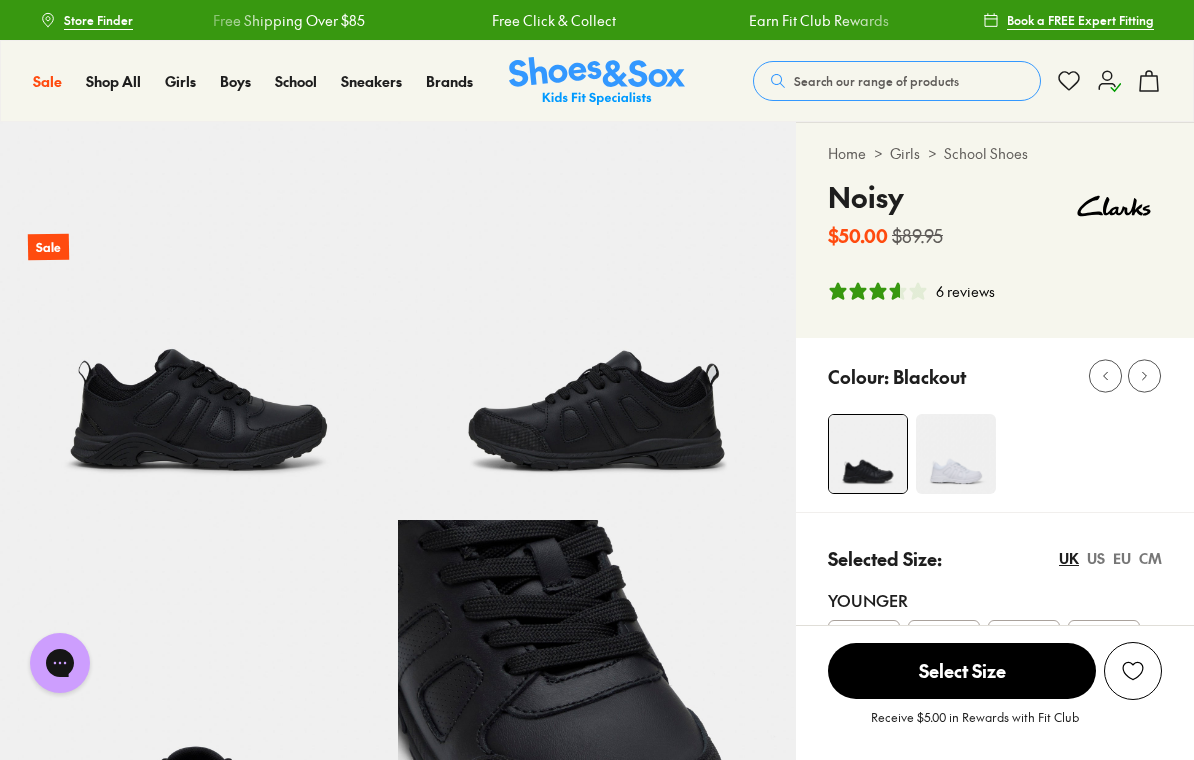 scroll, scrollTop: 0, scrollLeft: 0, axis: both 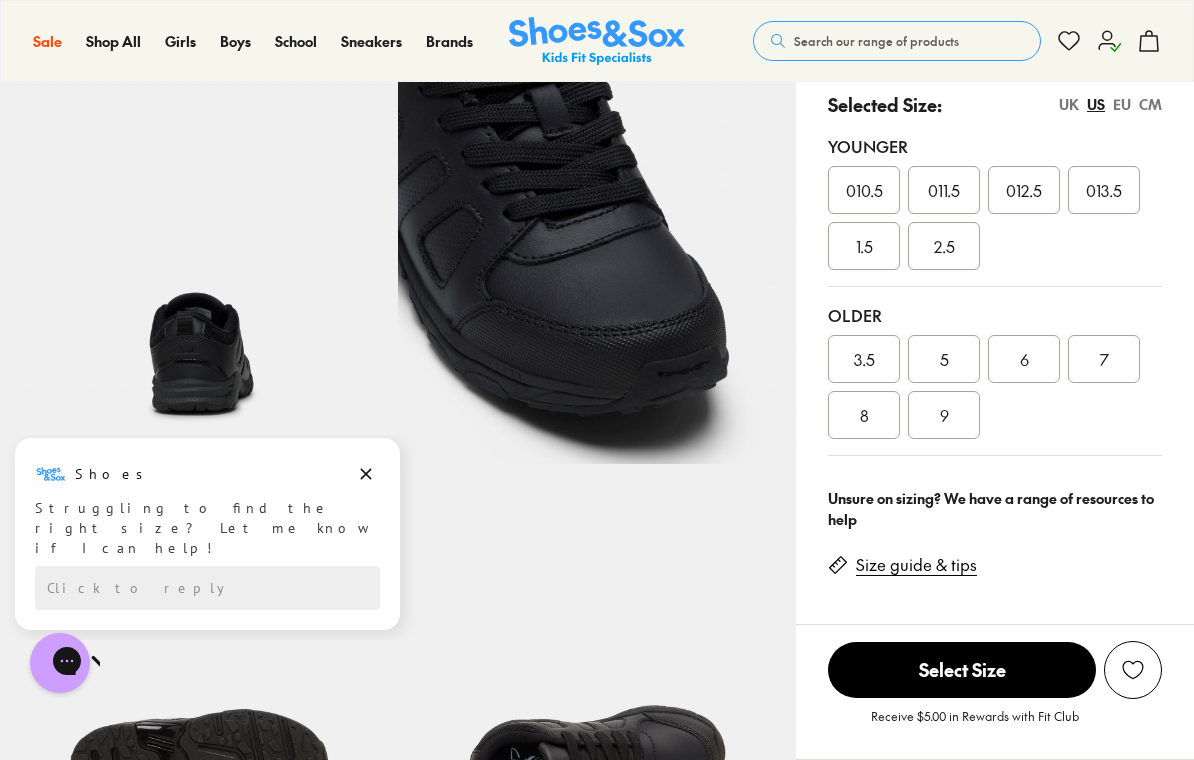click on "5" at bounding box center [944, 359] 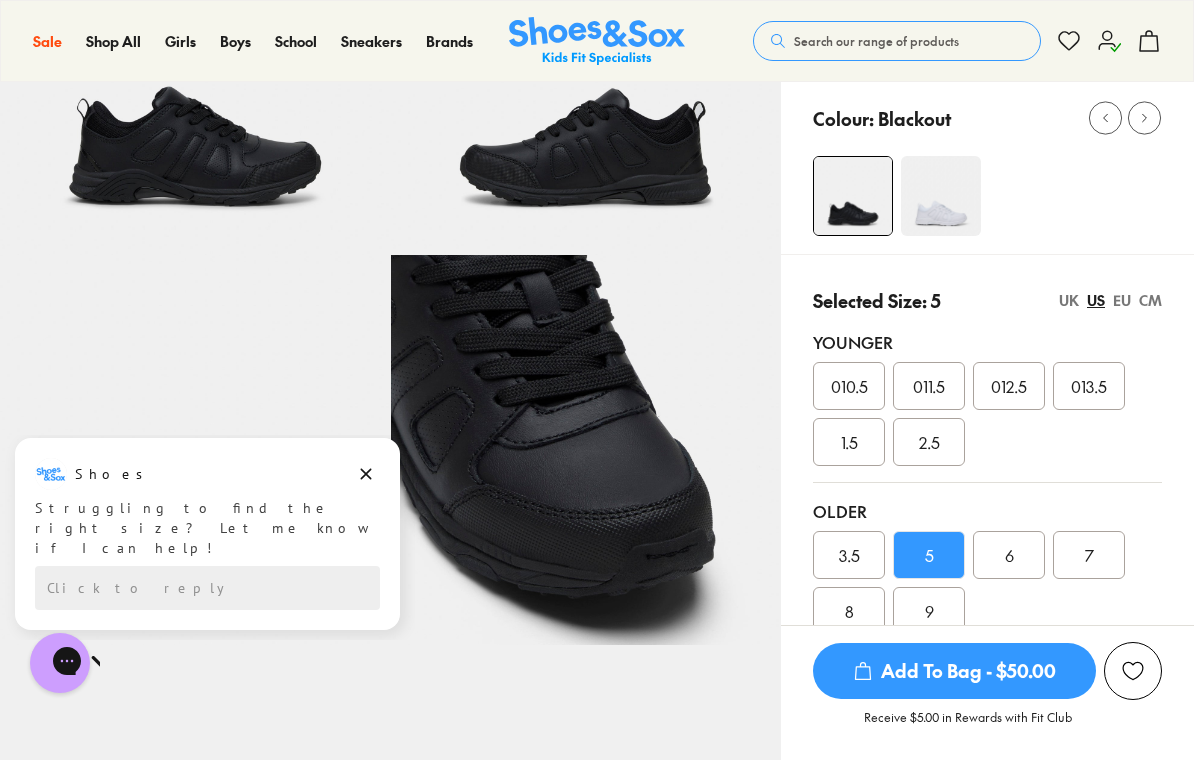 scroll, scrollTop: 263, scrollLeft: 0, axis: vertical 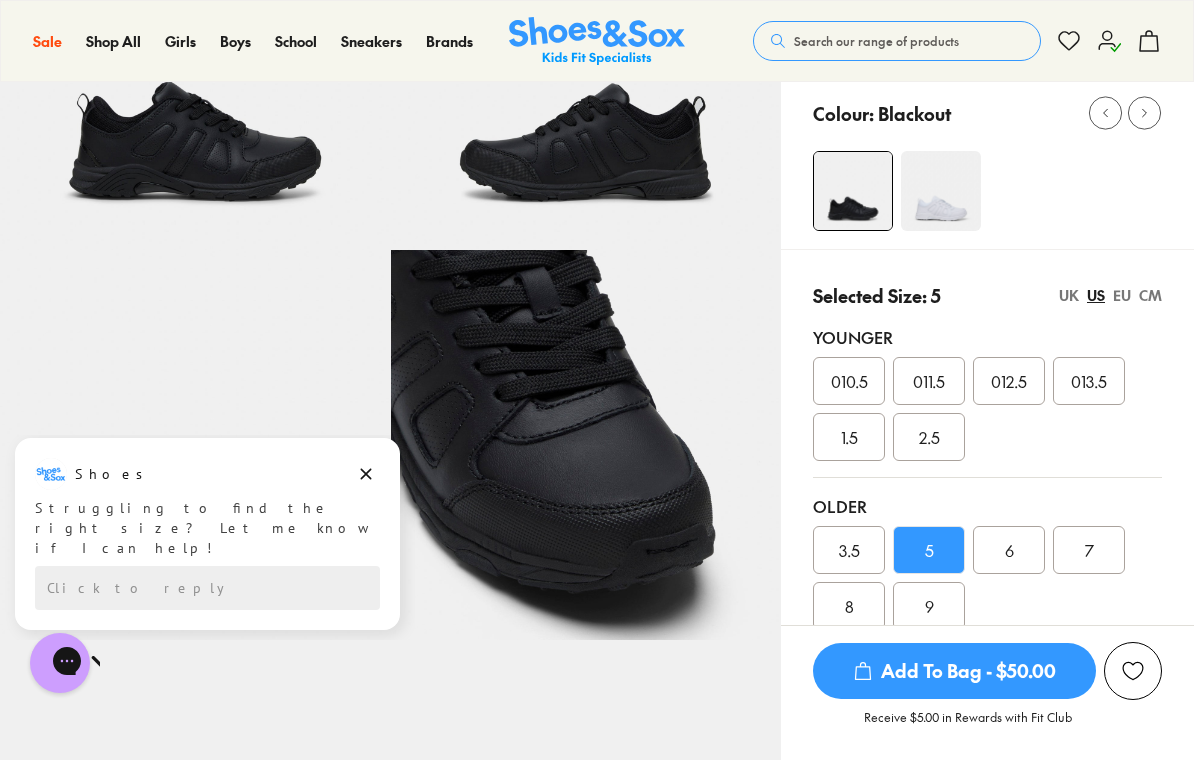 click on "Add To Bag - $50.00" at bounding box center [954, 671] 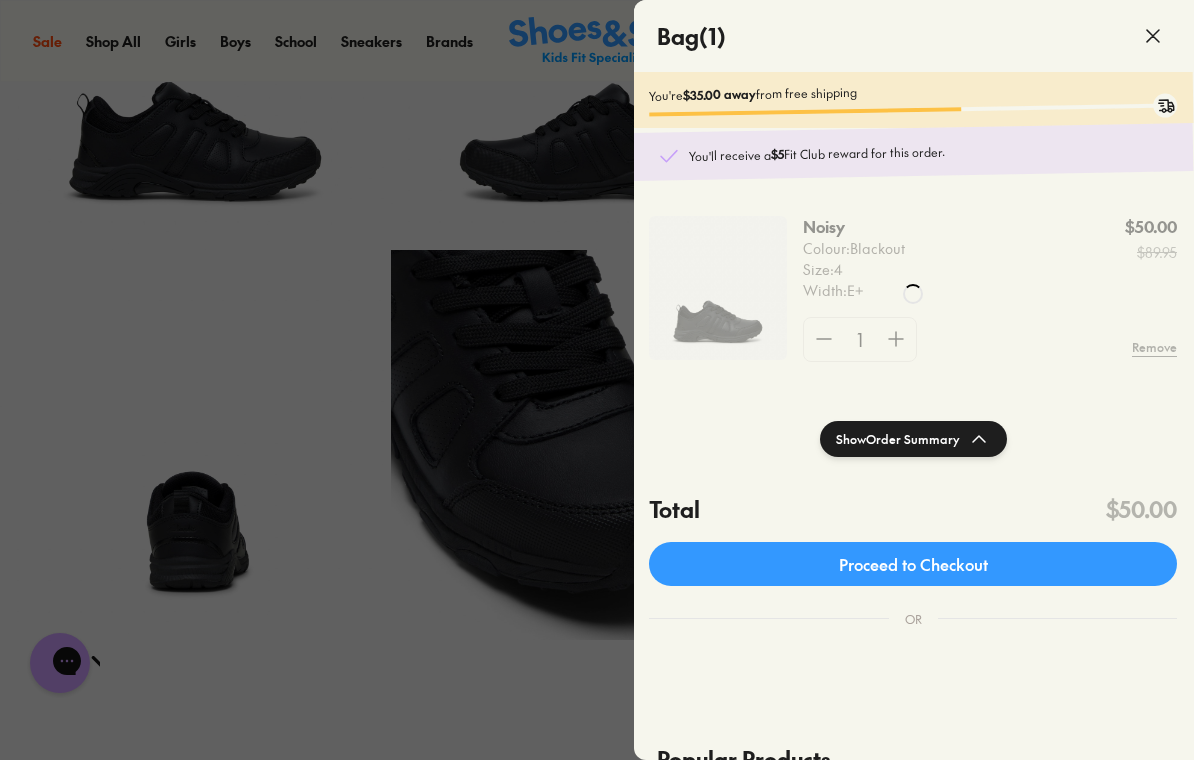 scroll, scrollTop: 0, scrollLeft: 1, axis: horizontal 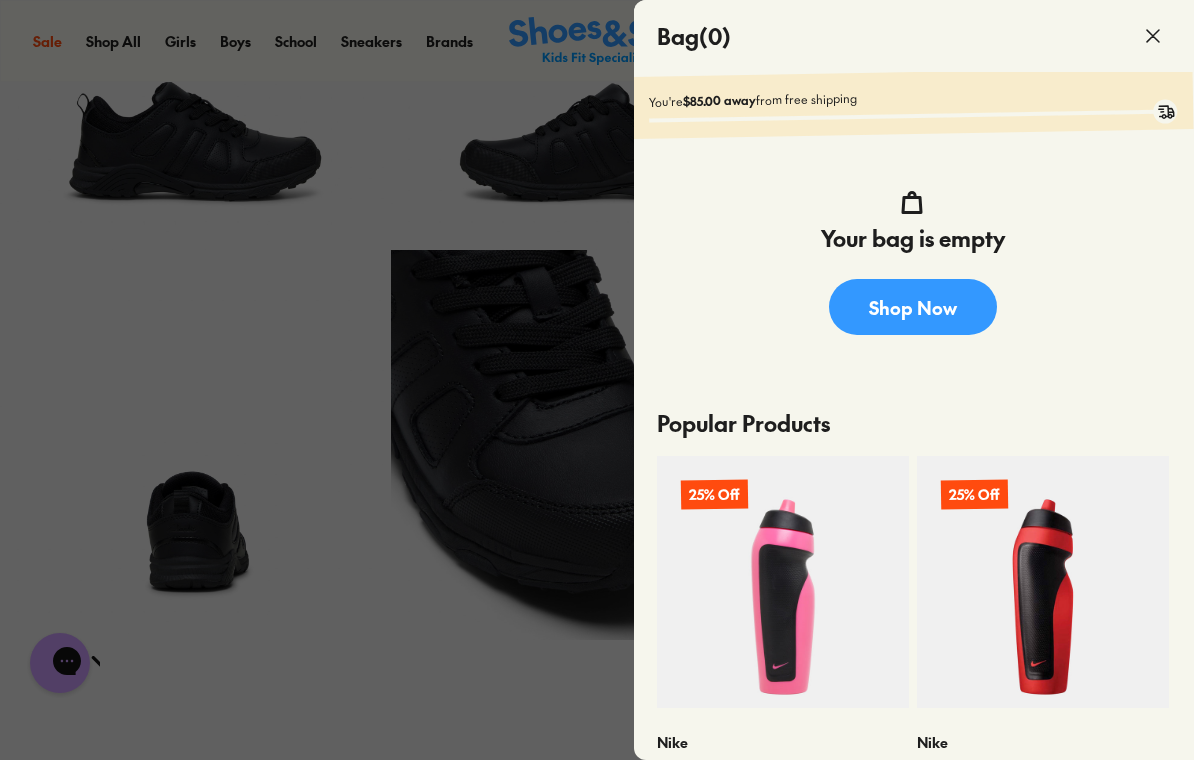 click 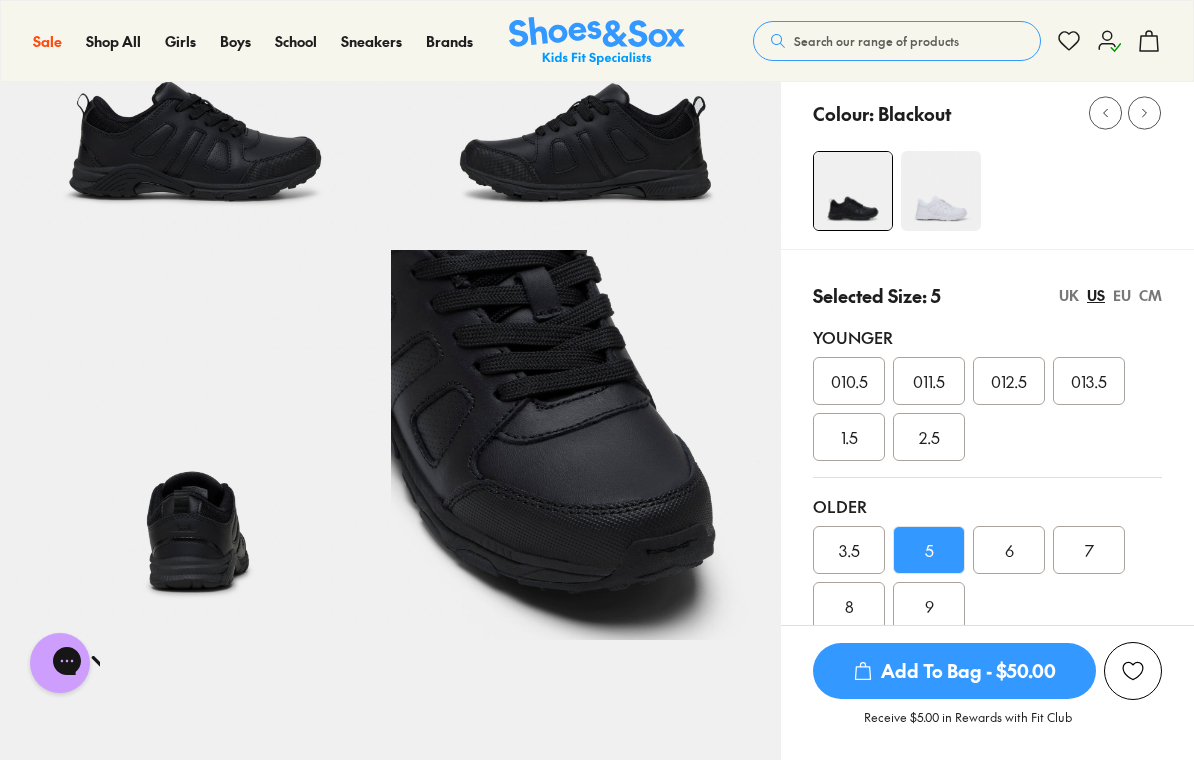 click on "EU" at bounding box center [1122, 295] 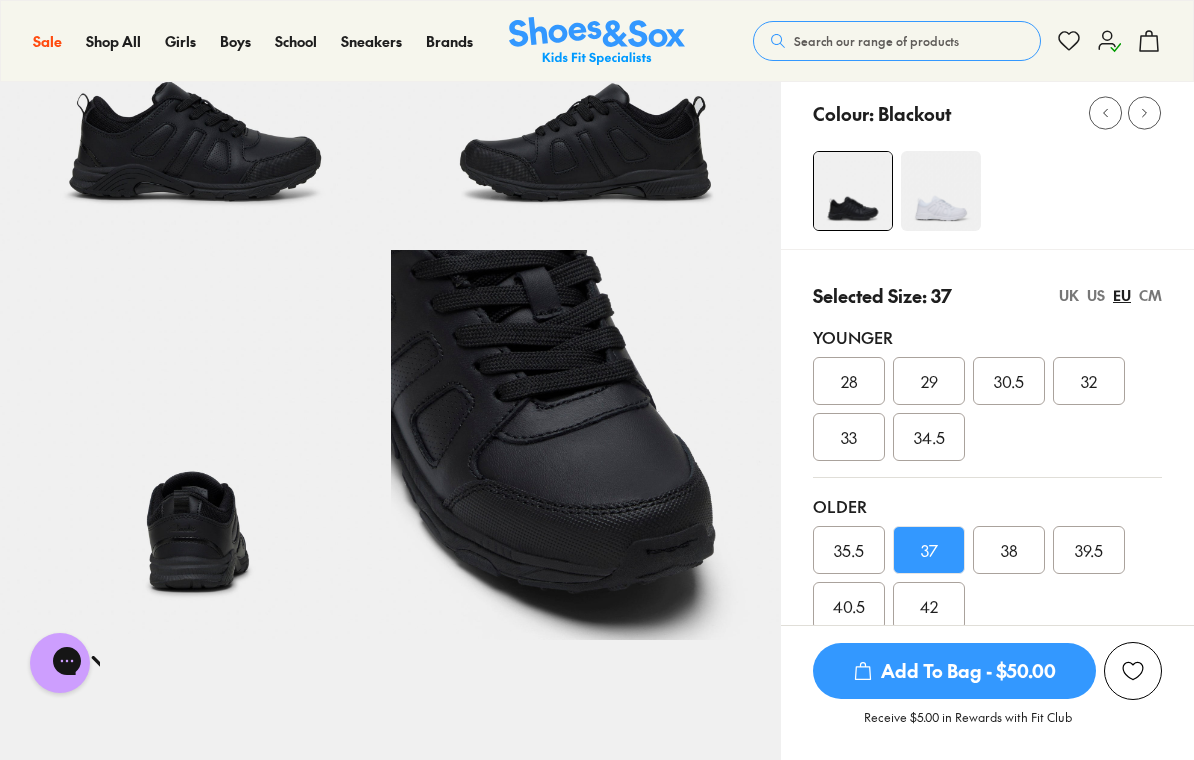 click on "Add To Bag - $50.00" at bounding box center [954, 671] 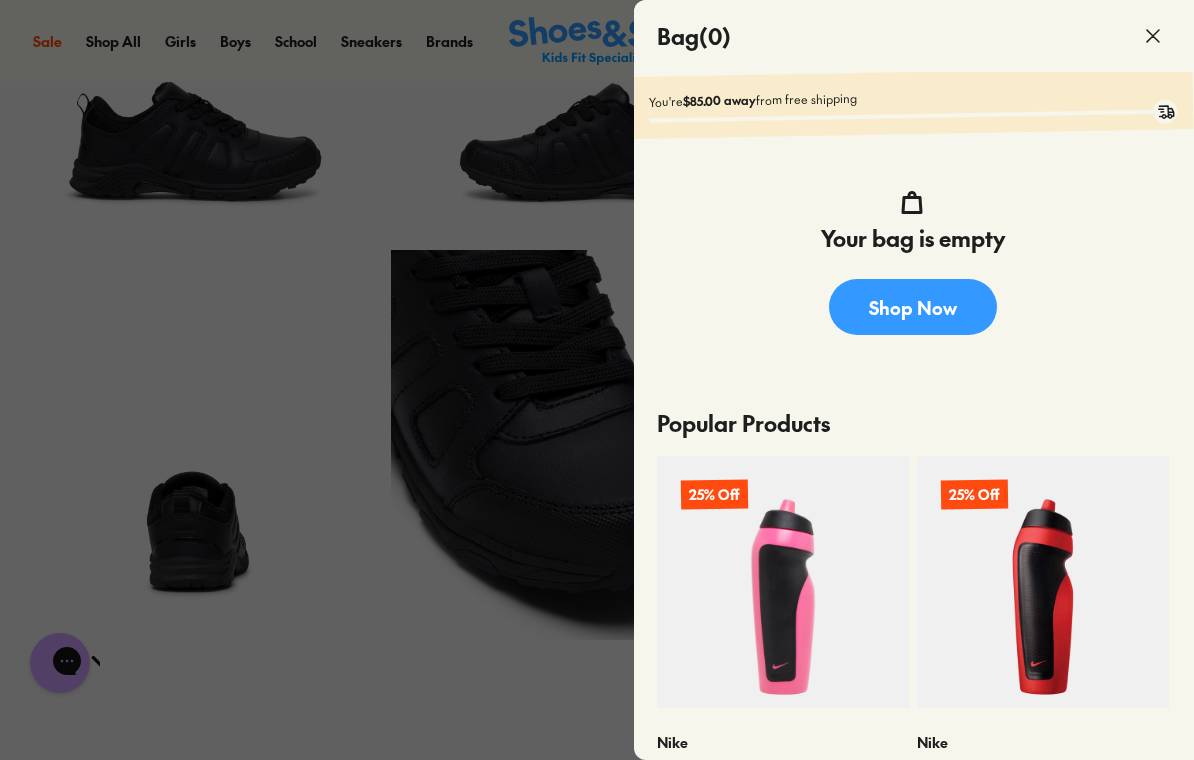 click 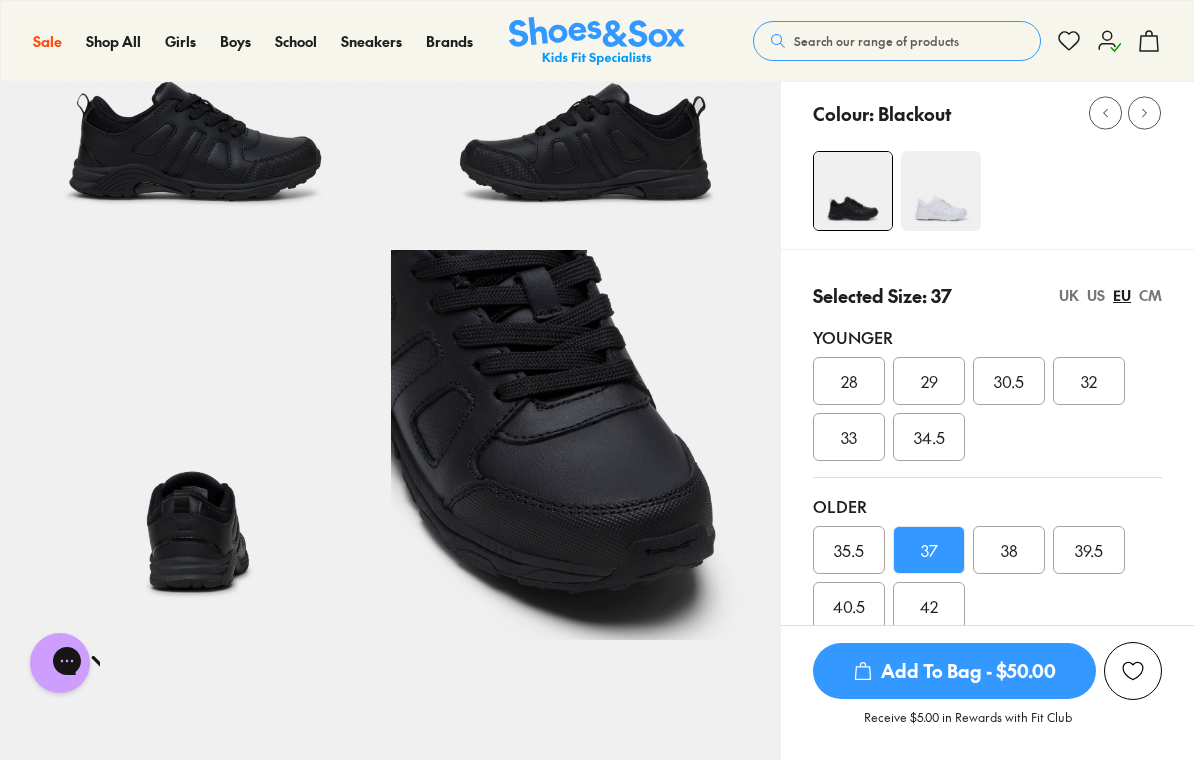 click on "CM" at bounding box center (1150, 295) 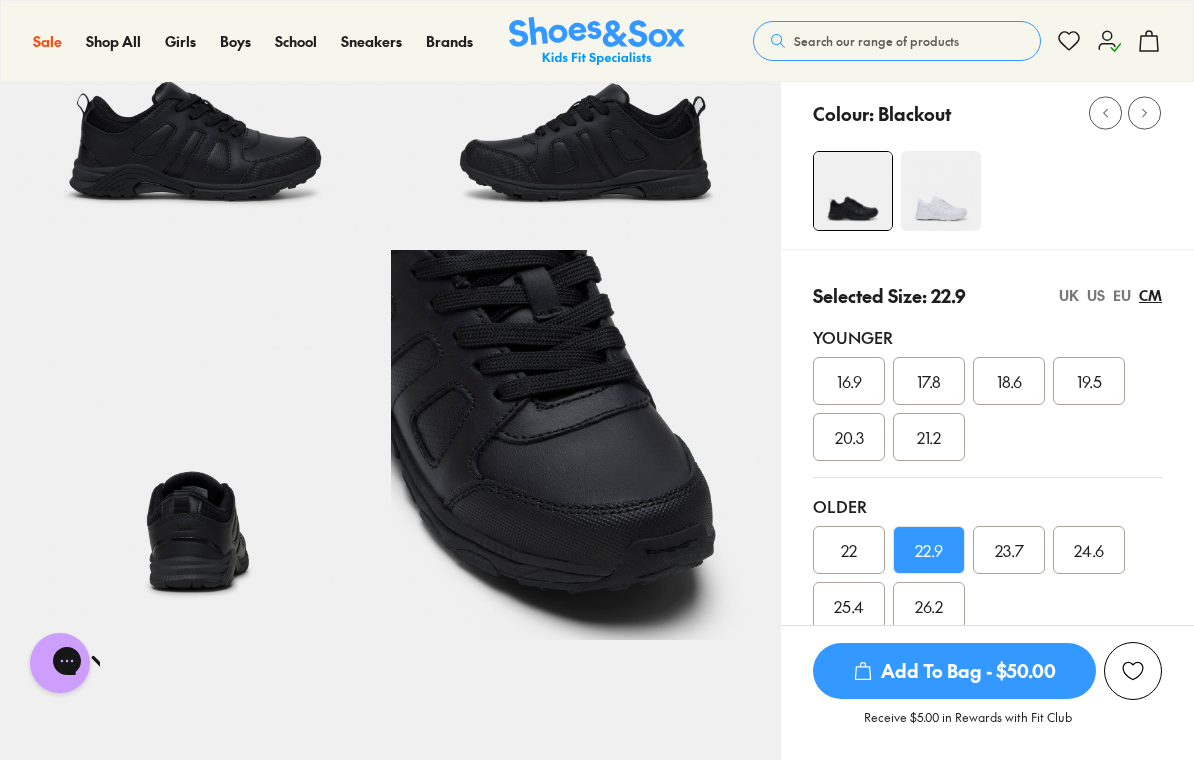 click on "UK" at bounding box center [1069, 295] 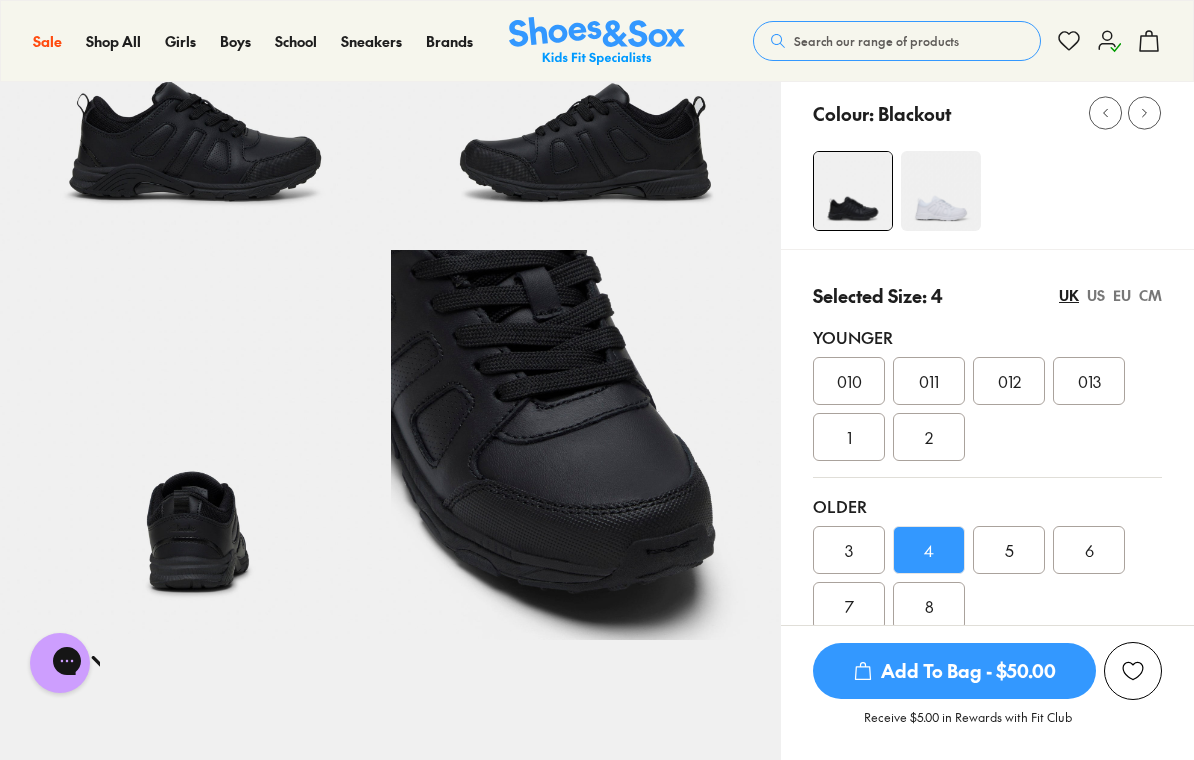 click on "5" at bounding box center (1009, 550) 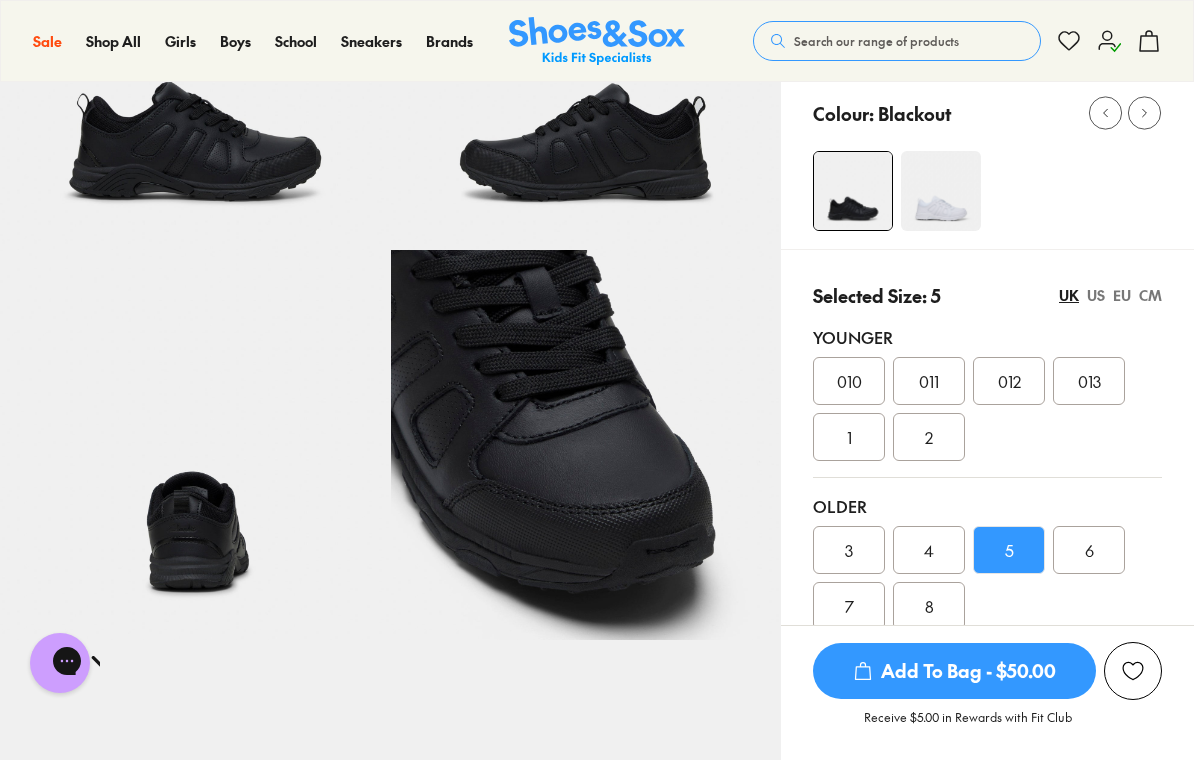 click on "Add To Bag - $50.00" at bounding box center [954, 671] 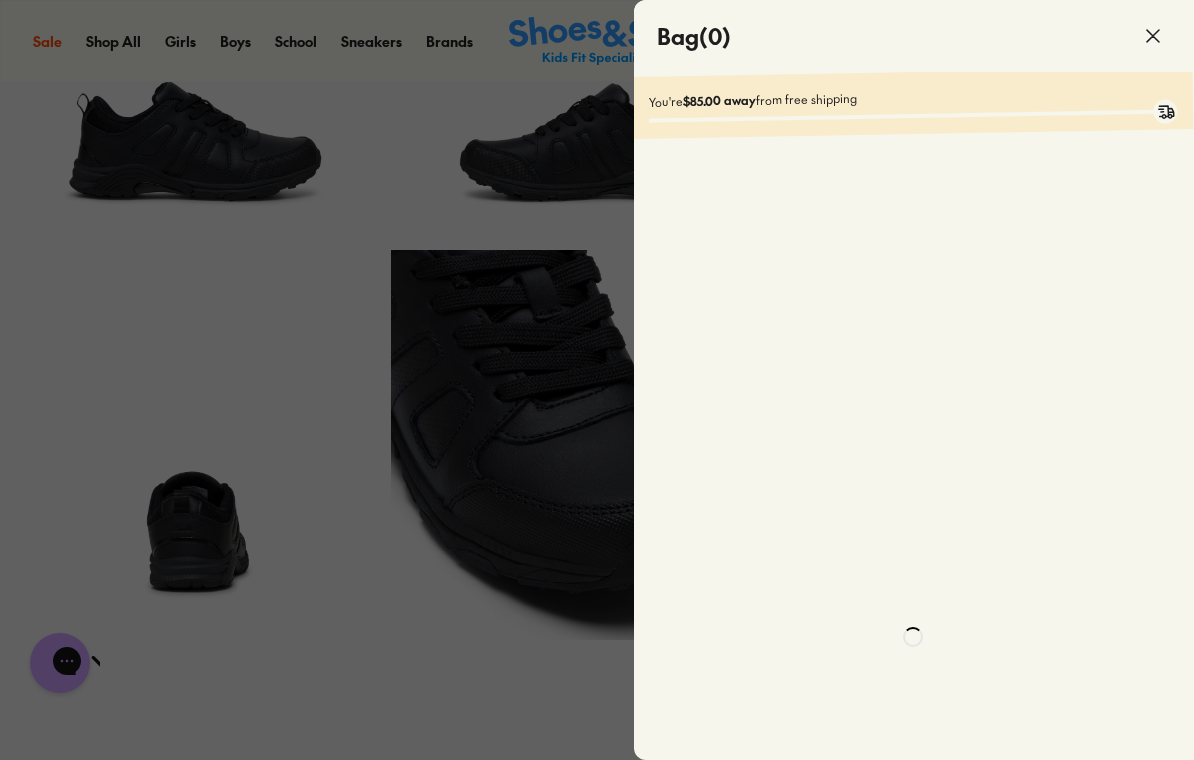 scroll, scrollTop: 0, scrollLeft: 0, axis: both 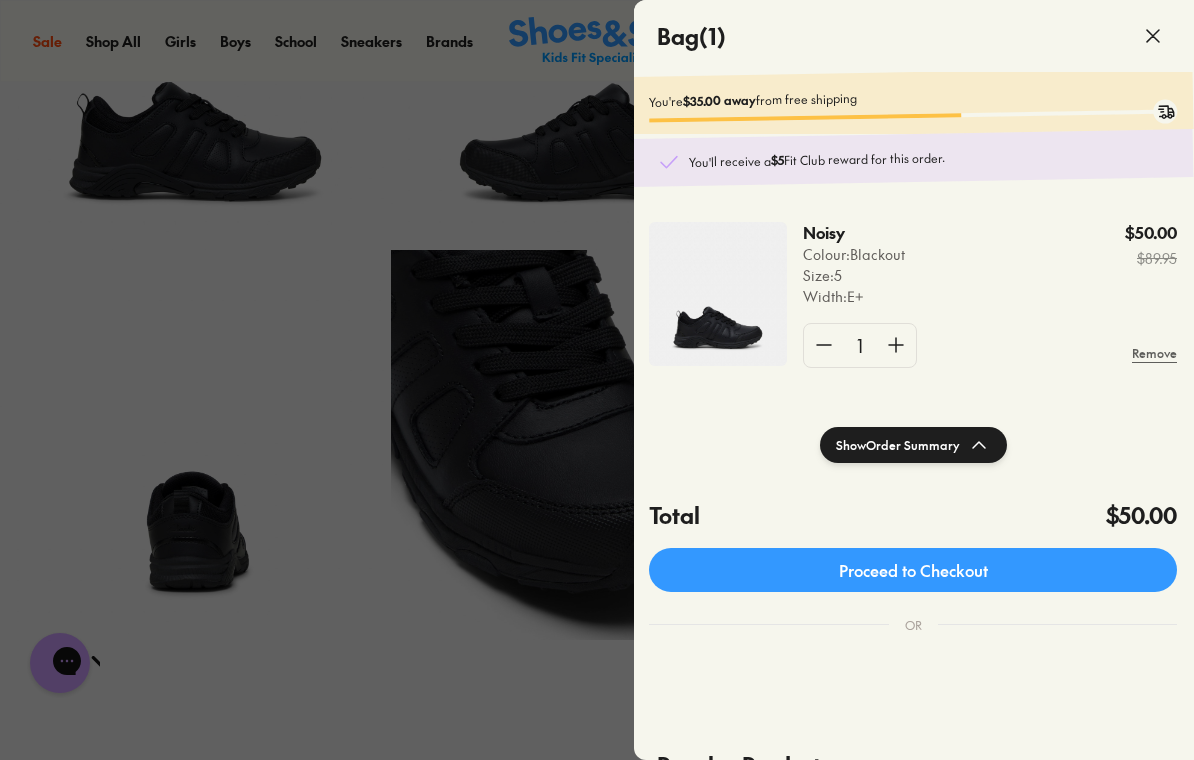 click 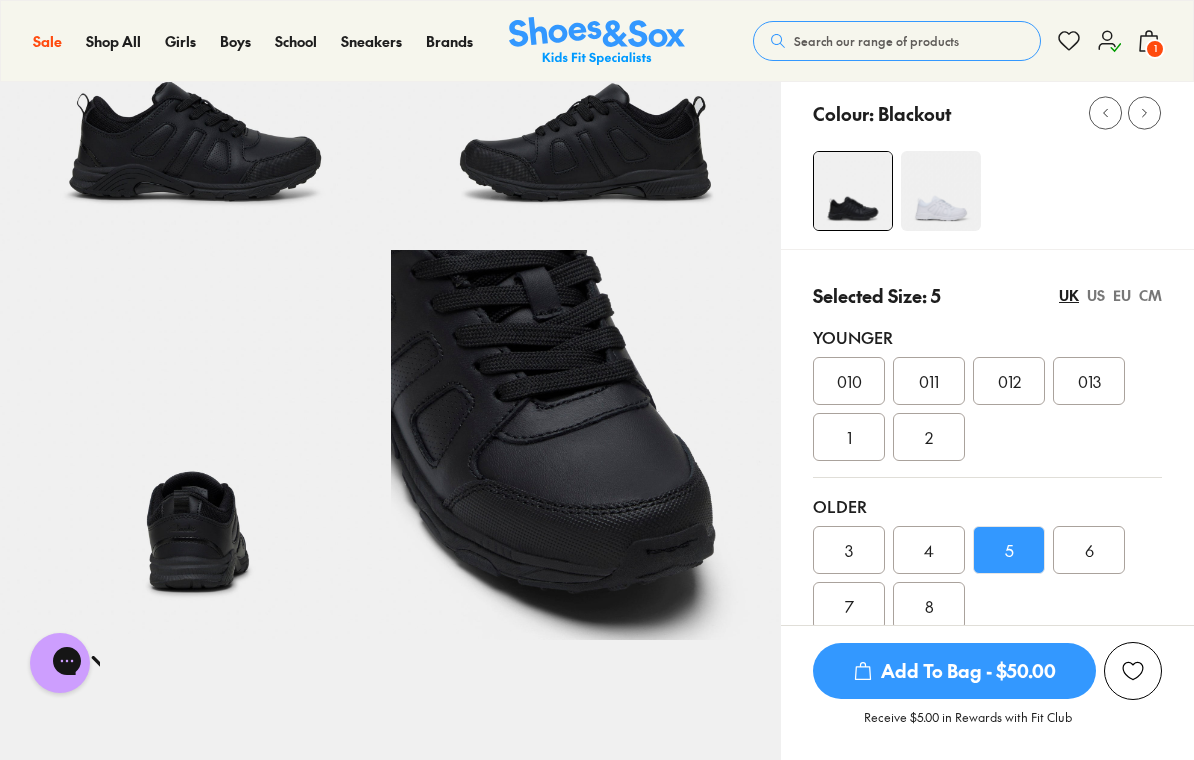 click on "Search our range of products" at bounding box center [876, 41] 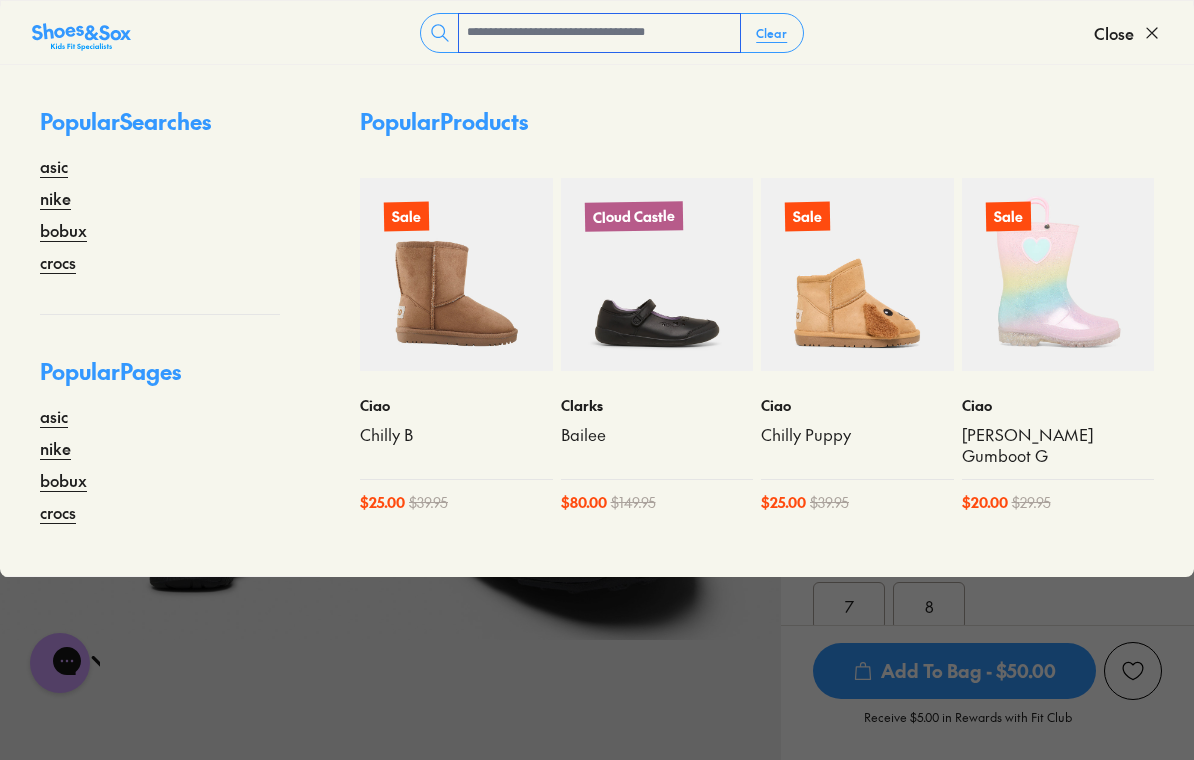click at bounding box center (599, 33) 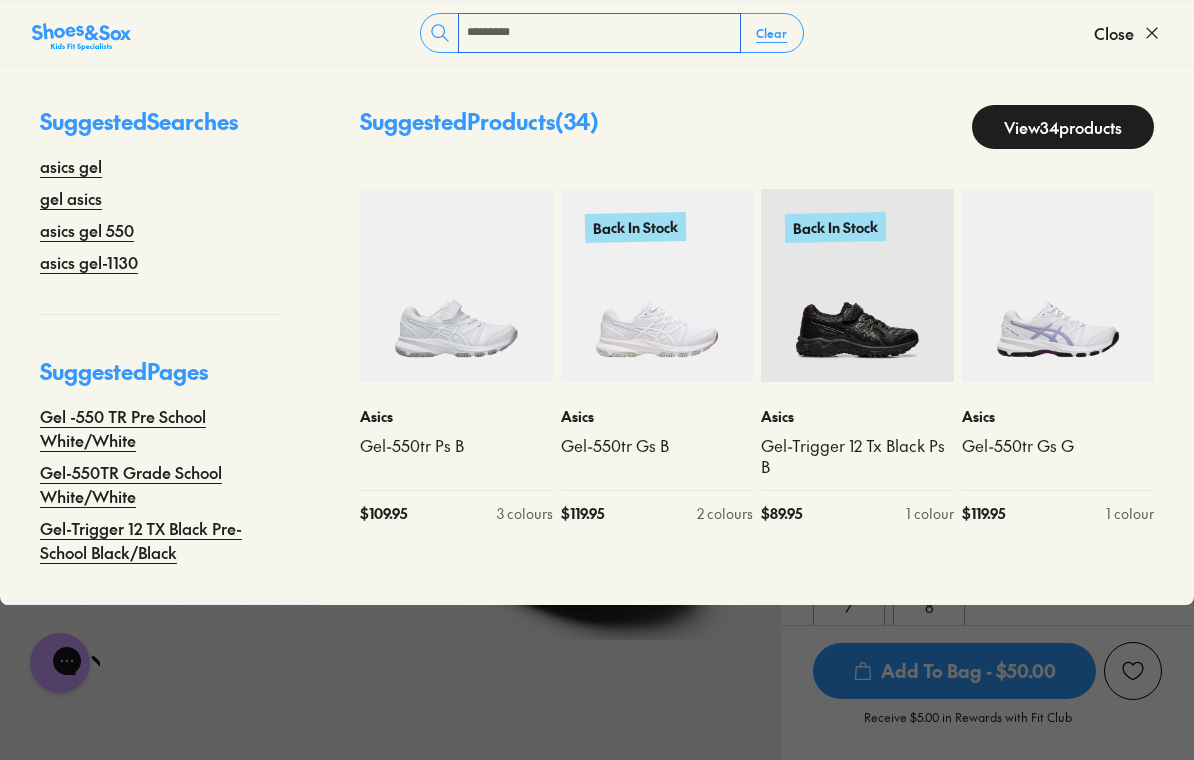 type on "*********" 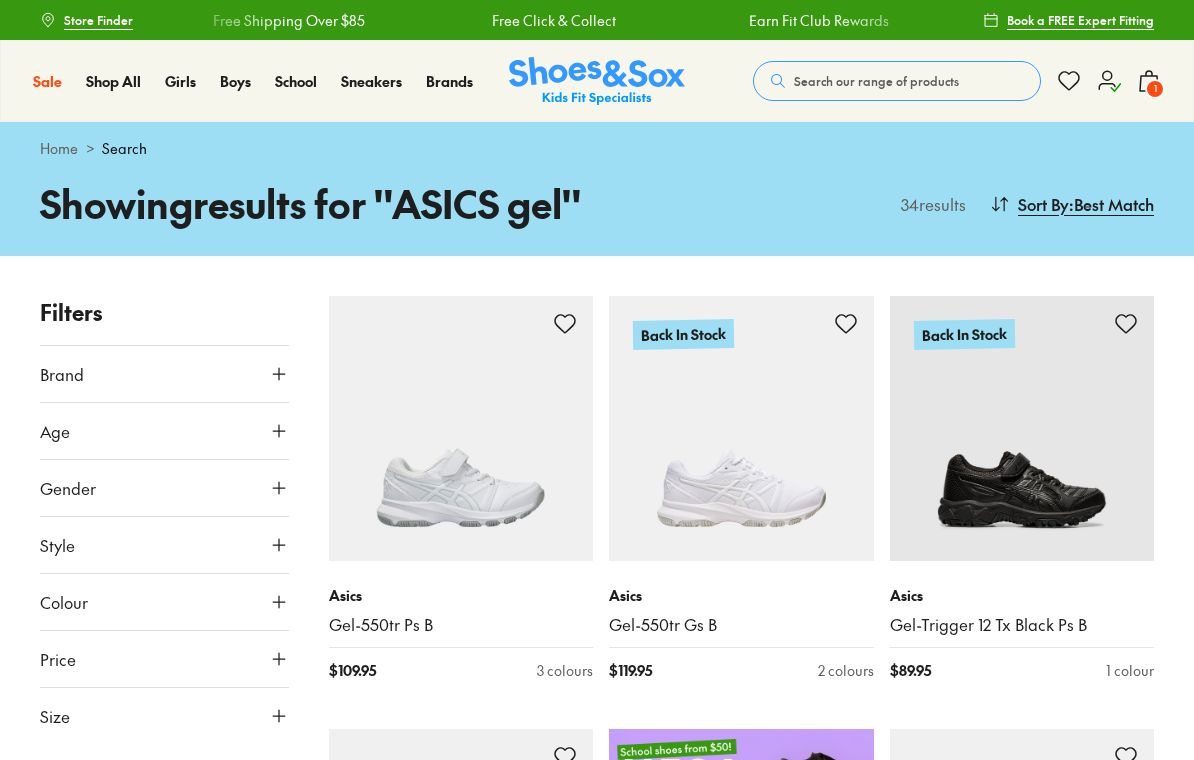 scroll, scrollTop: 0, scrollLeft: 0, axis: both 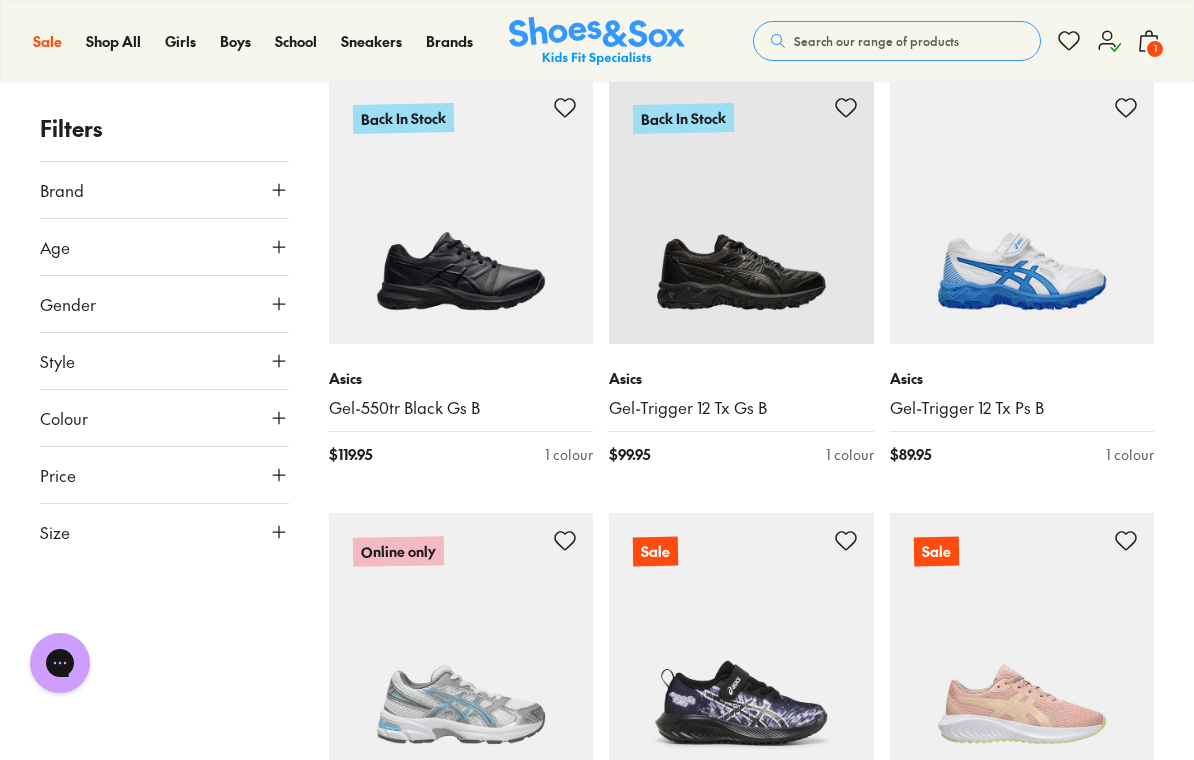 click on "Gel-Trigger 12 Tx Gs B" at bounding box center [741, 408] 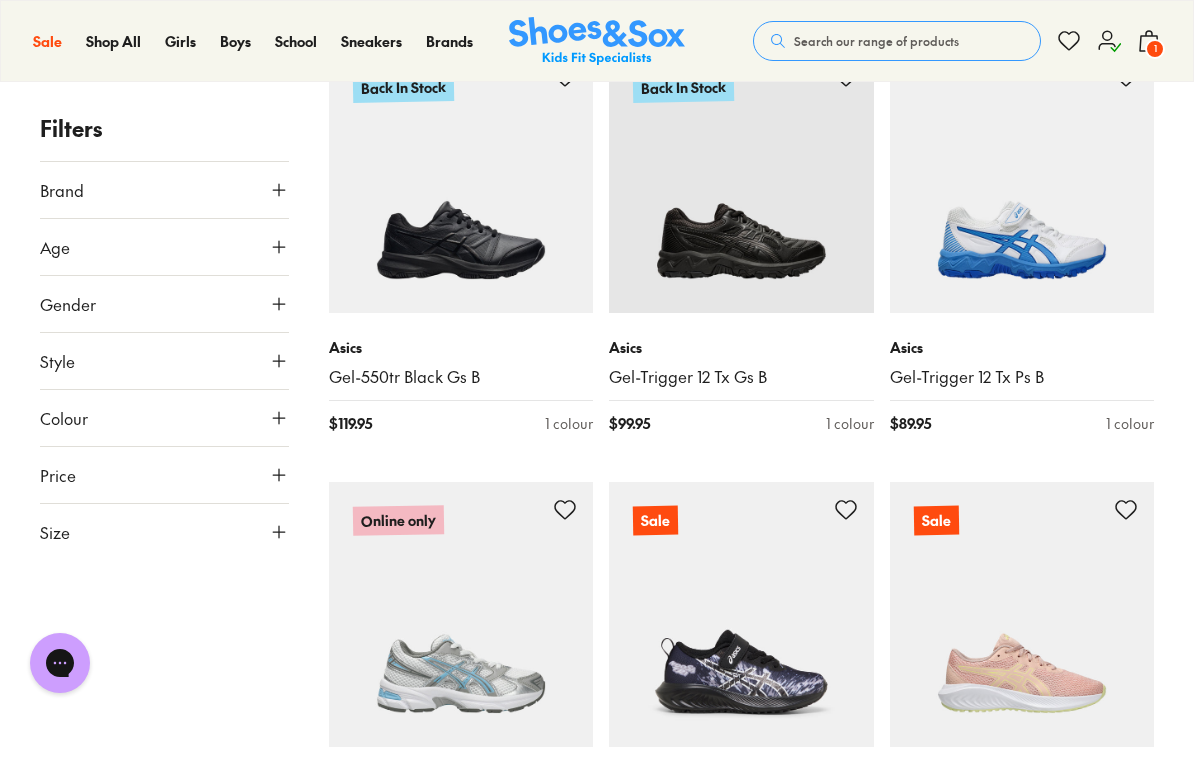 click at bounding box center [461, 181] 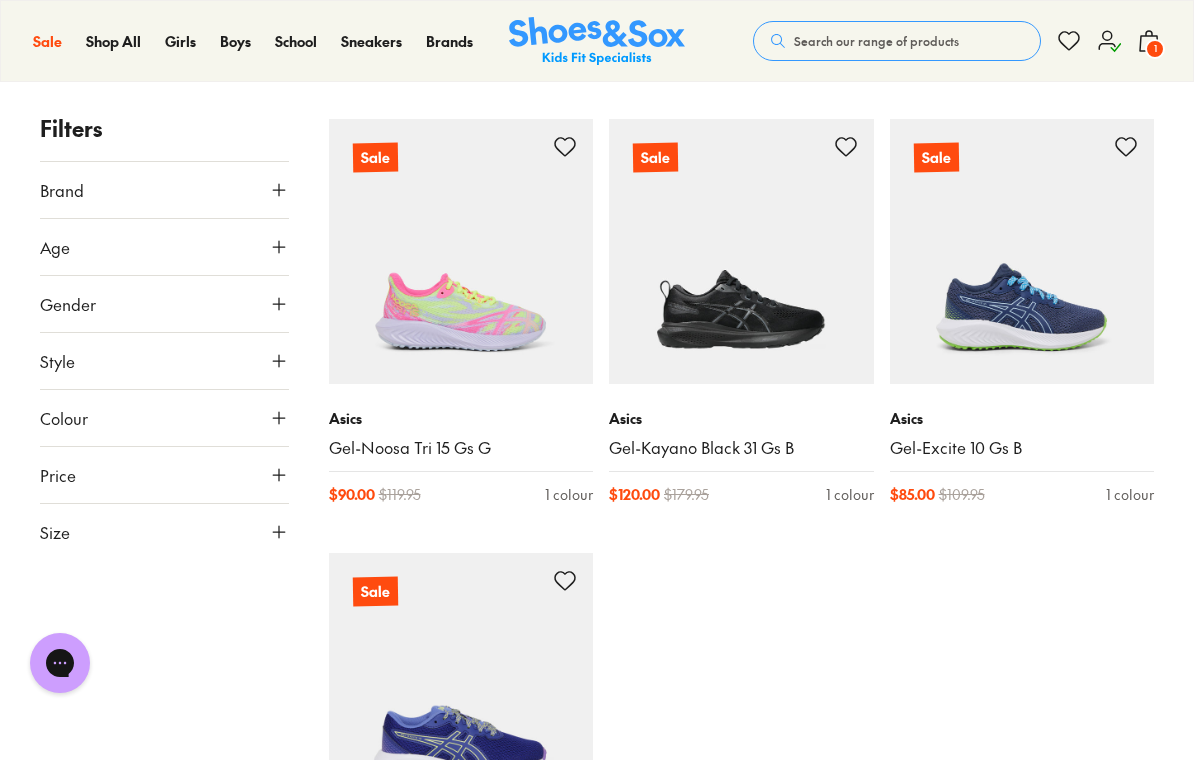 scroll, scrollTop: 4469, scrollLeft: 0, axis: vertical 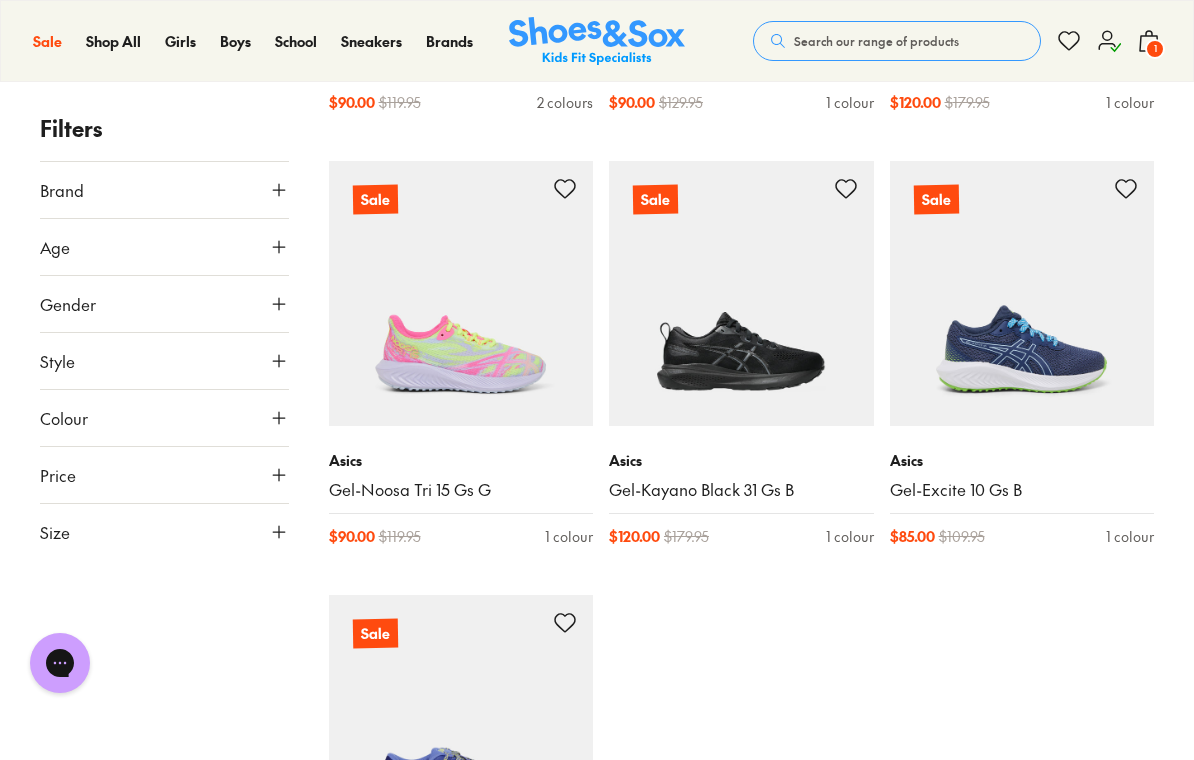 click on "Gel-Kayano Black 31 Gs B" at bounding box center [741, 490] 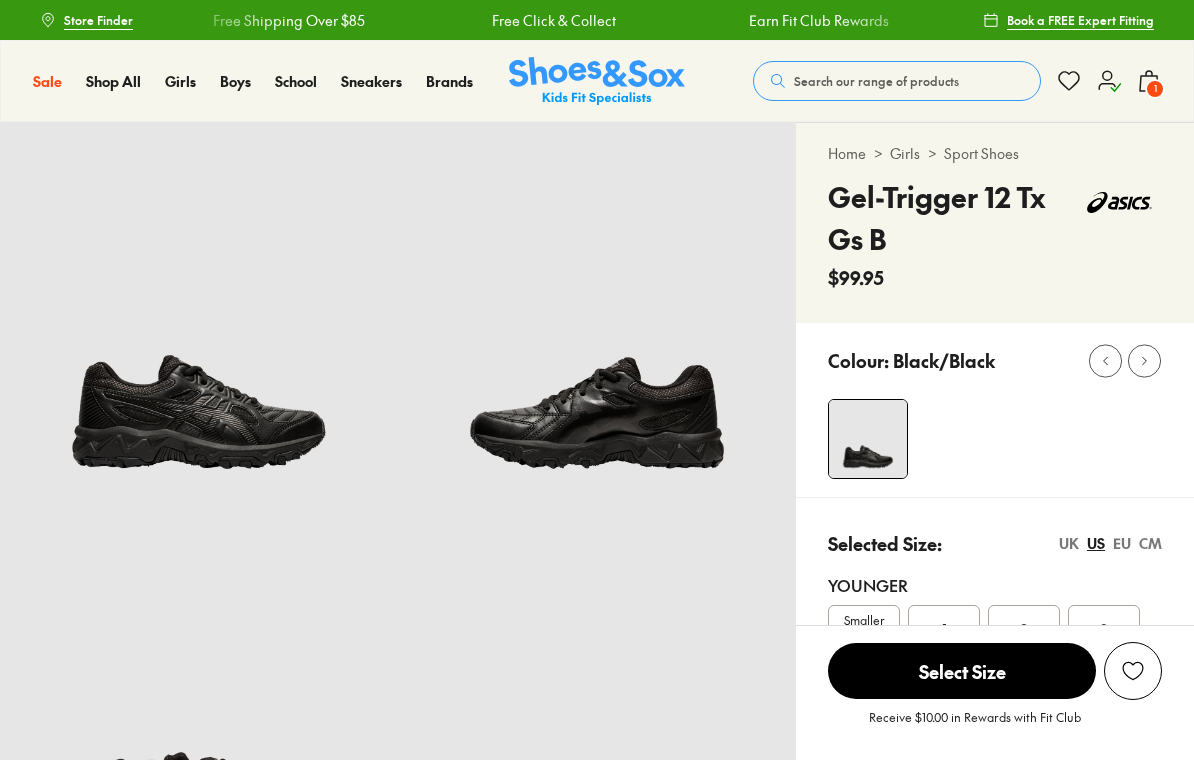 scroll, scrollTop: 0, scrollLeft: 0, axis: both 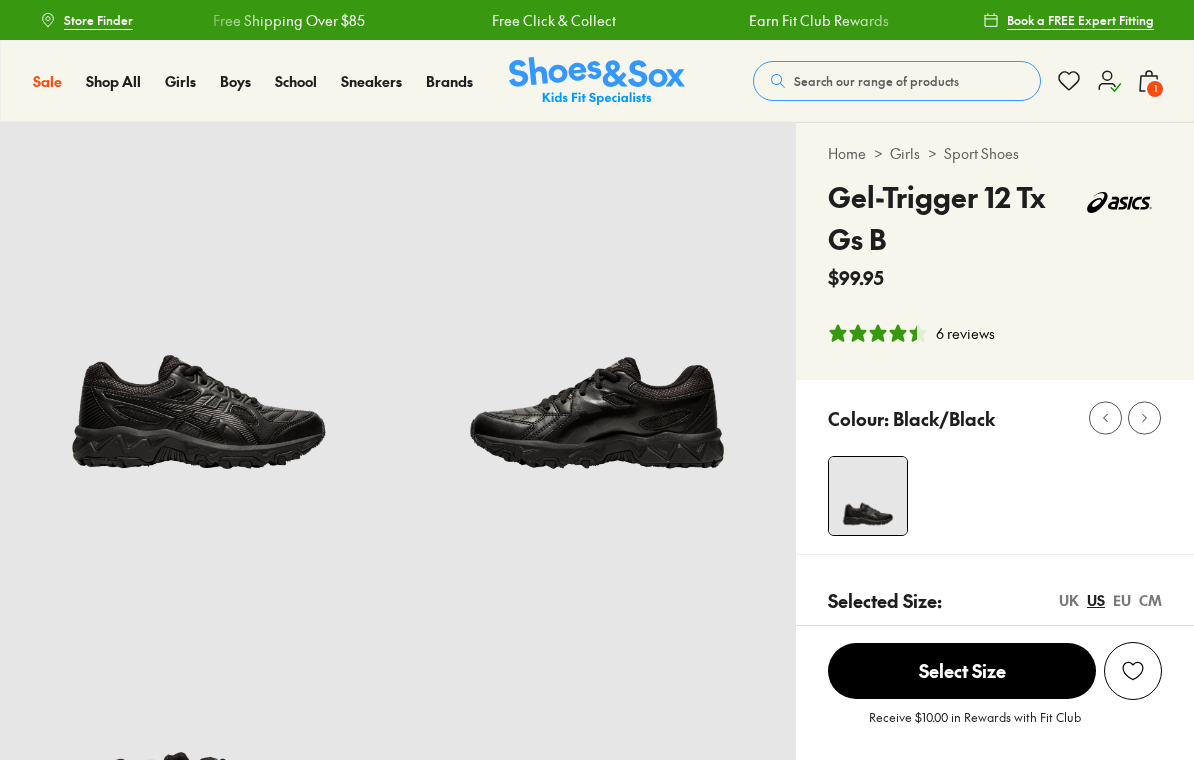 select on "*" 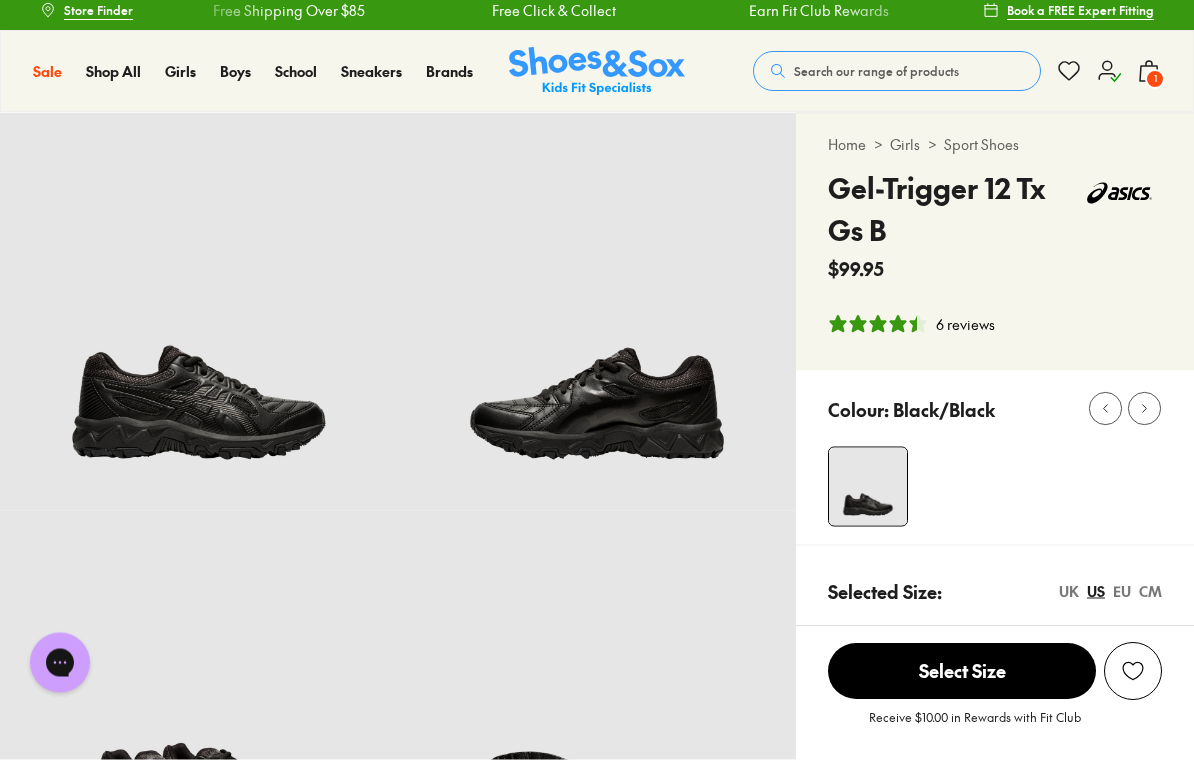 scroll, scrollTop: 0, scrollLeft: 0, axis: both 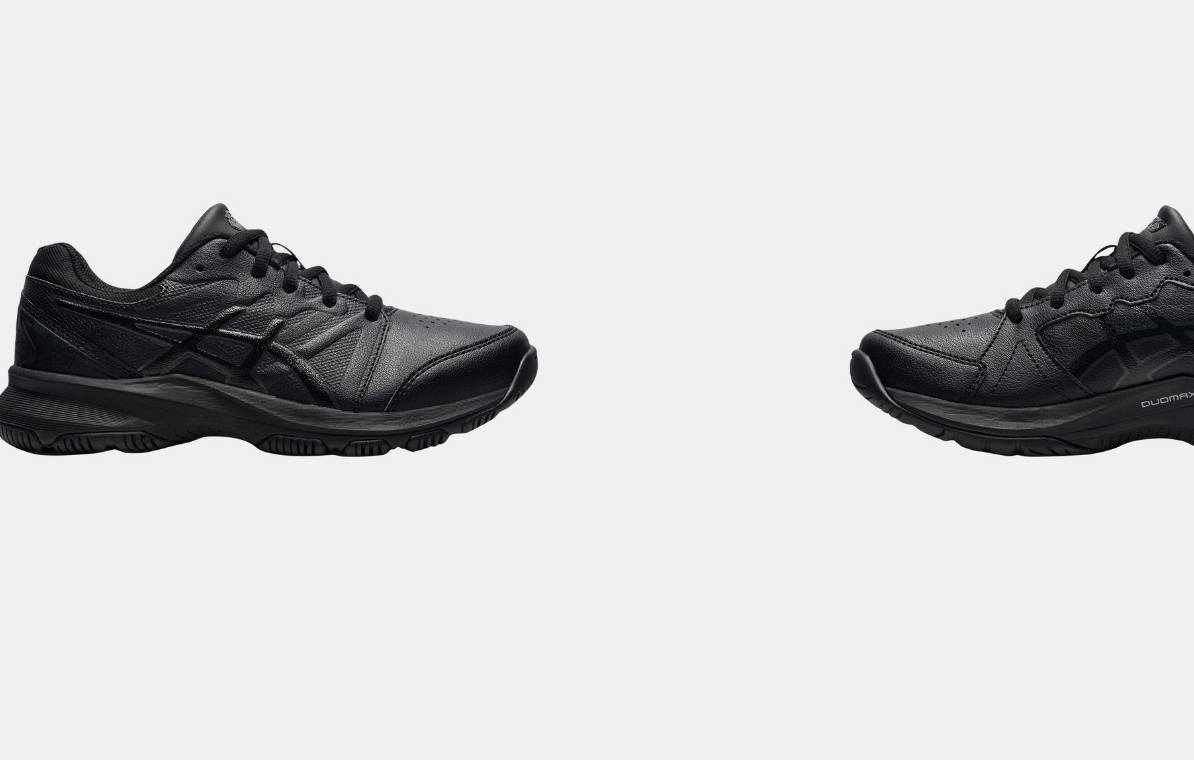 select on "*" 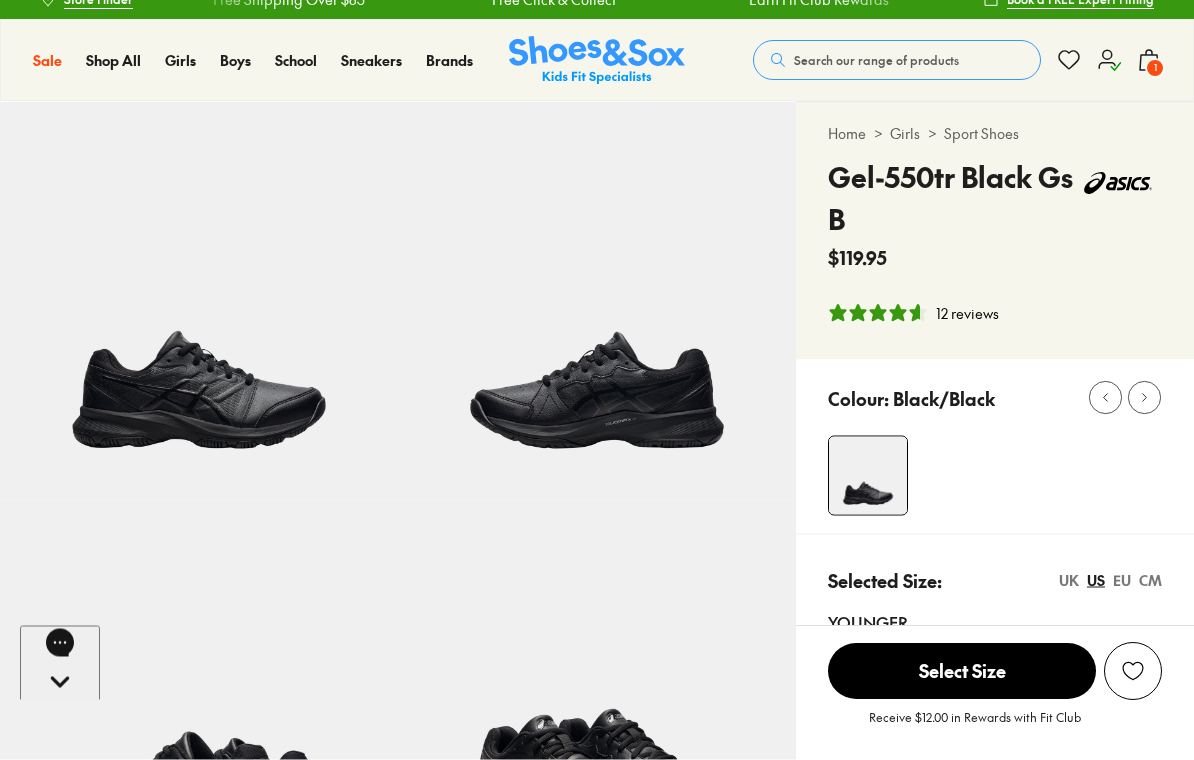 scroll, scrollTop: 0, scrollLeft: 0, axis: both 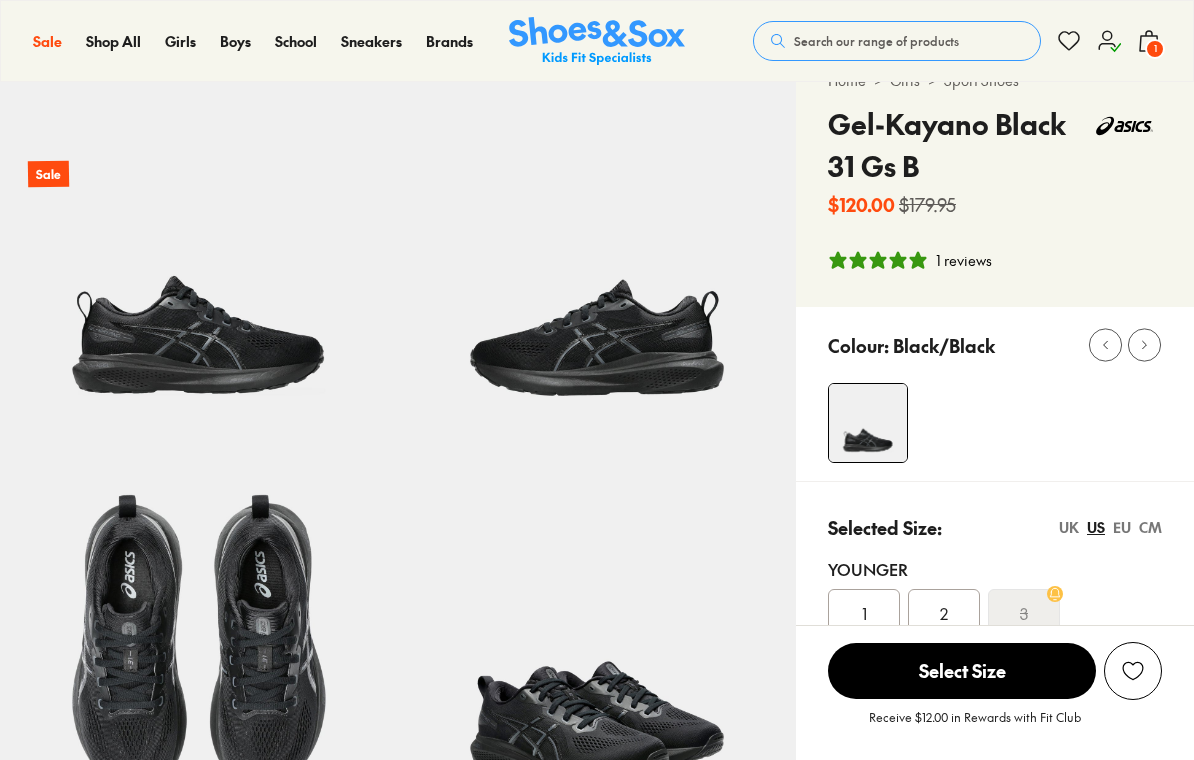 select on "*" 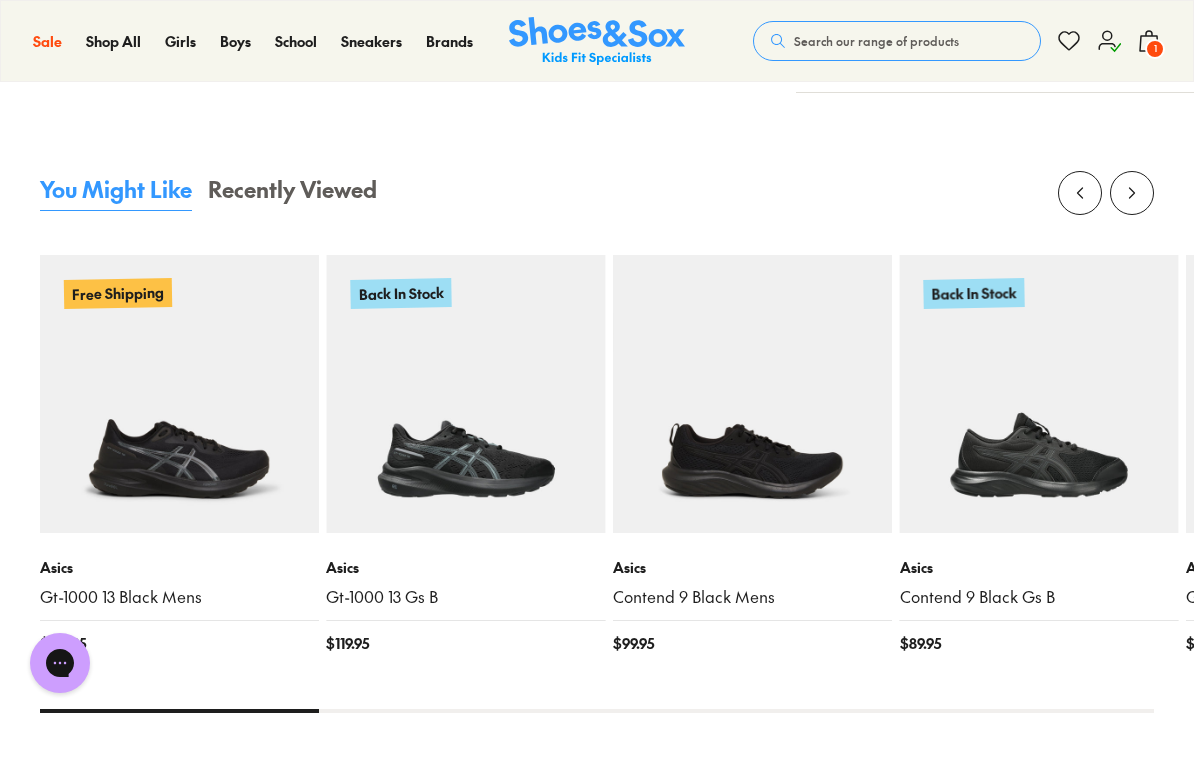 scroll, scrollTop: 1925, scrollLeft: 0, axis: vertical 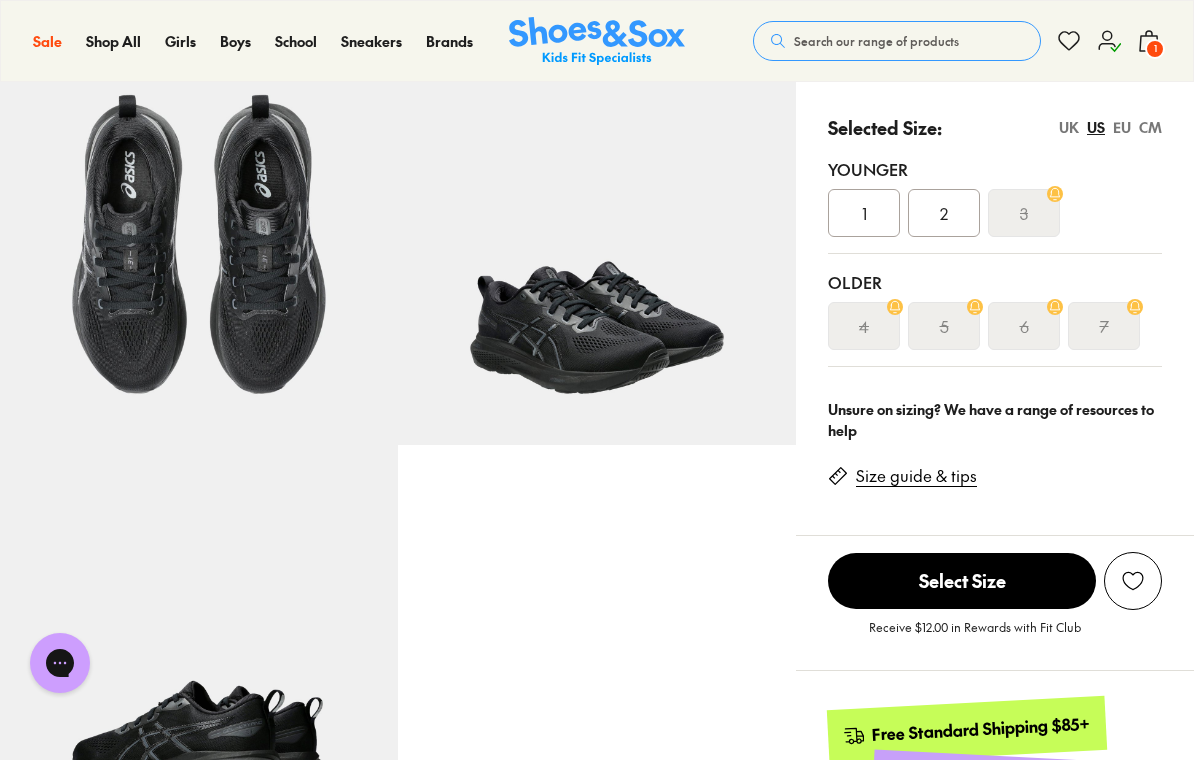 click on "5" at bounding box center (944, 326) 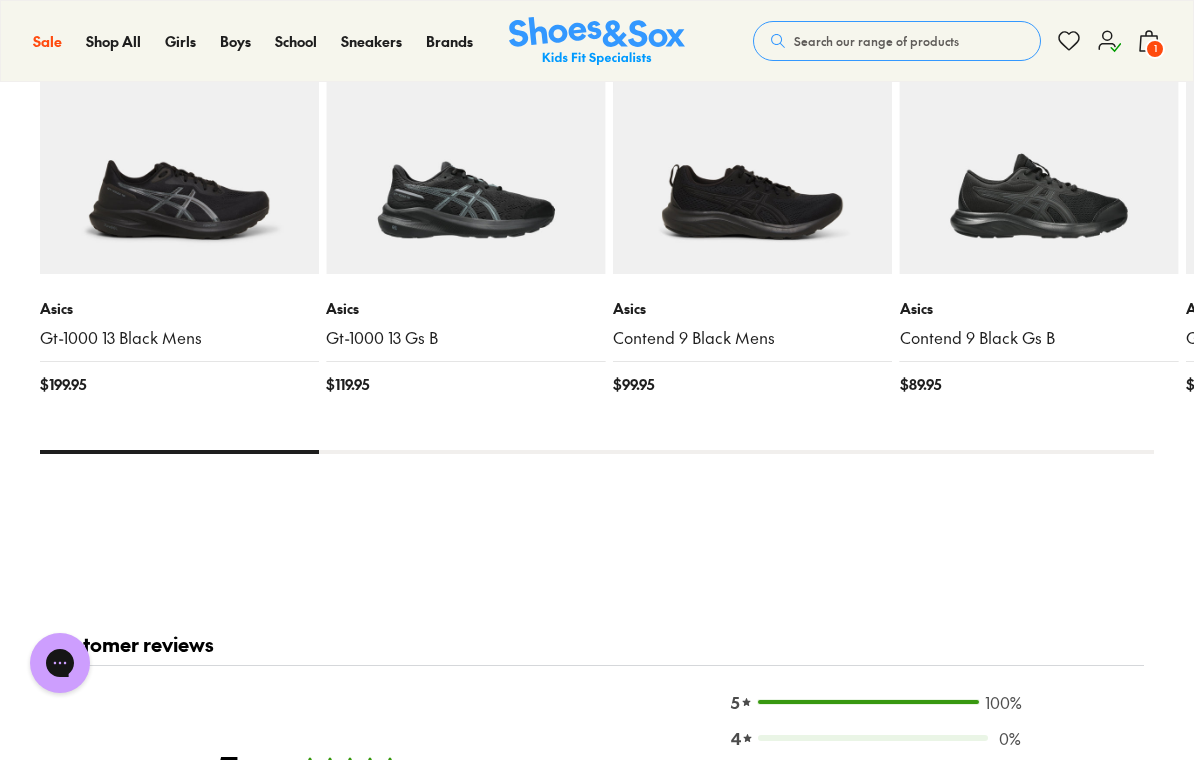 scroll, scrollTop: 2317, scrollLeft: 0, axis: vertical 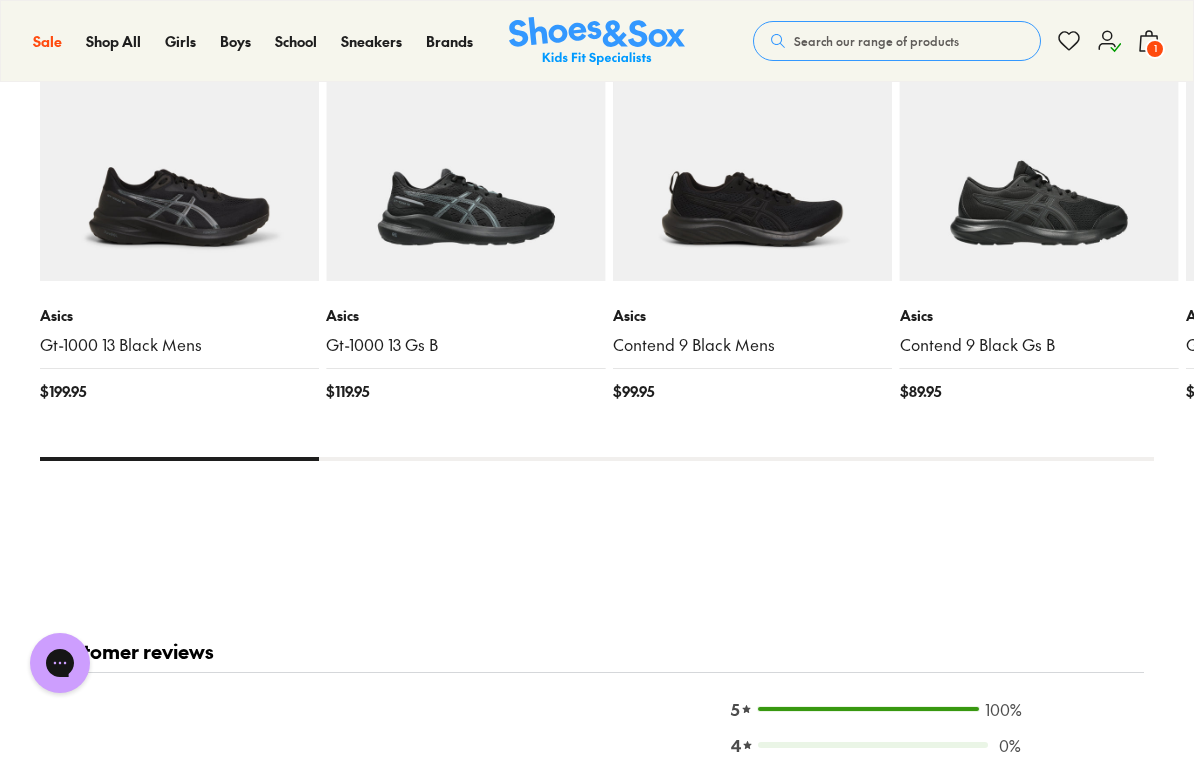 click on "Gt-1000 13 Gs B" at bounding box center (465, 345) 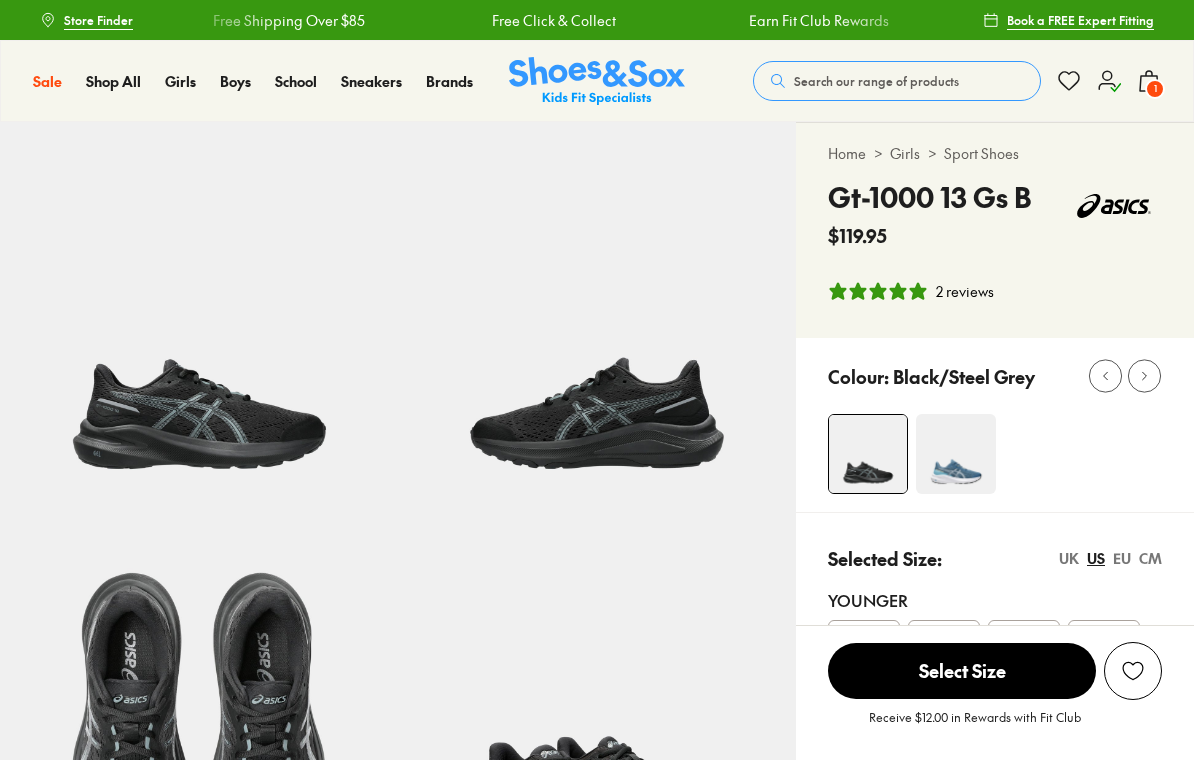 scroll, scrollTop: 0, scrollLeft: 0, axis: both 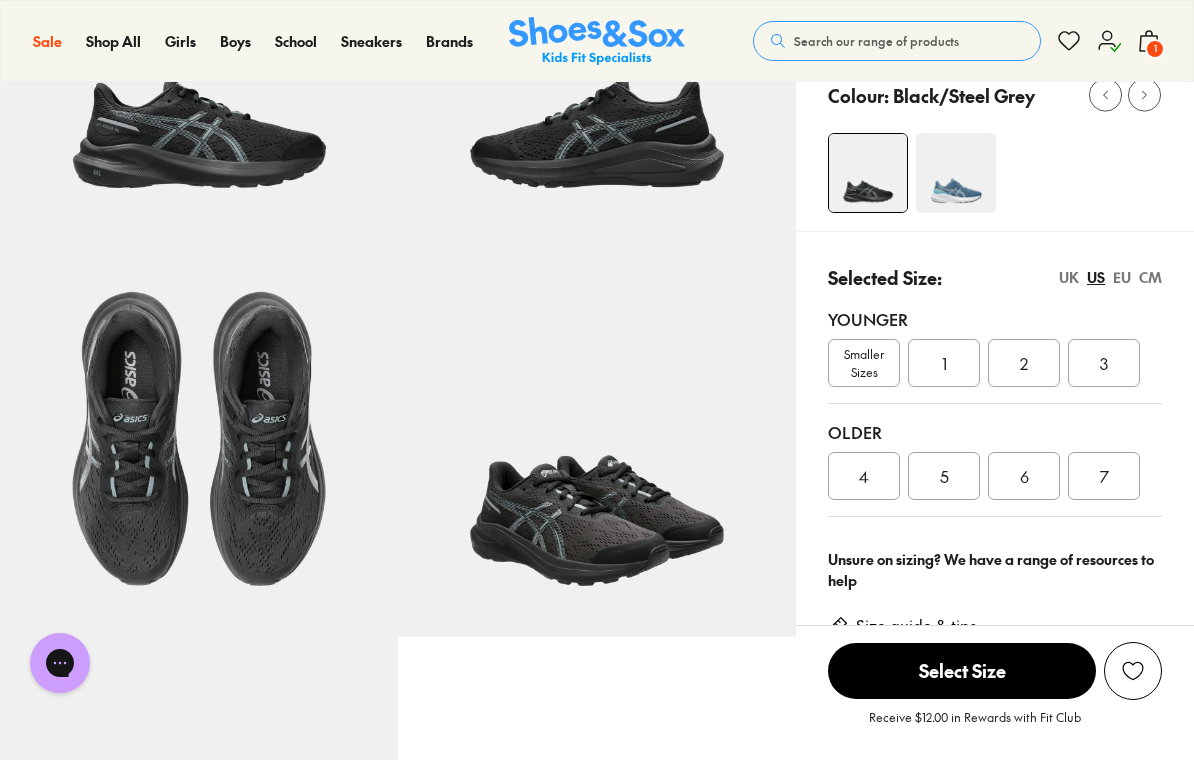 click at bounding box center (956, 173) 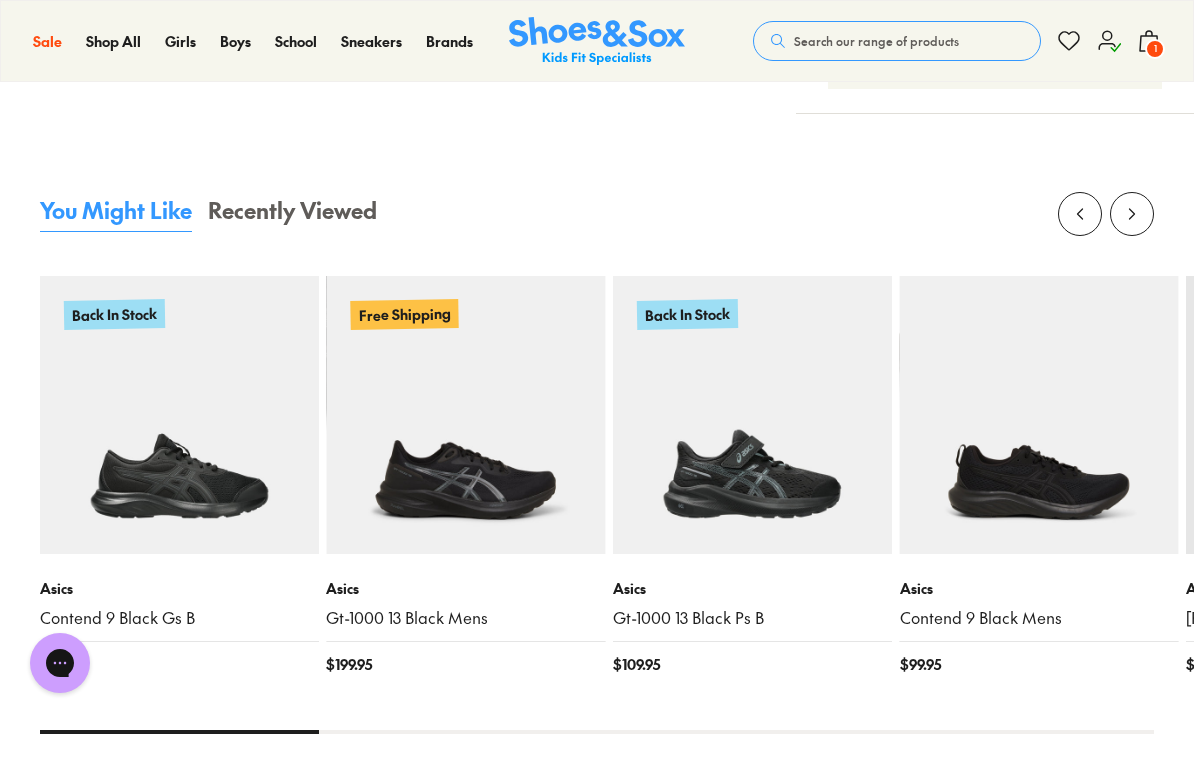 scroll, scrollTop: 1871, scrollLeft: 0, axis: vertical 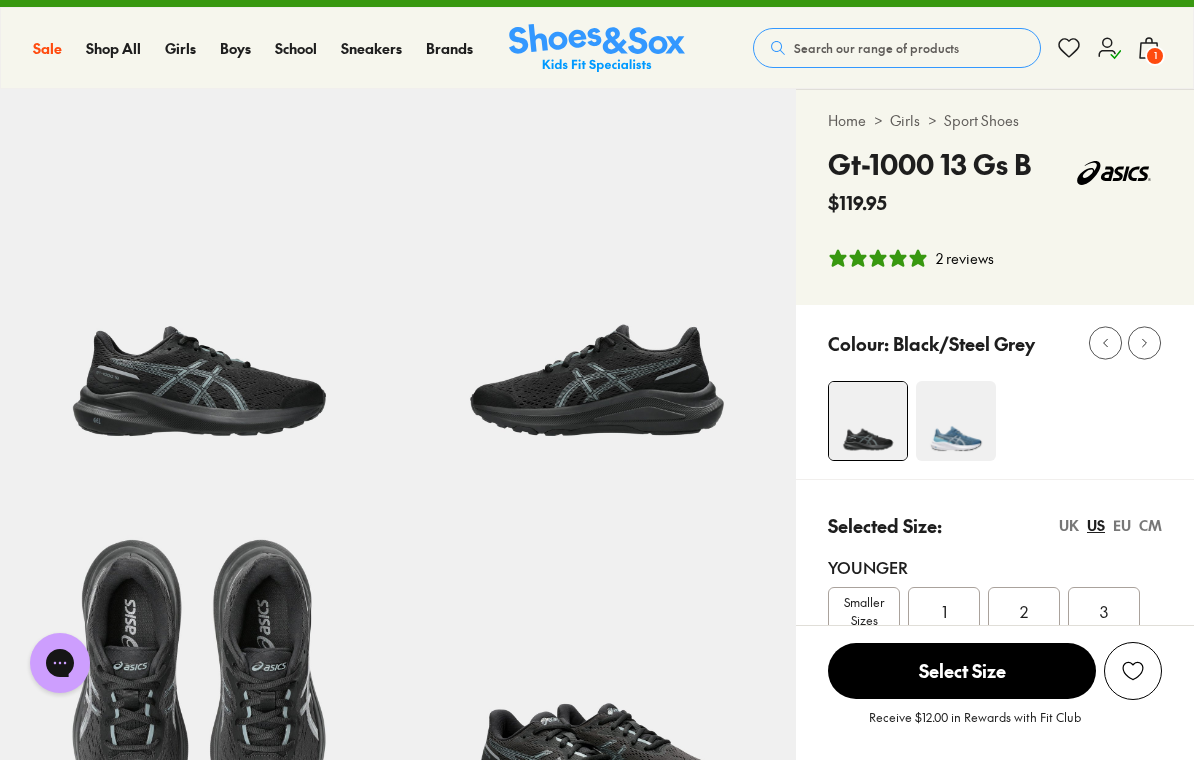 click 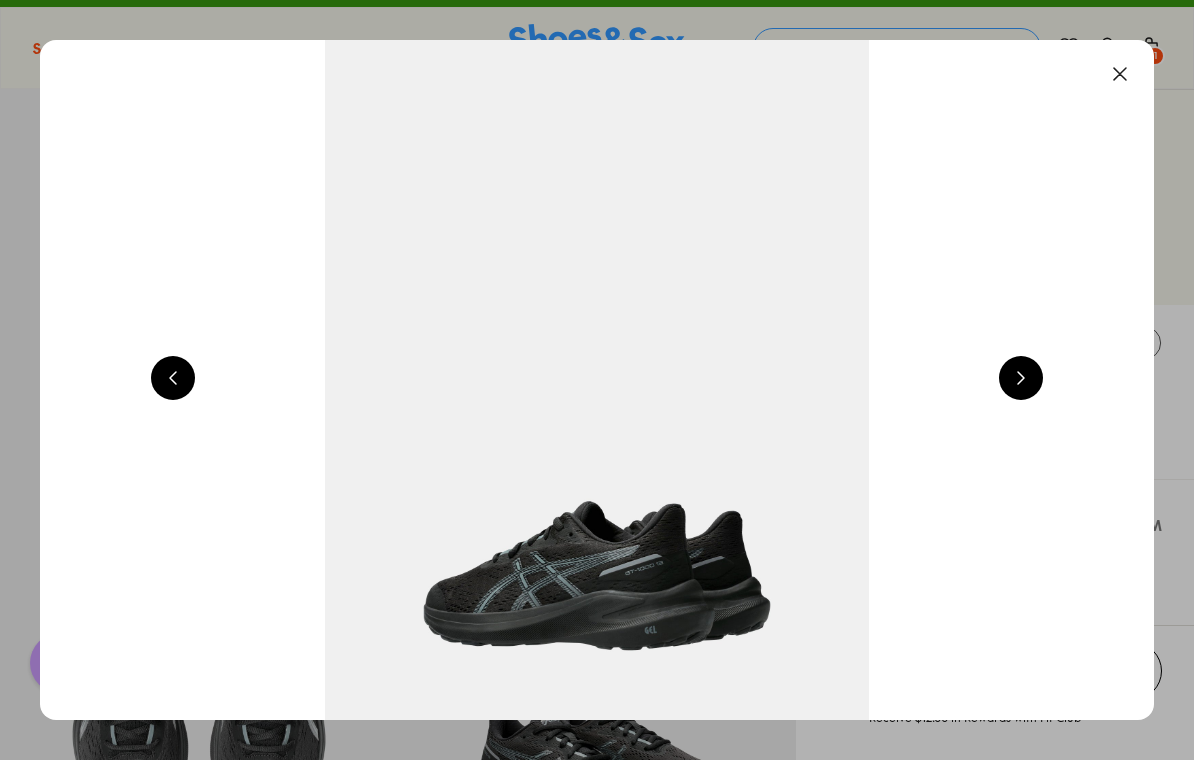 scroll, scrollTop: 0, scrollLeft: 1114, axis: horizontal 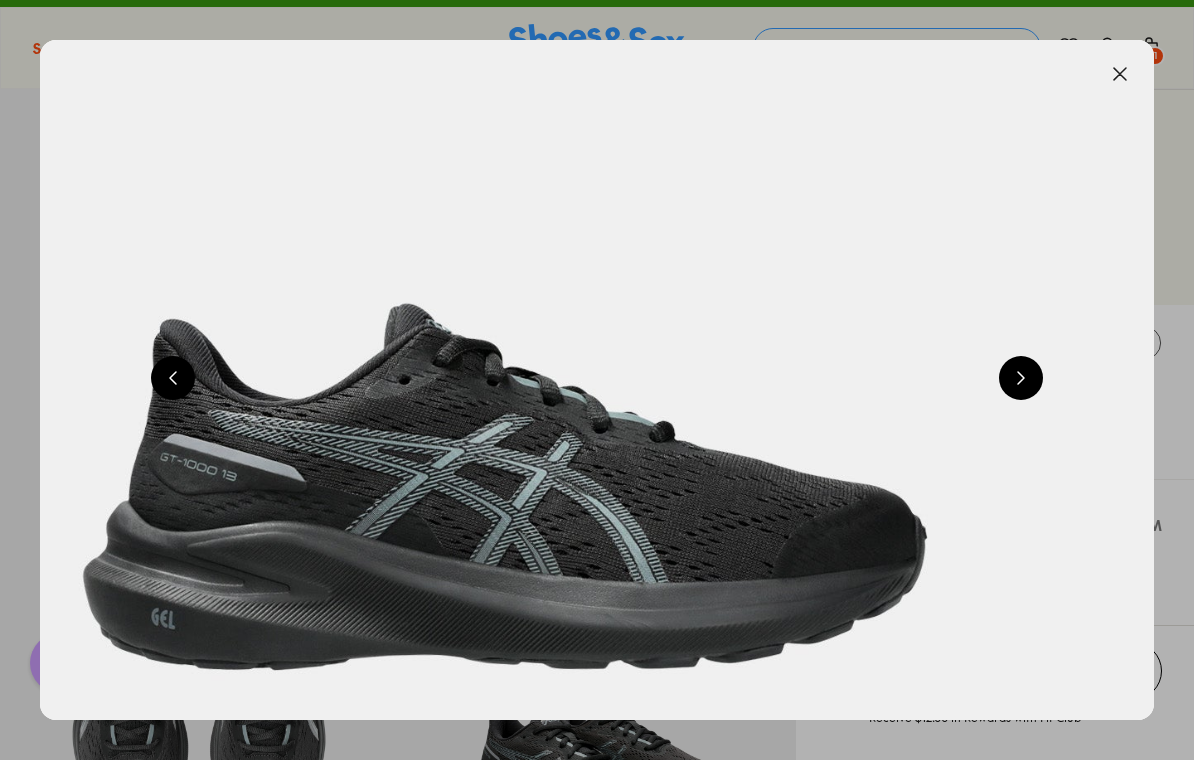 click at bounding box center [1021, 378] 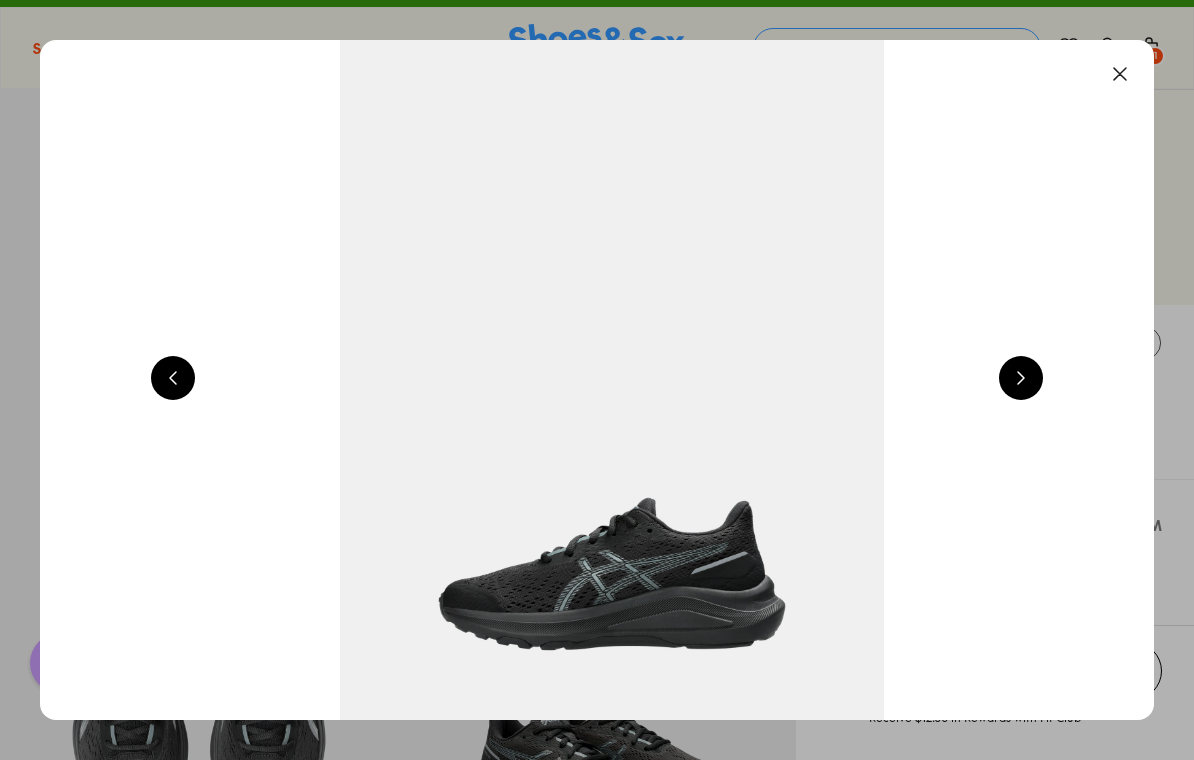 scroll, scrollTop: 0, scrollLeft: 2228, axis: horizontal 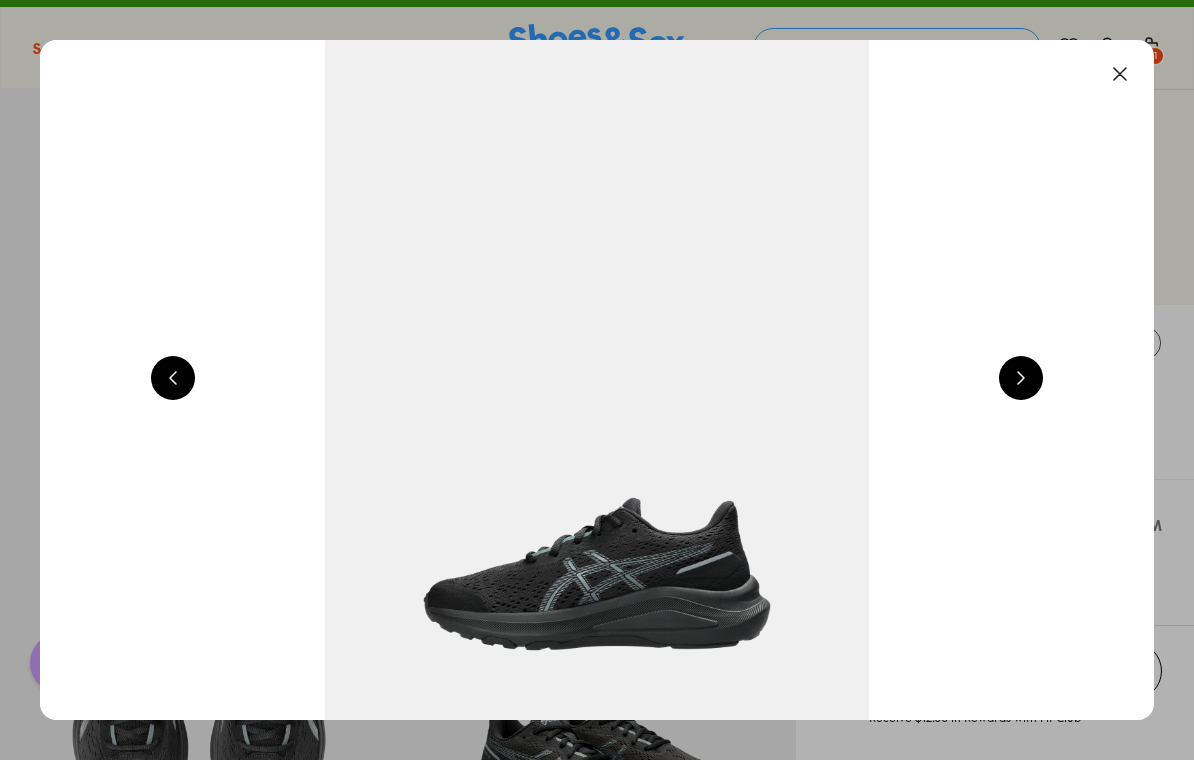 click at bounding box center (1021, 378) 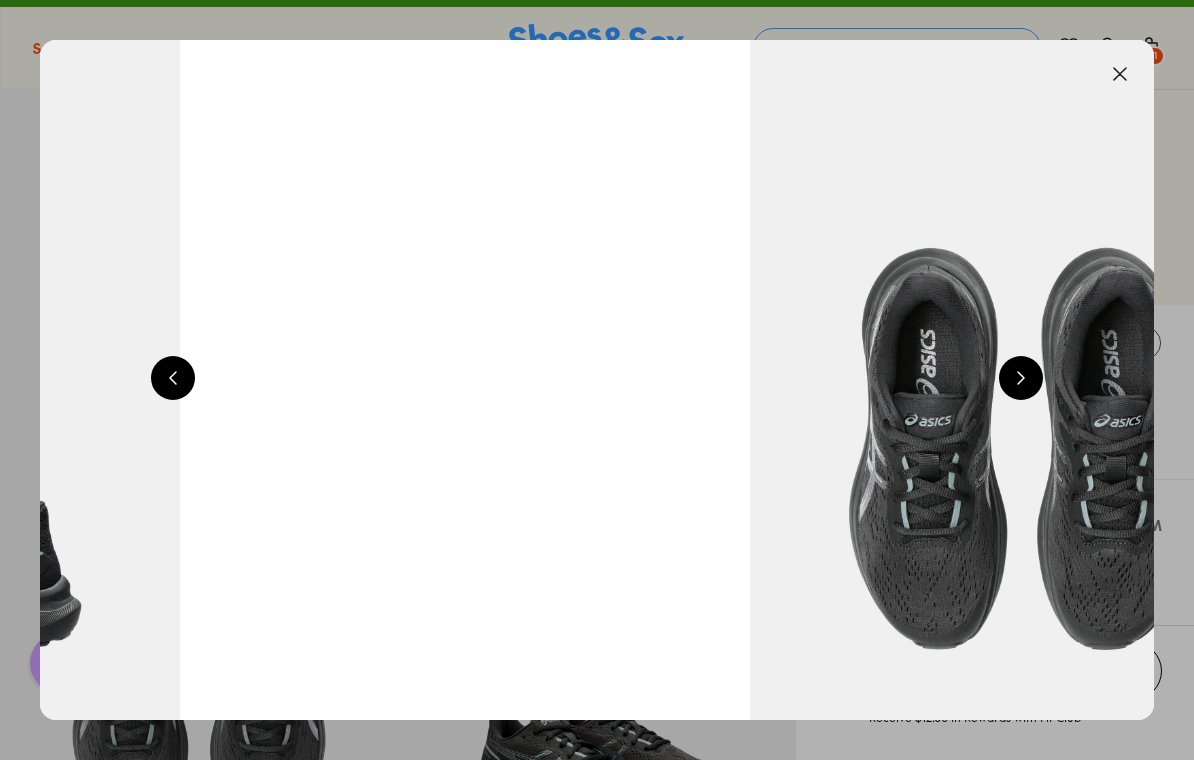 scroll, scrollTop: 0, scrollLeft: 3342, axis: horizontal 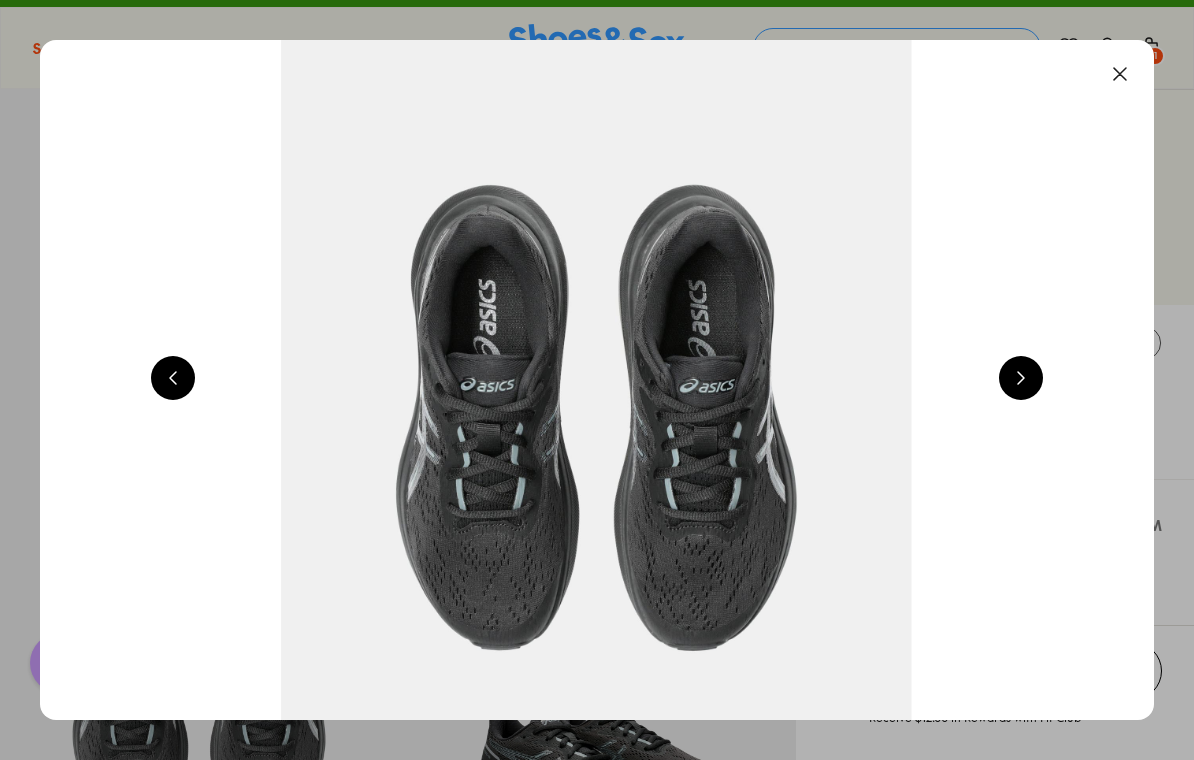 click at bounding box center [1021, 378] 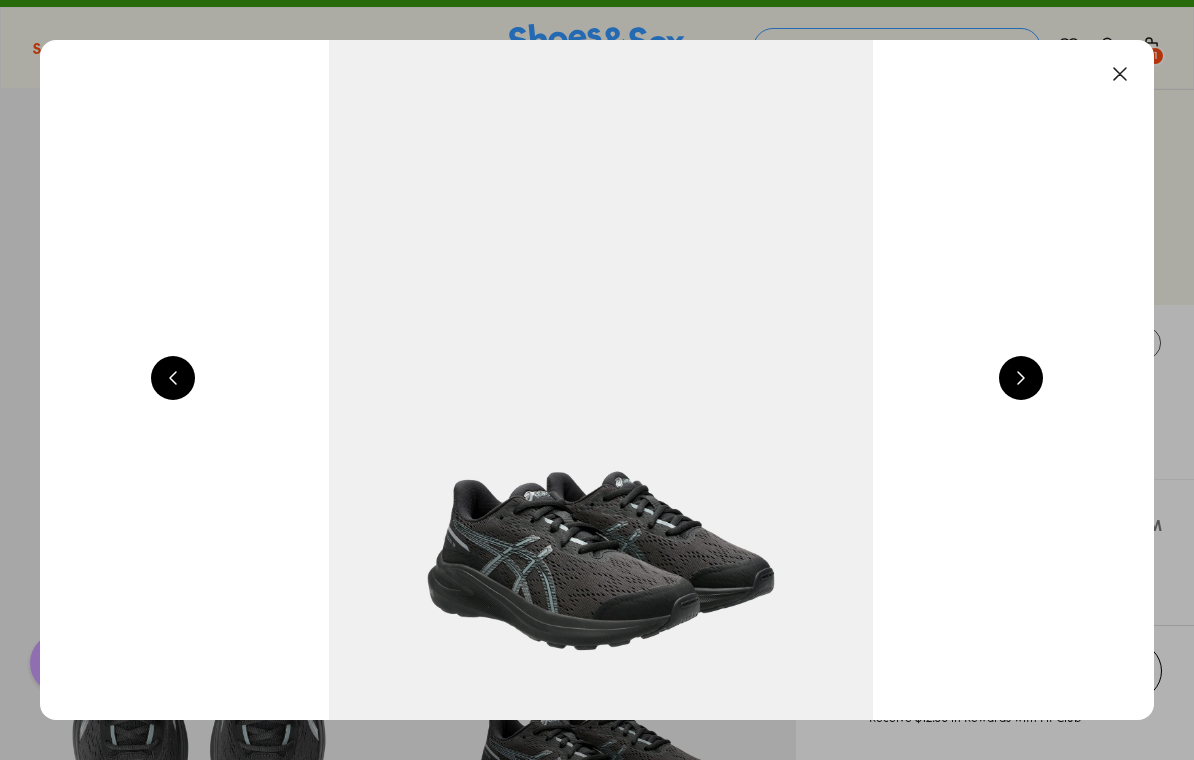 scroll, scrollTop: 0, scrollLeft: 4456, axis: horizontal 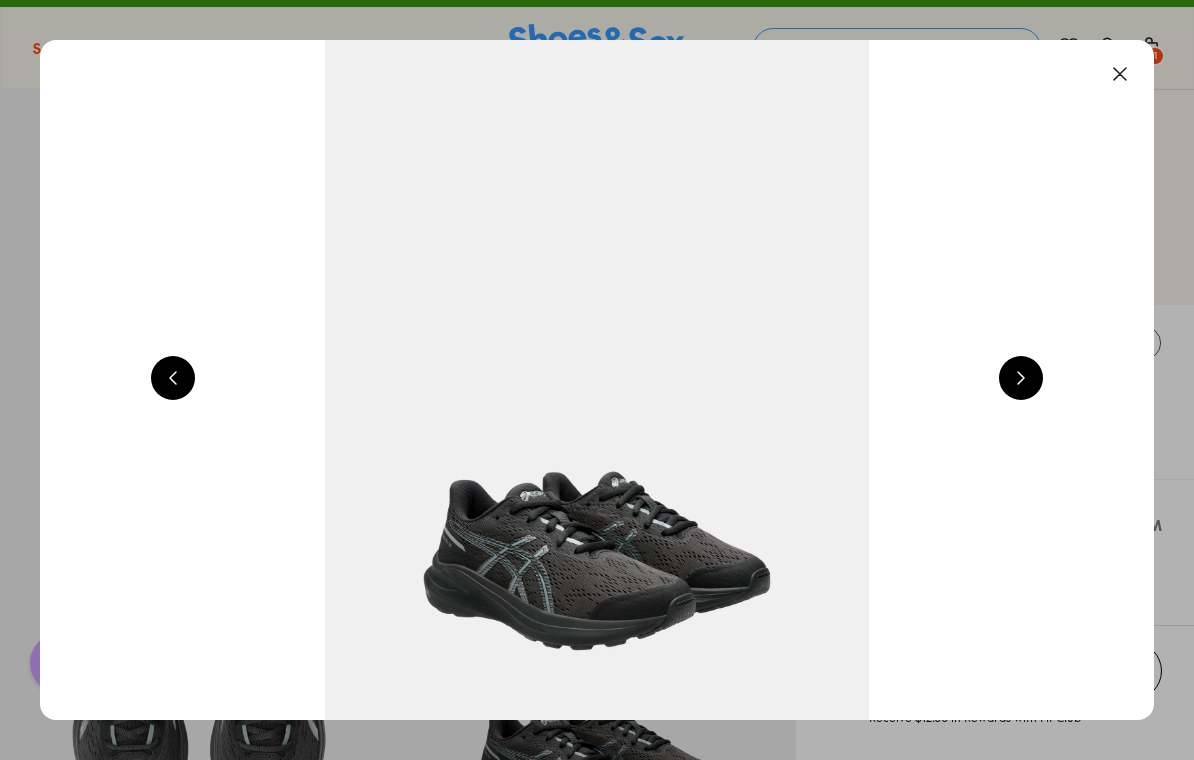 click at bounding box center [1021, 378] 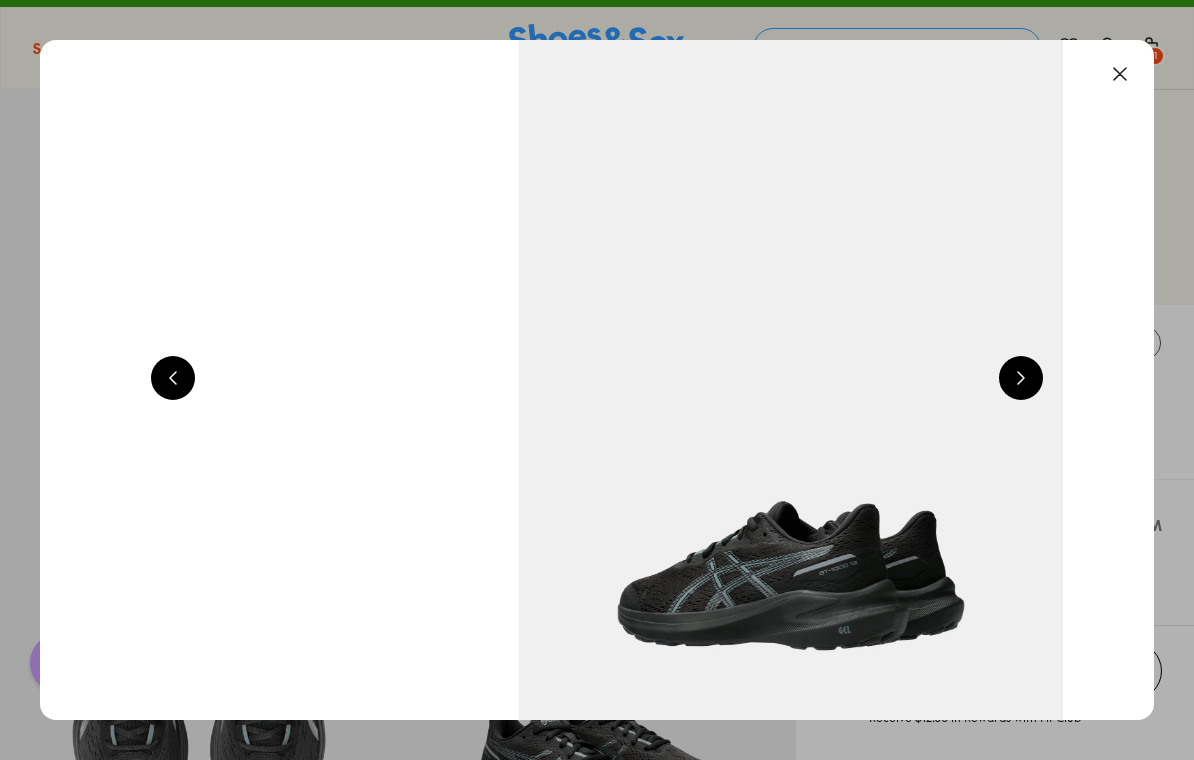 scroll, scrollTop: 0, scrollLeft: 5570, axis: horizontal 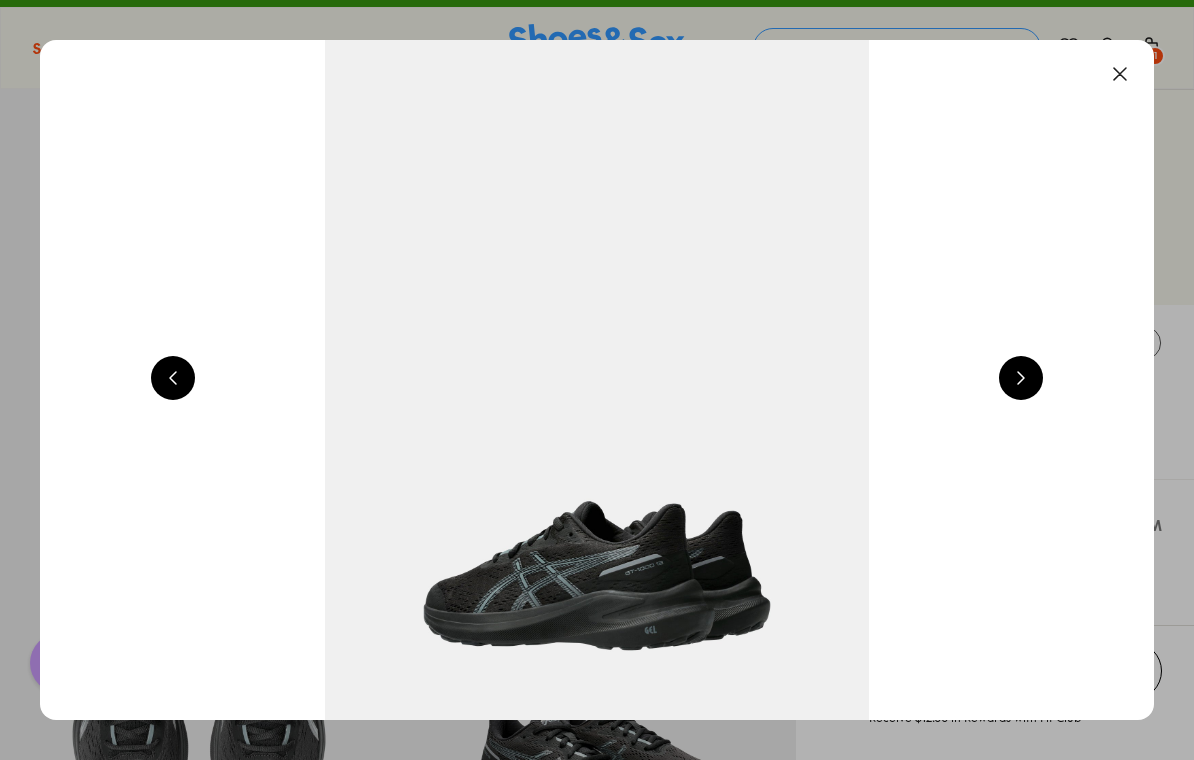 click at bounding box center [1021, 378] 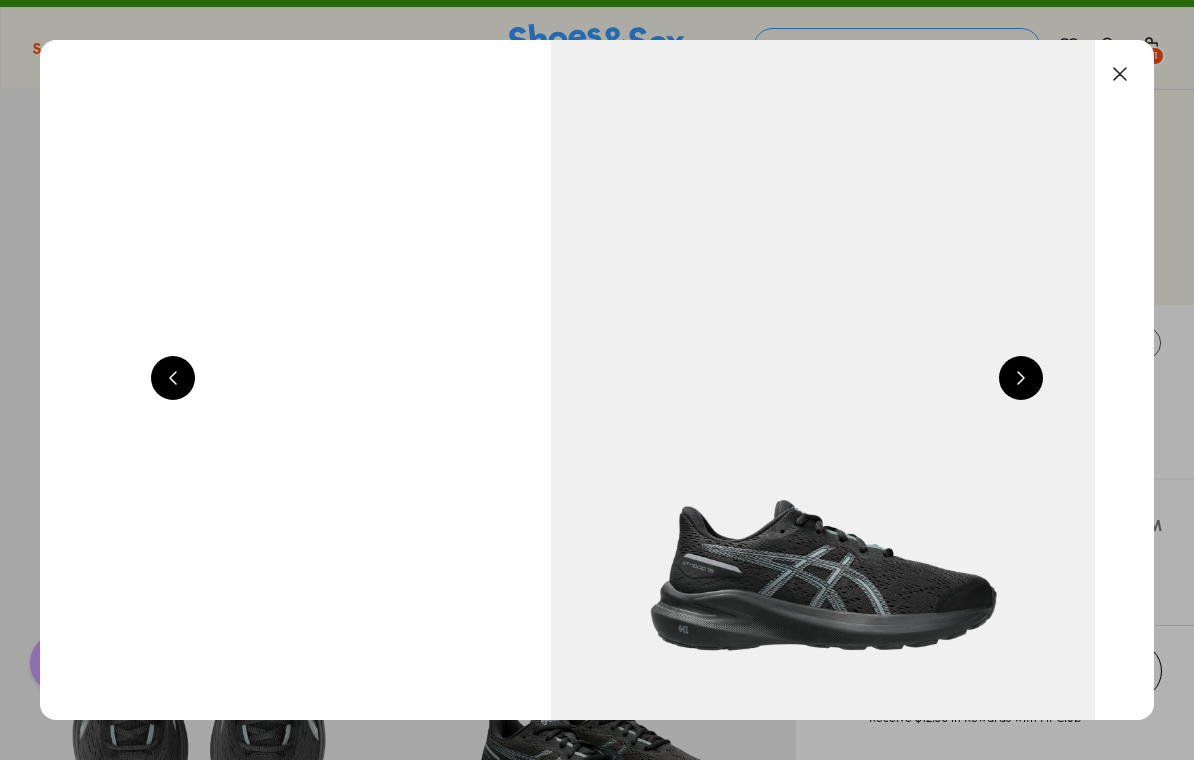 click at bounding box center [1021, 378] 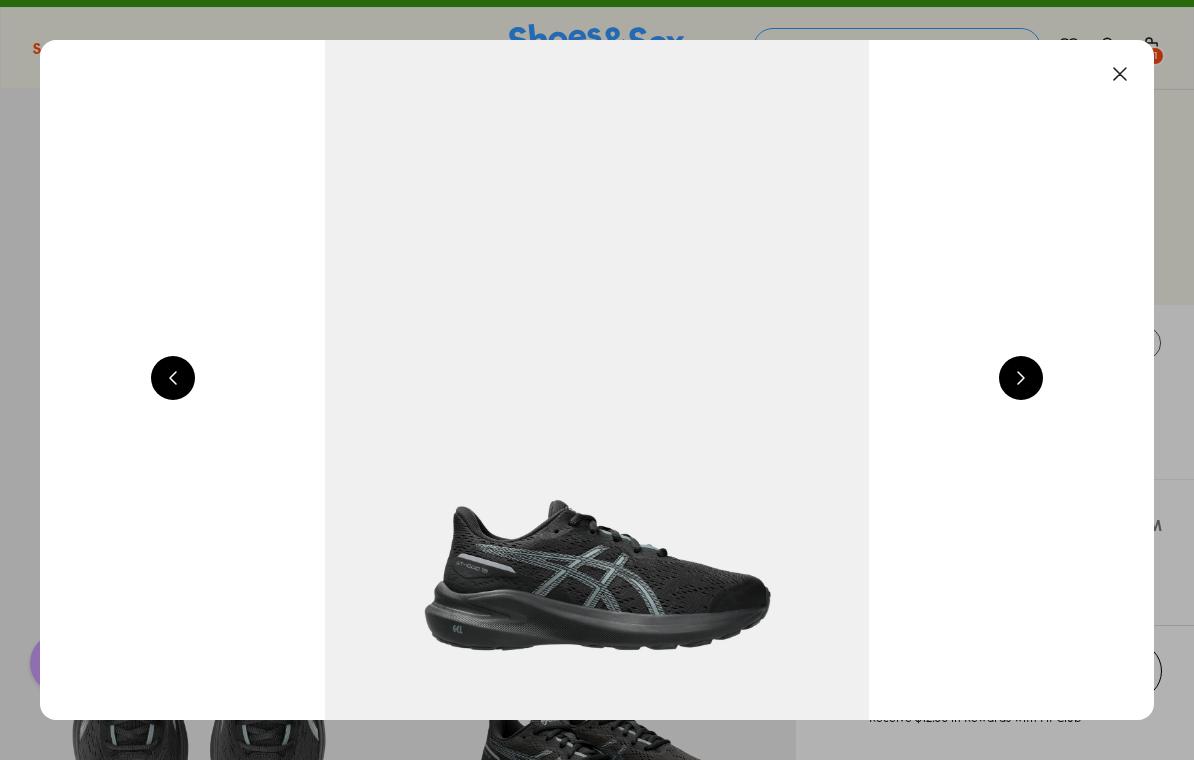 click at bounding box center [1021, 378] 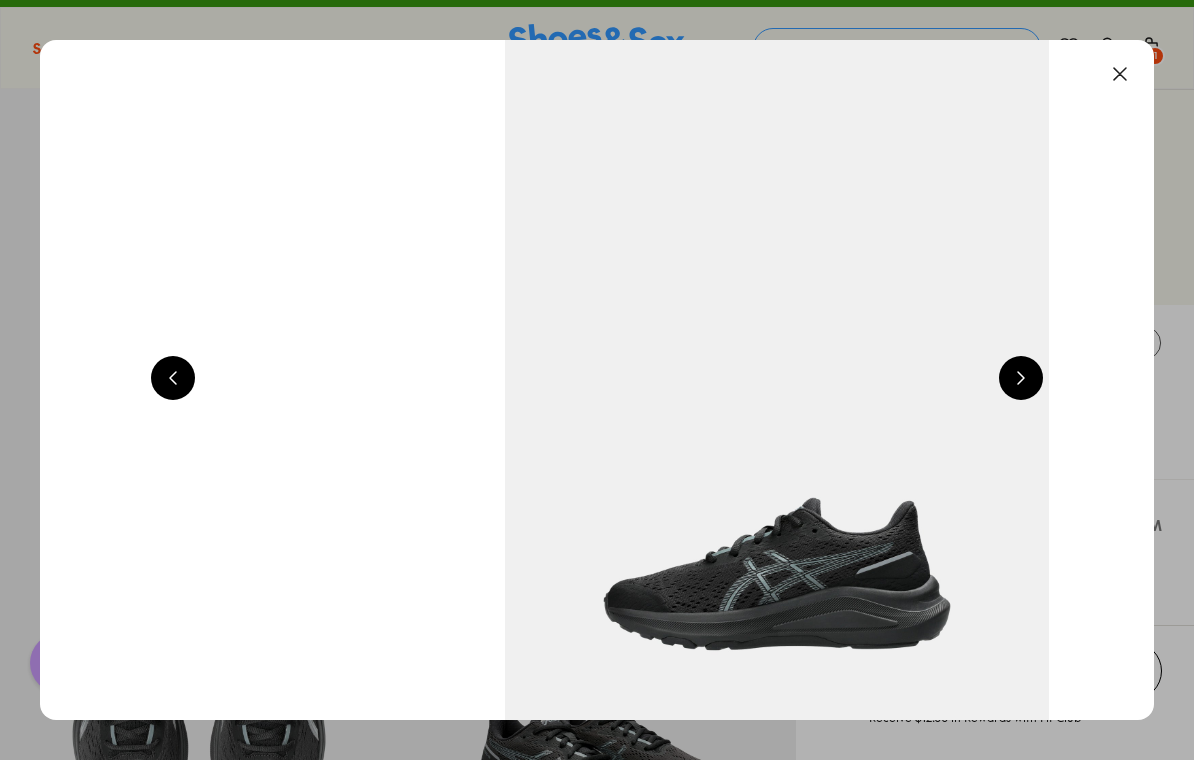 scroll, scrollTop: 0, scrollLeft: 2228, axis: horizontal 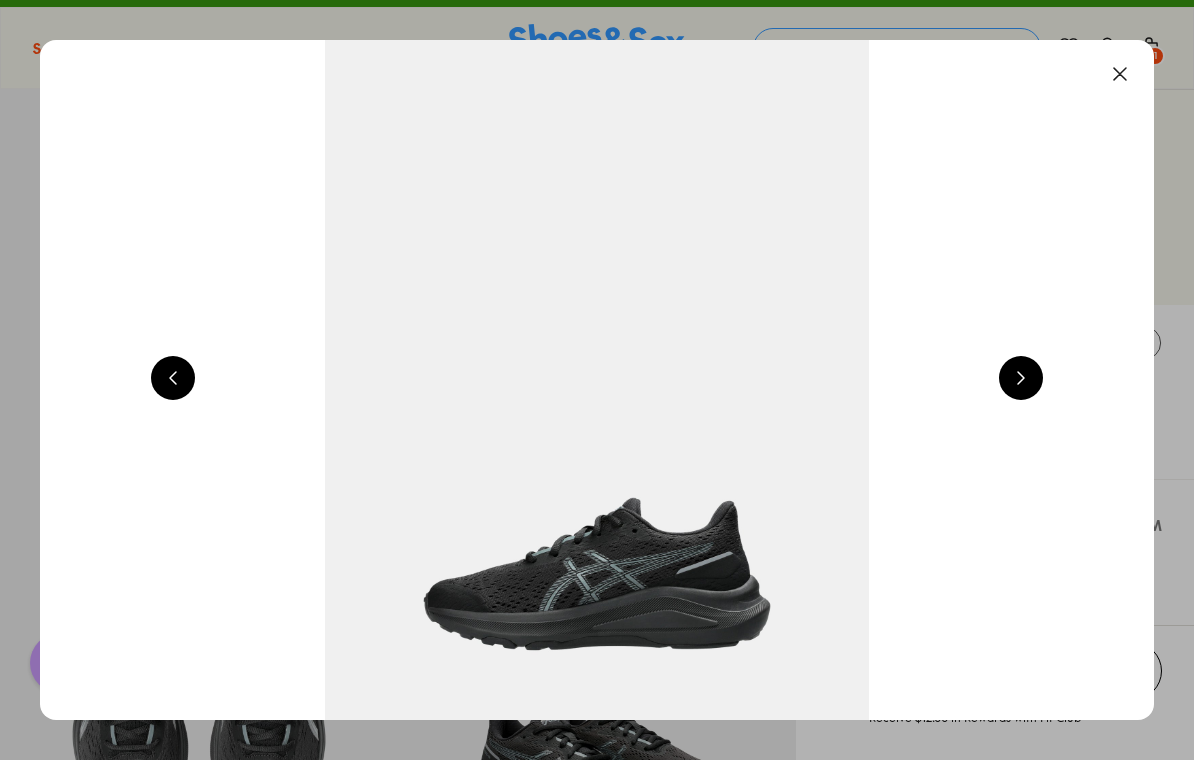 click at bounding box center [1021, 378] 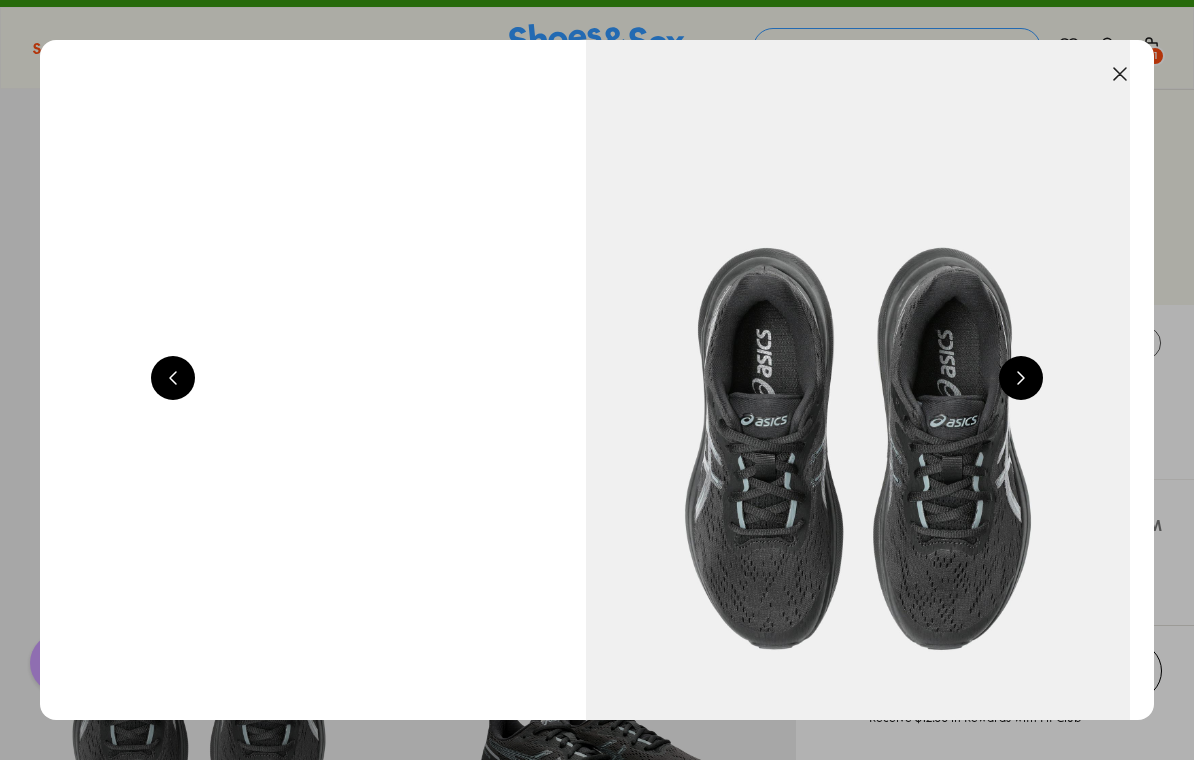 scroll, scrollTop: 0, scrollLeft: 3342, axis: horizontal 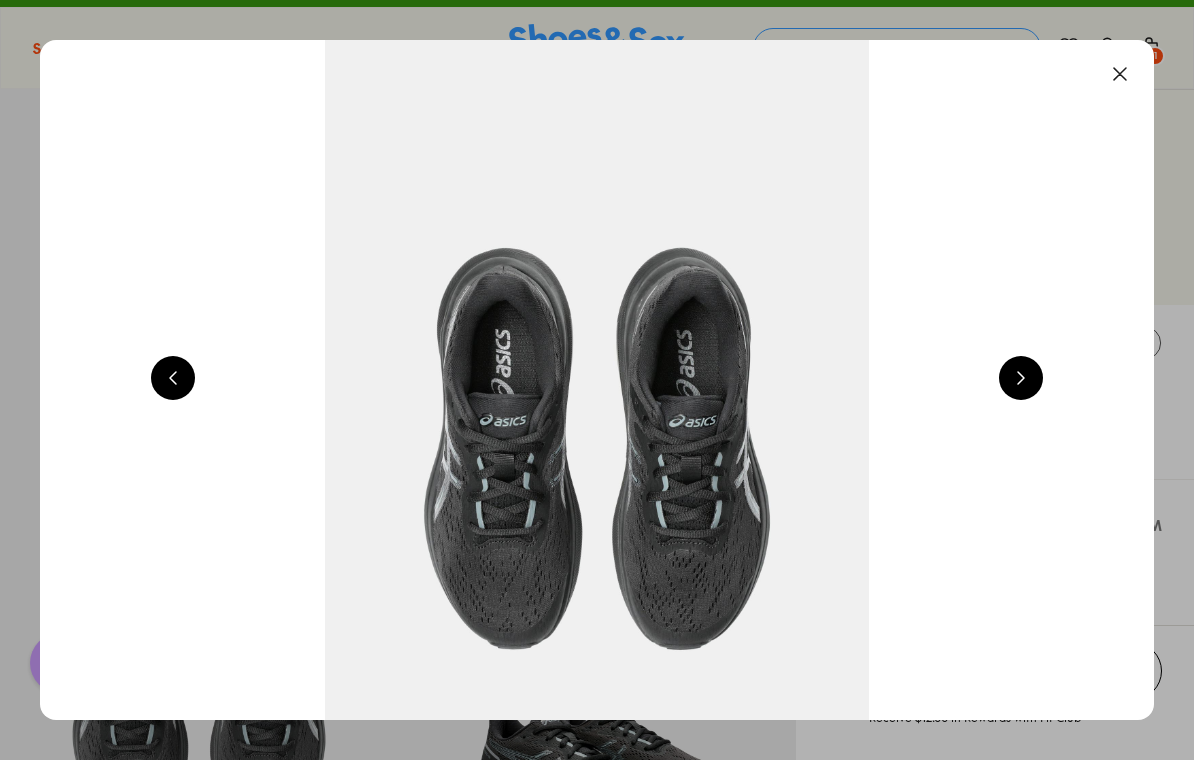click at bounding box center [1120, 74] 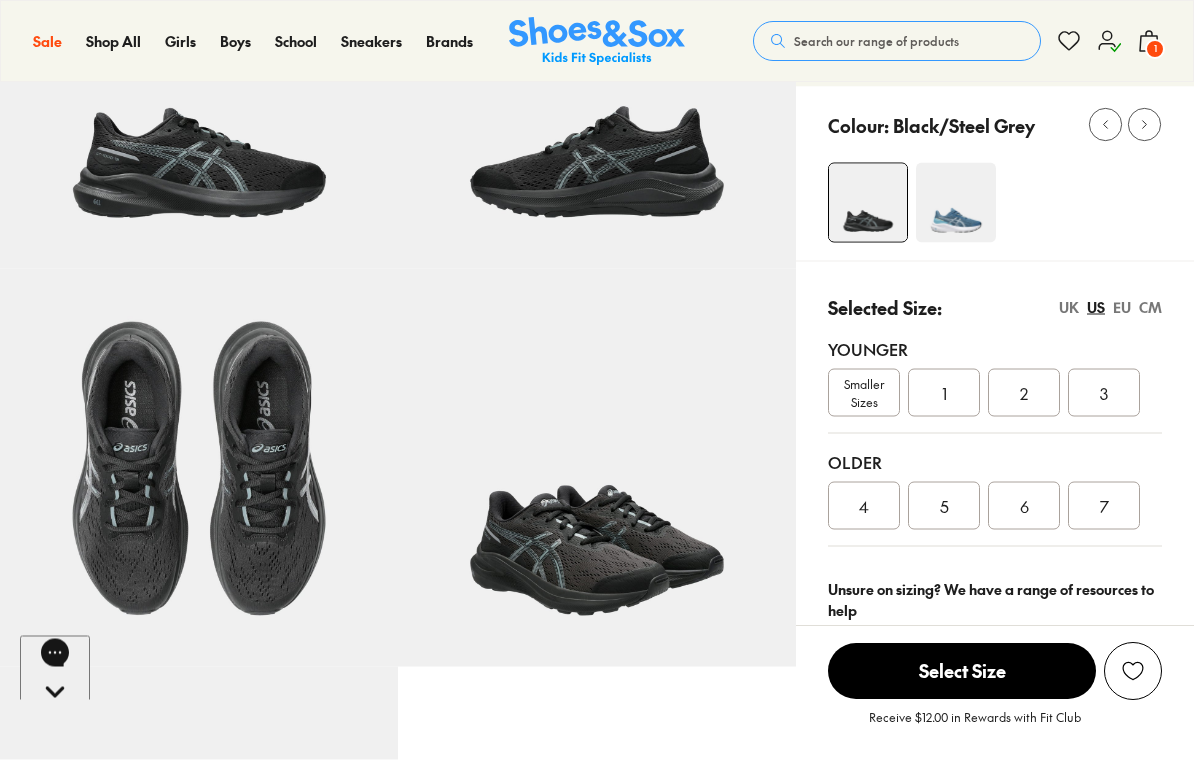 scroll, scrollTop: 252, scrollLeft: 0, axis: vertical 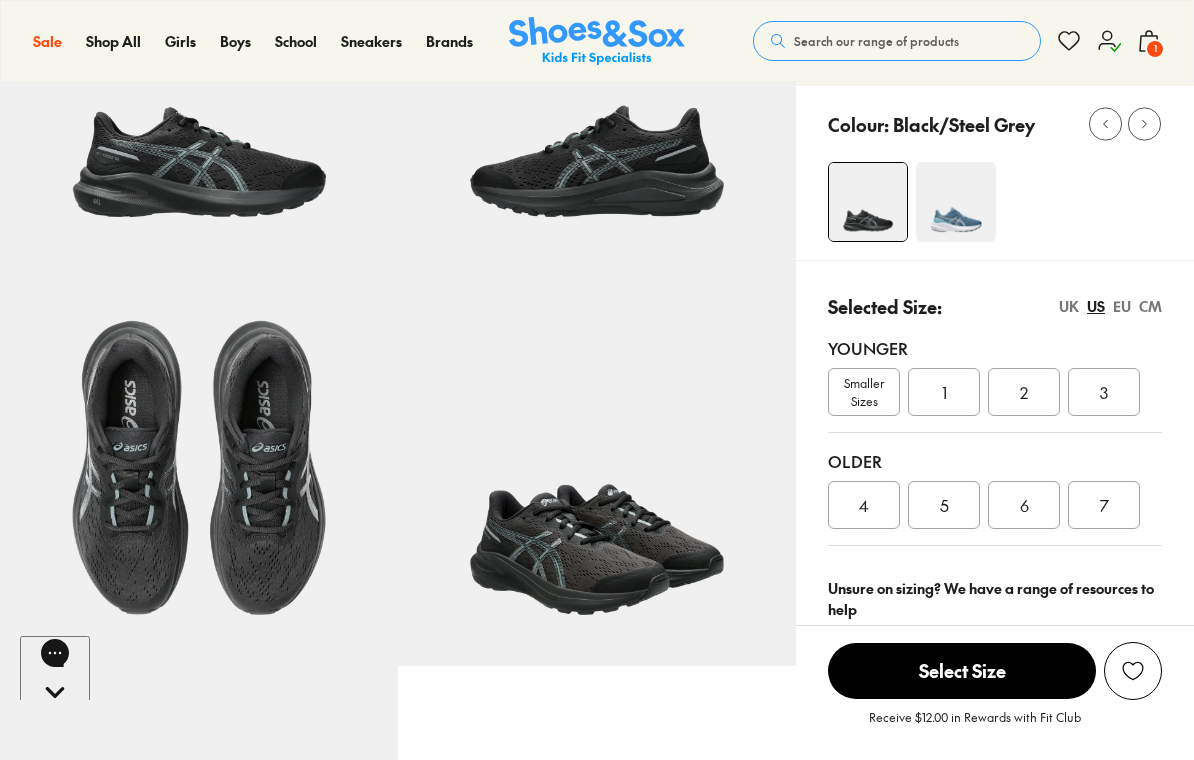 click on "5" at bounding box center (944, 505) 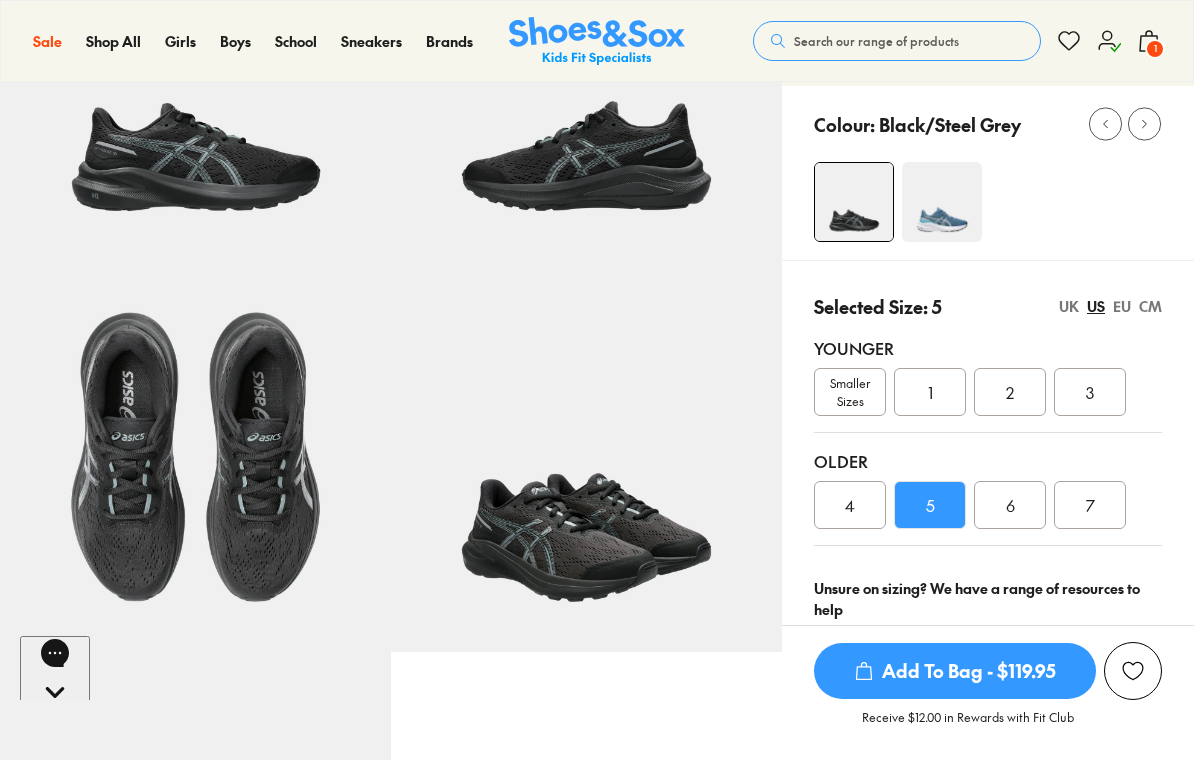 click on "Add To Bag - $119.95" at bounding box center [955, 671] 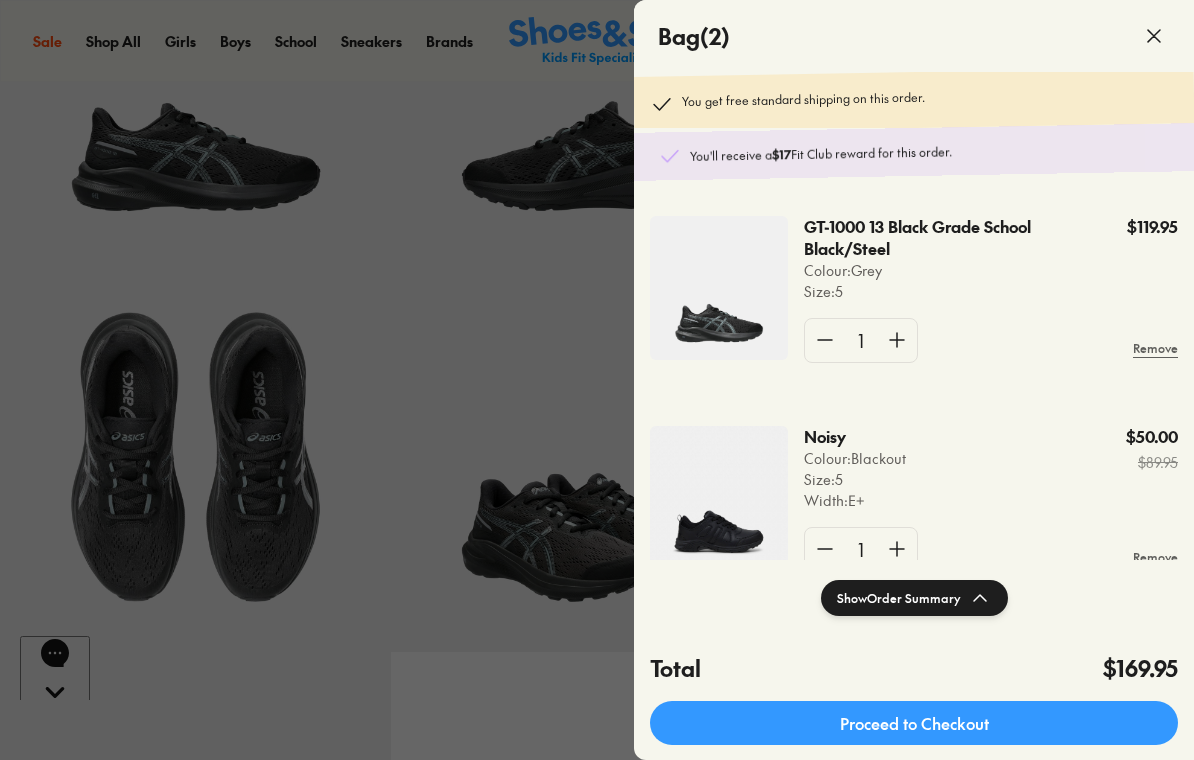 click 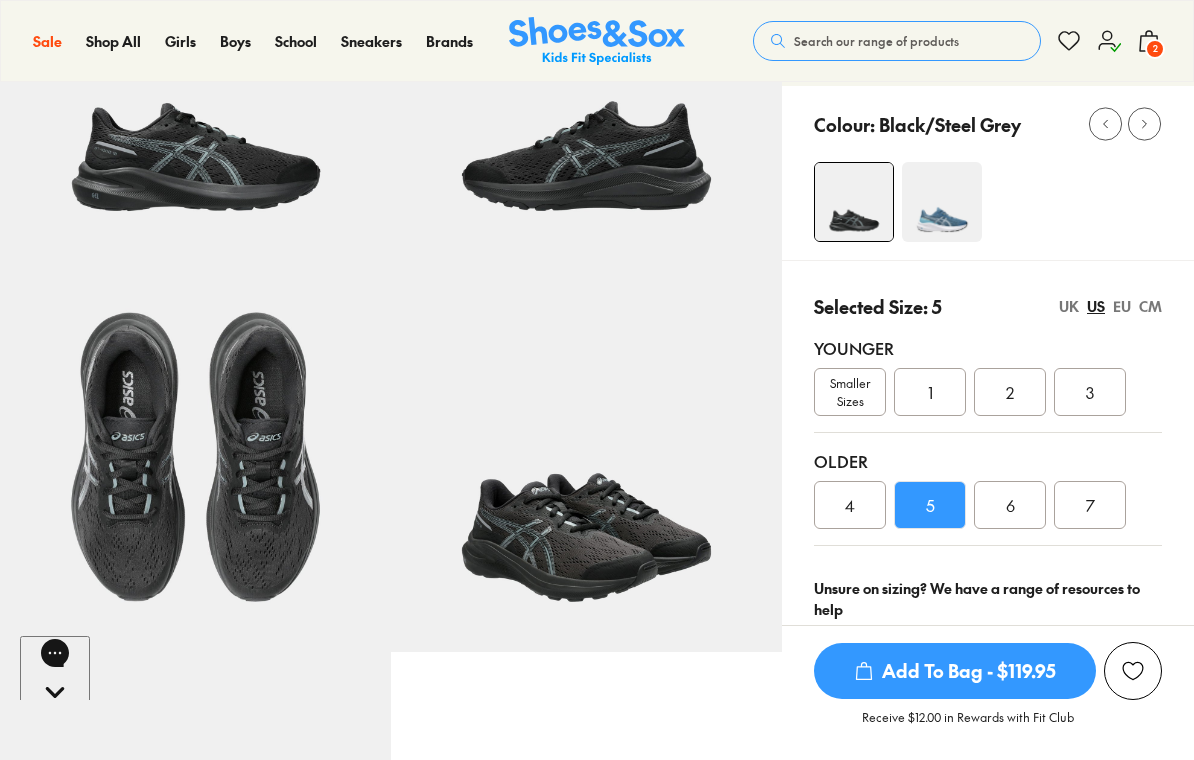 click on "Search our range of products" at bounding box center (897, 41) 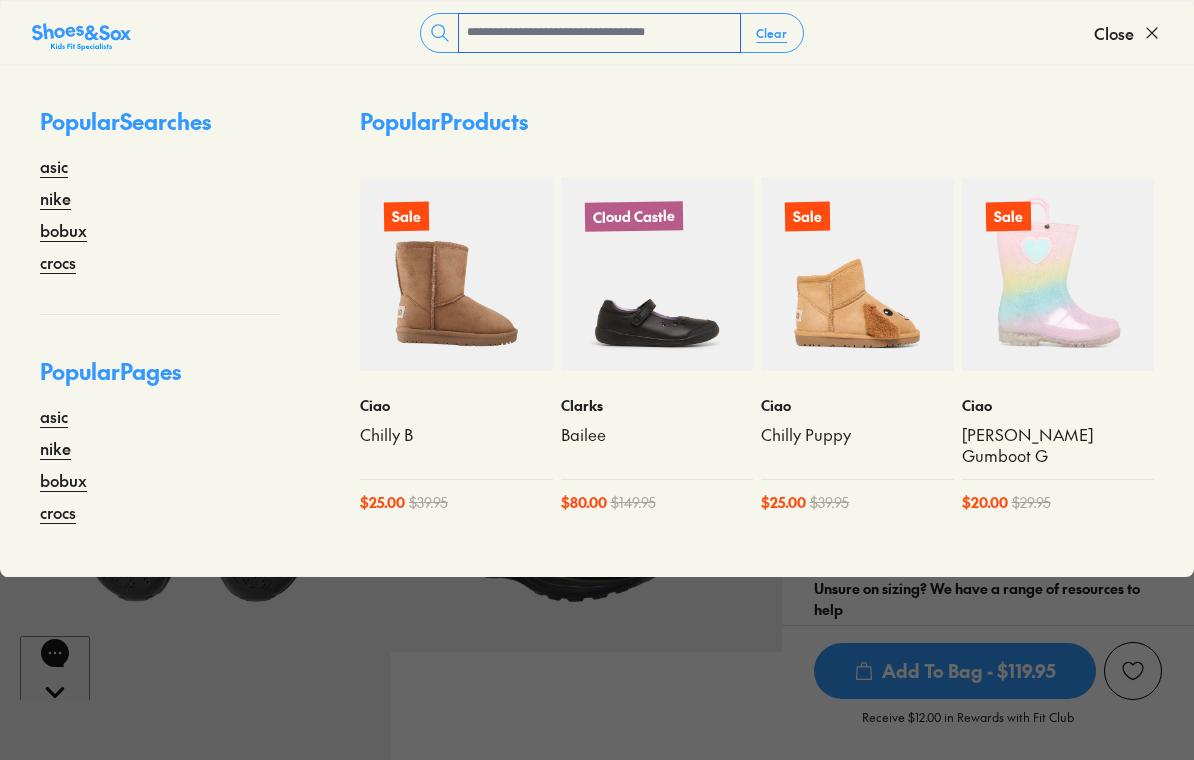 click at bounding box center [599, 33] 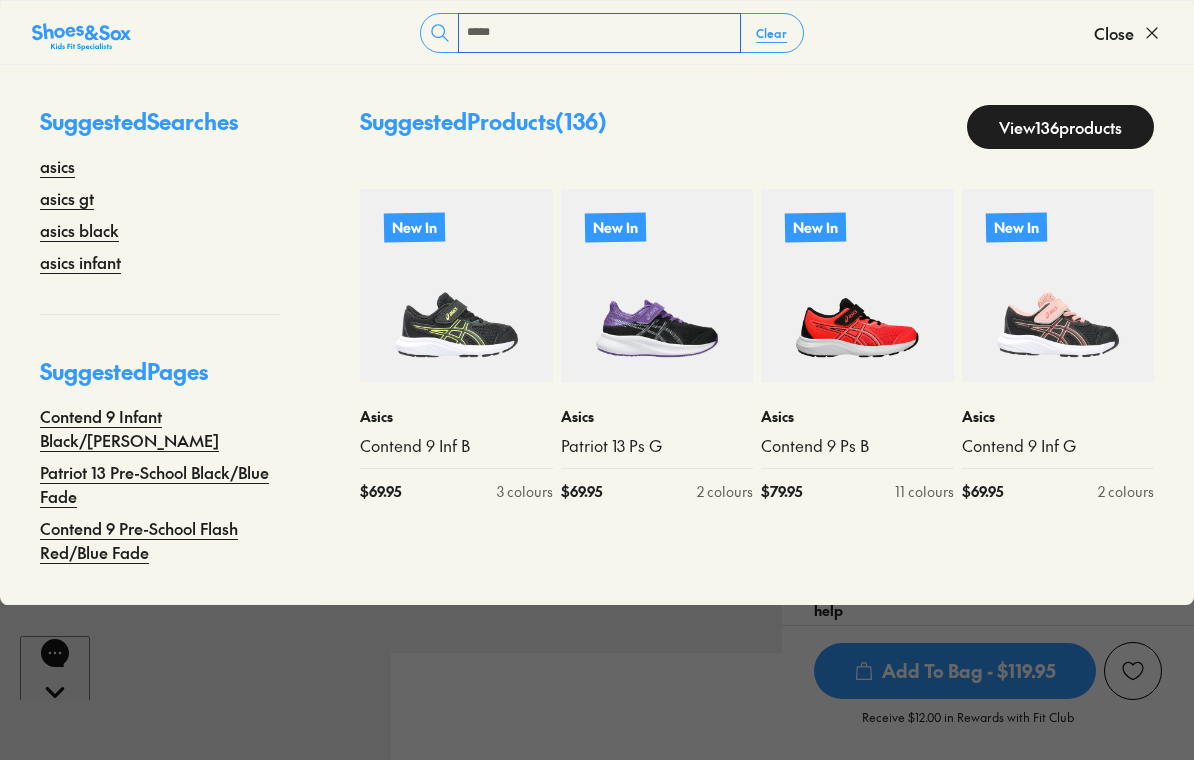 type on "*****" 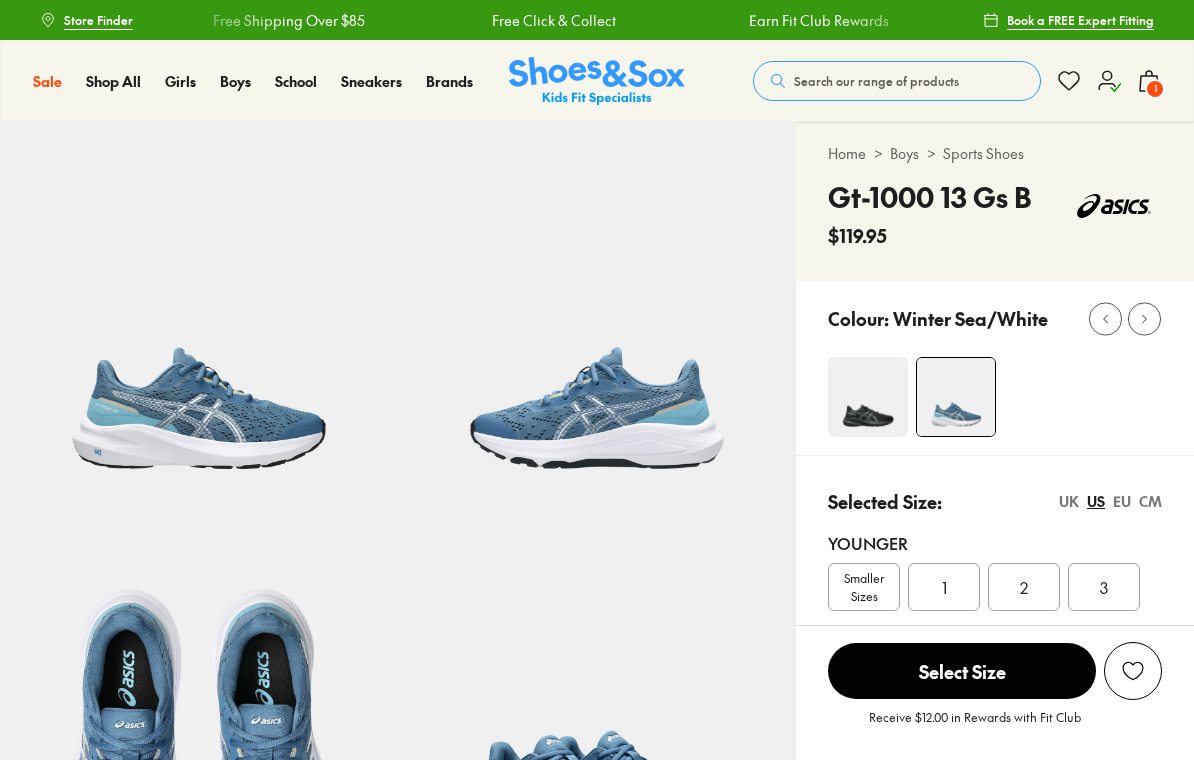 scroll, scrollTop: 0, scrollLeft: 0, axis: both 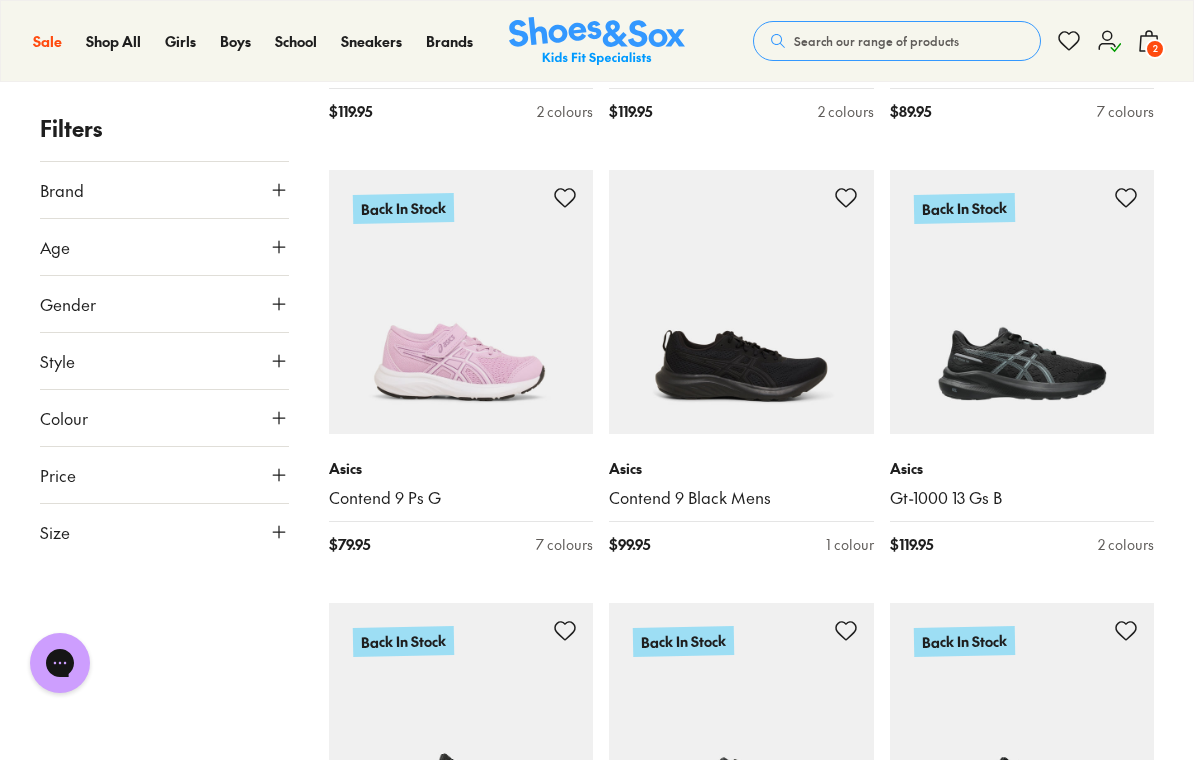 click on "Contend 9 Black Mens" at bounding box center [741, 498] 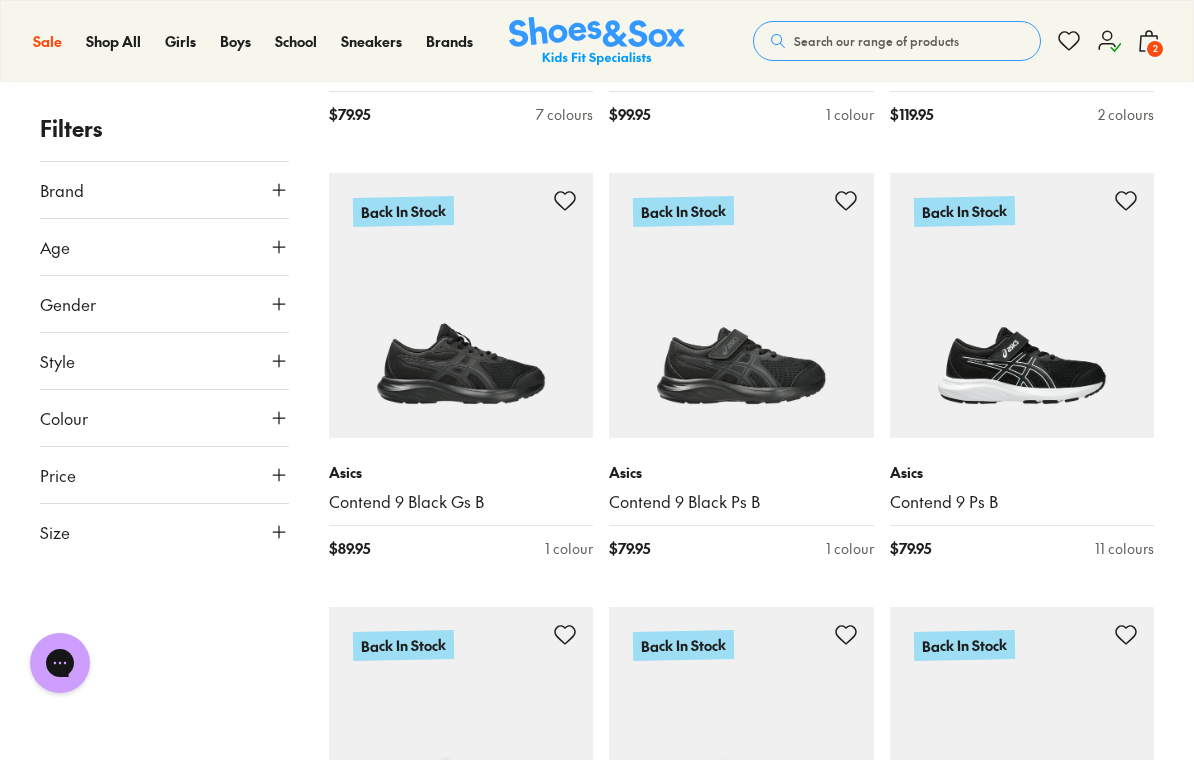 scroll, scrollTop: 6621, scrollLeft: 0, axis: vertical 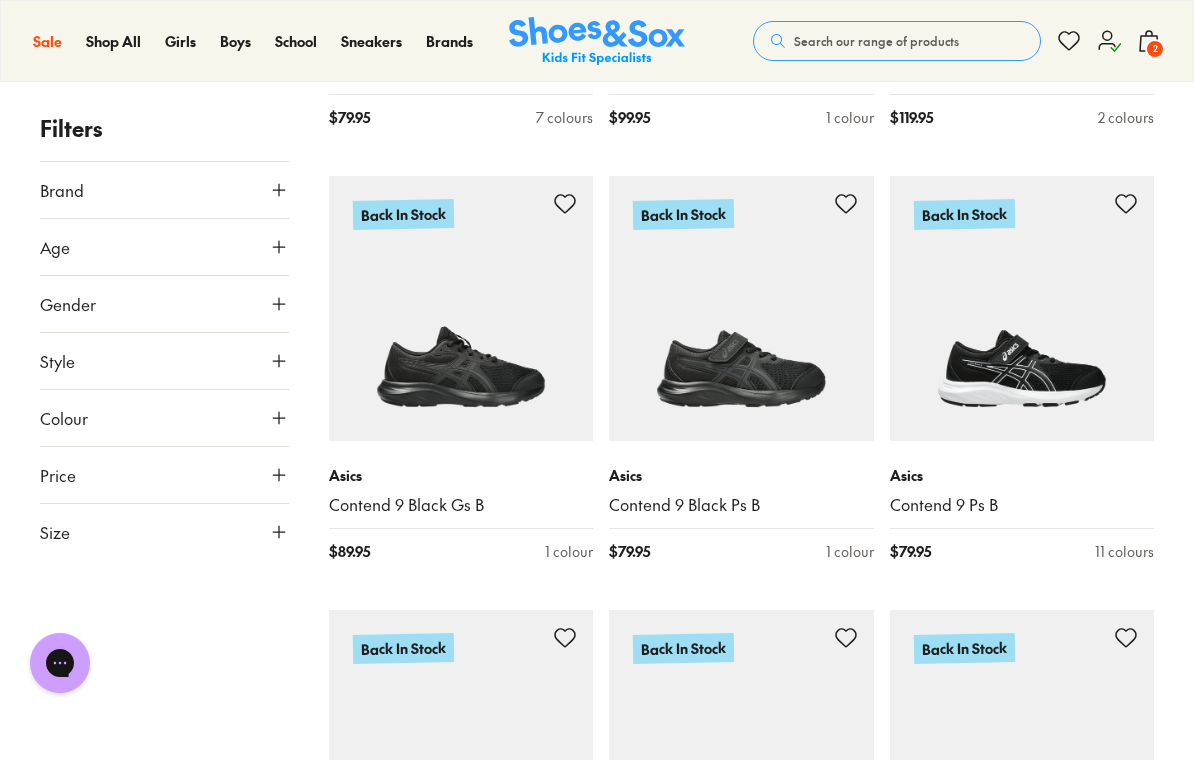 click on "Contend 9 Black Gs B" at bounding box center [461, 505] 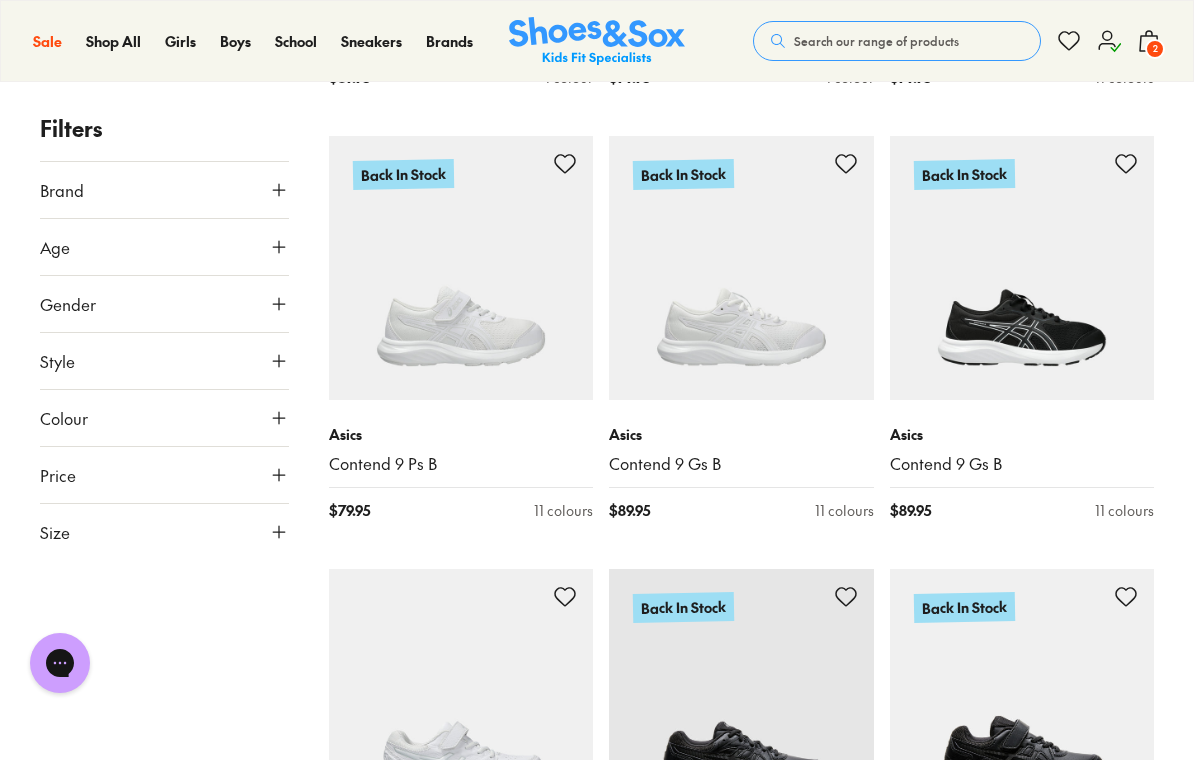 scroll, scrollTop: 7094, scrollLeft: 0, axis: vertical 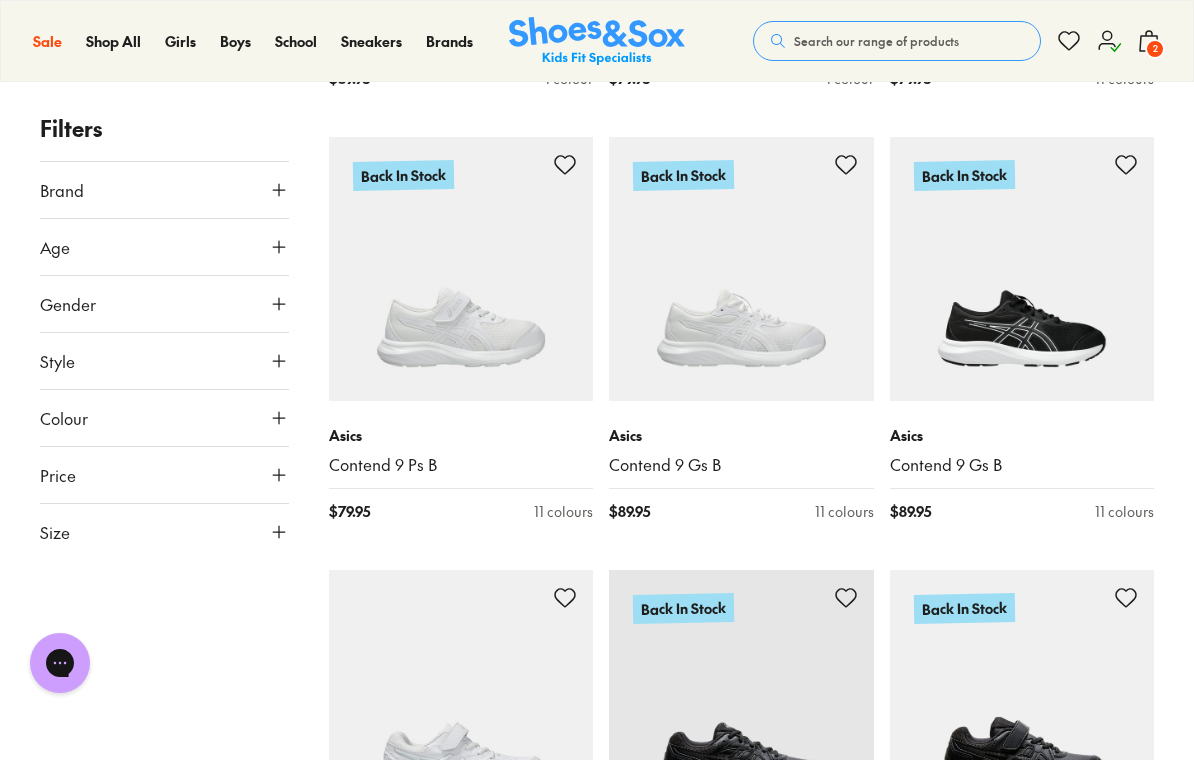 click at bounding box center [1022, 269] 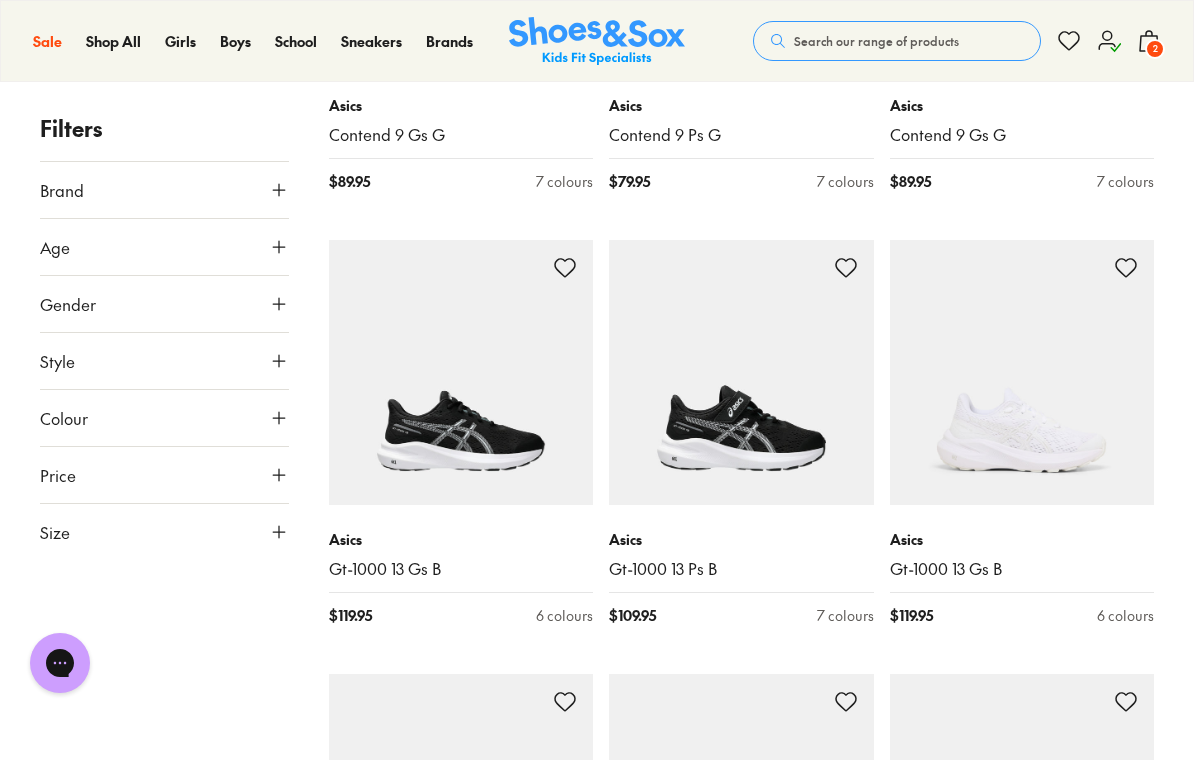 scroll, scrollTop: 10459, scrollLeft: 0, axis: vertical 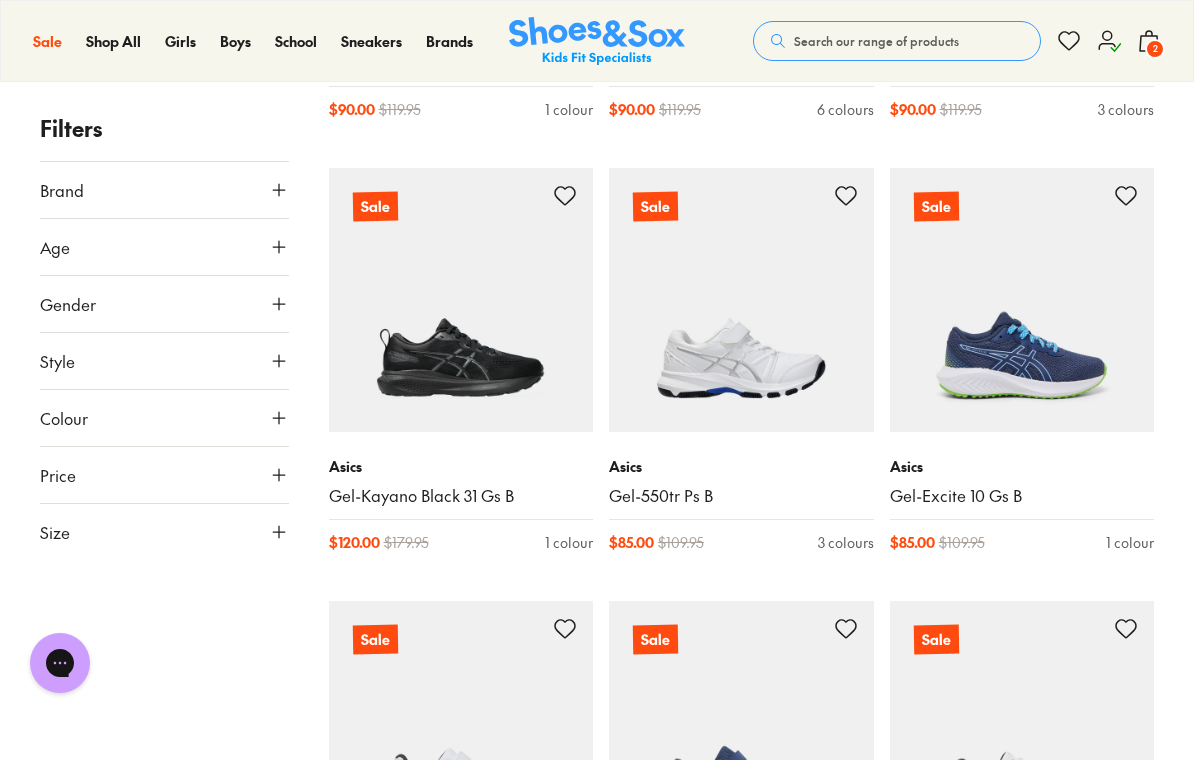 click at bounding box center (461, 300) 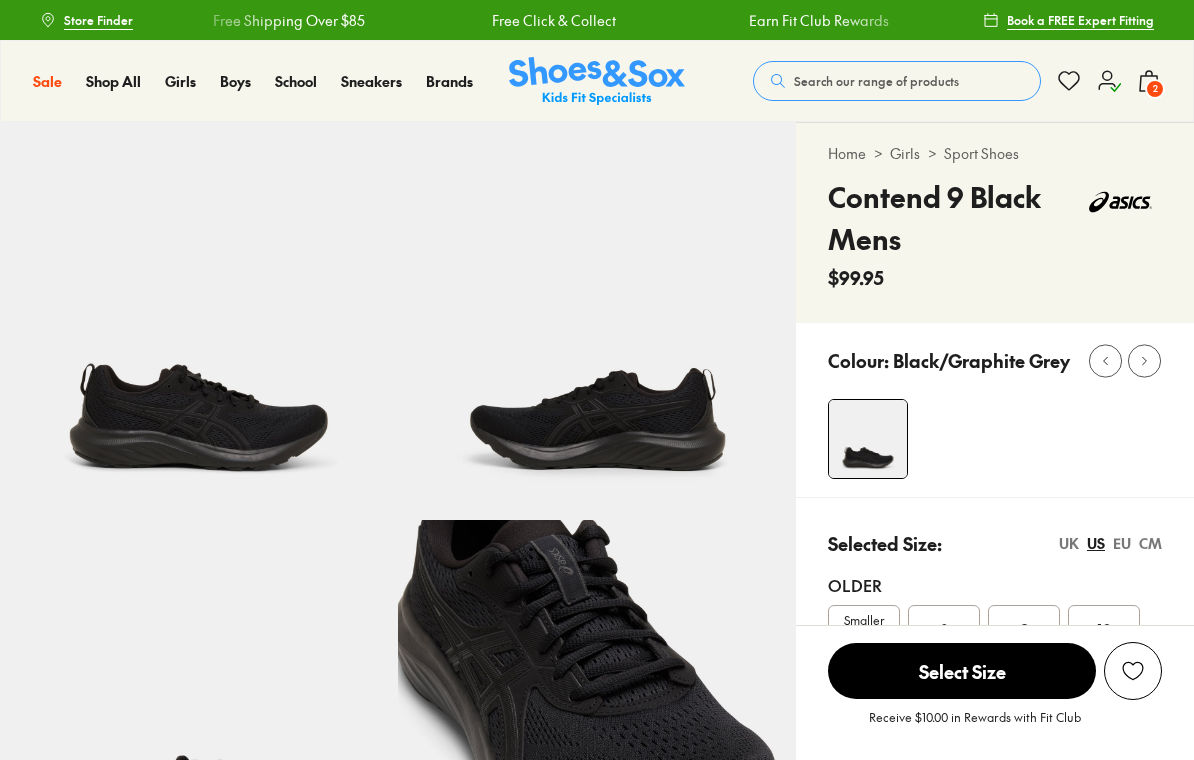 scroll, scrollTop: 0, scrollLeft: 0, axis: both 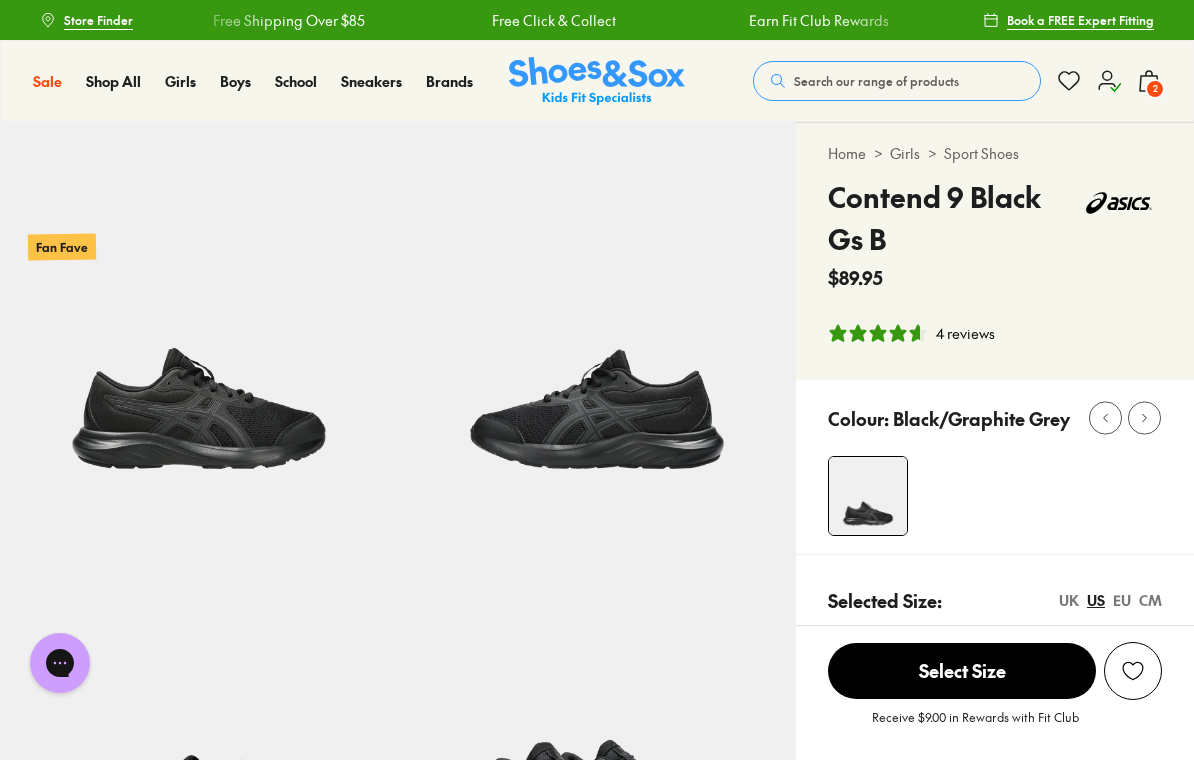 select on "*" 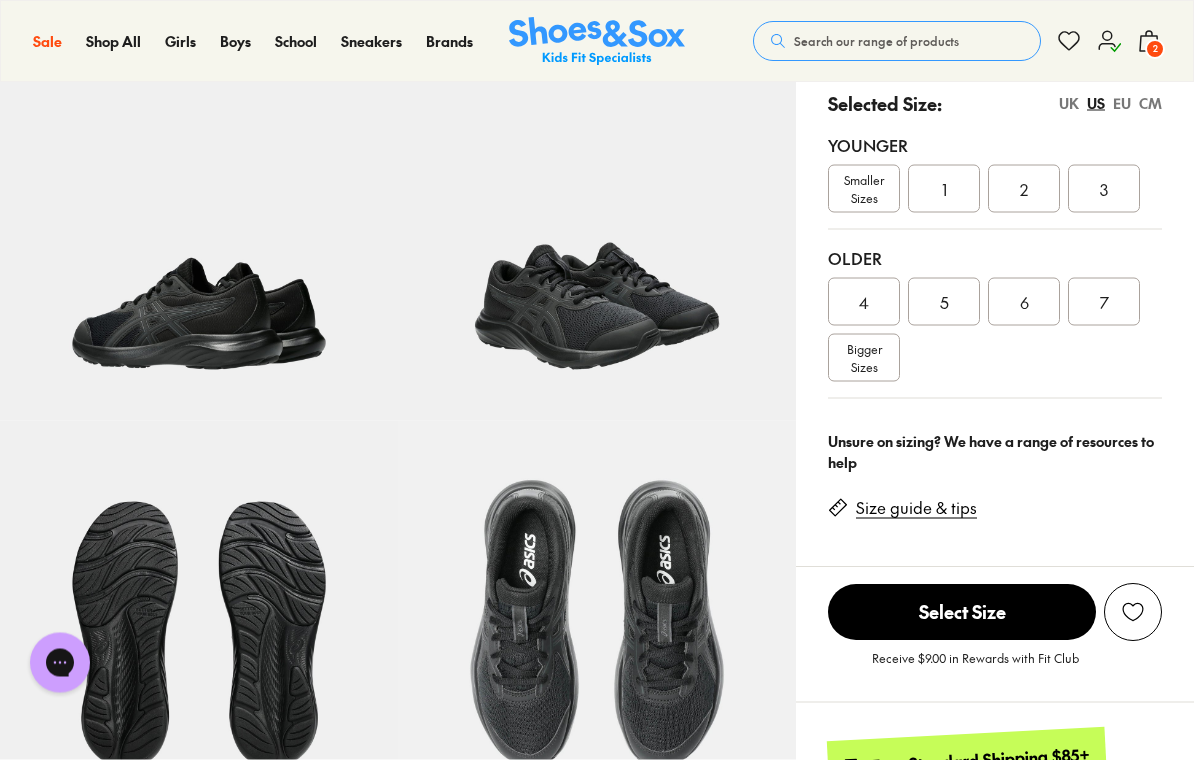 scroll, scrollTop: 481, scrollLeft: 0, axis: vertical 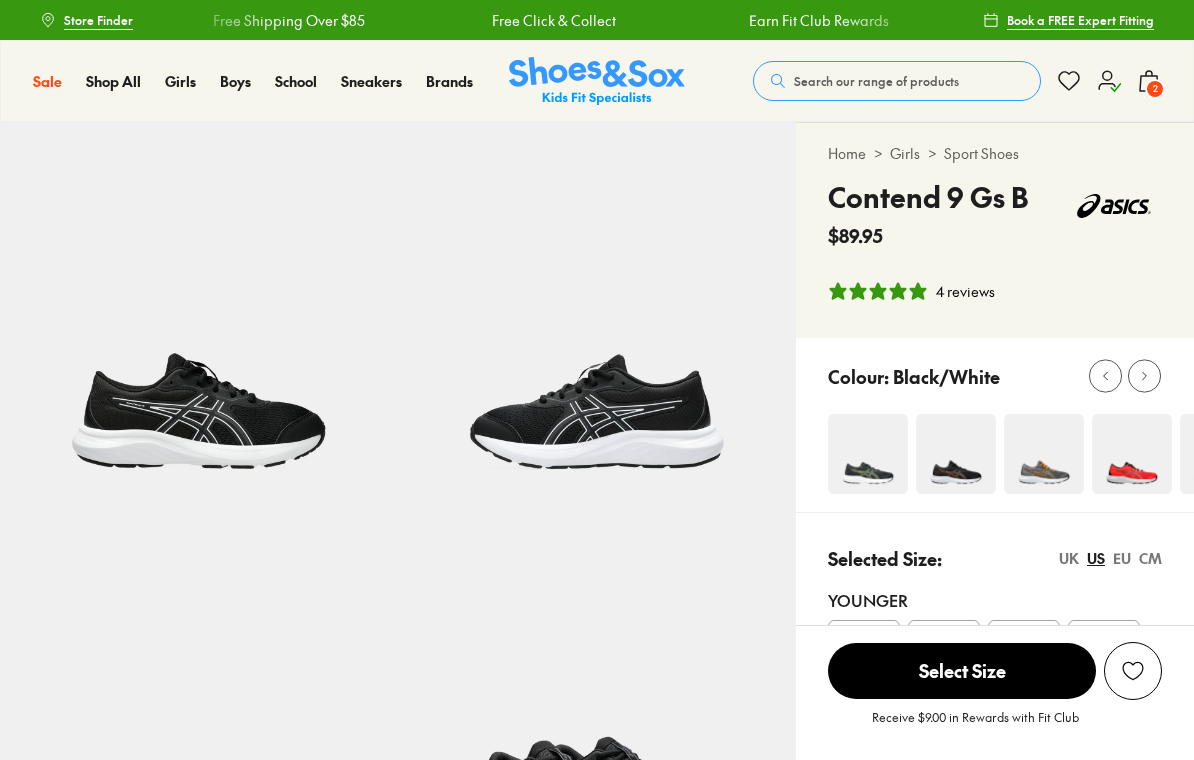 select on "*" 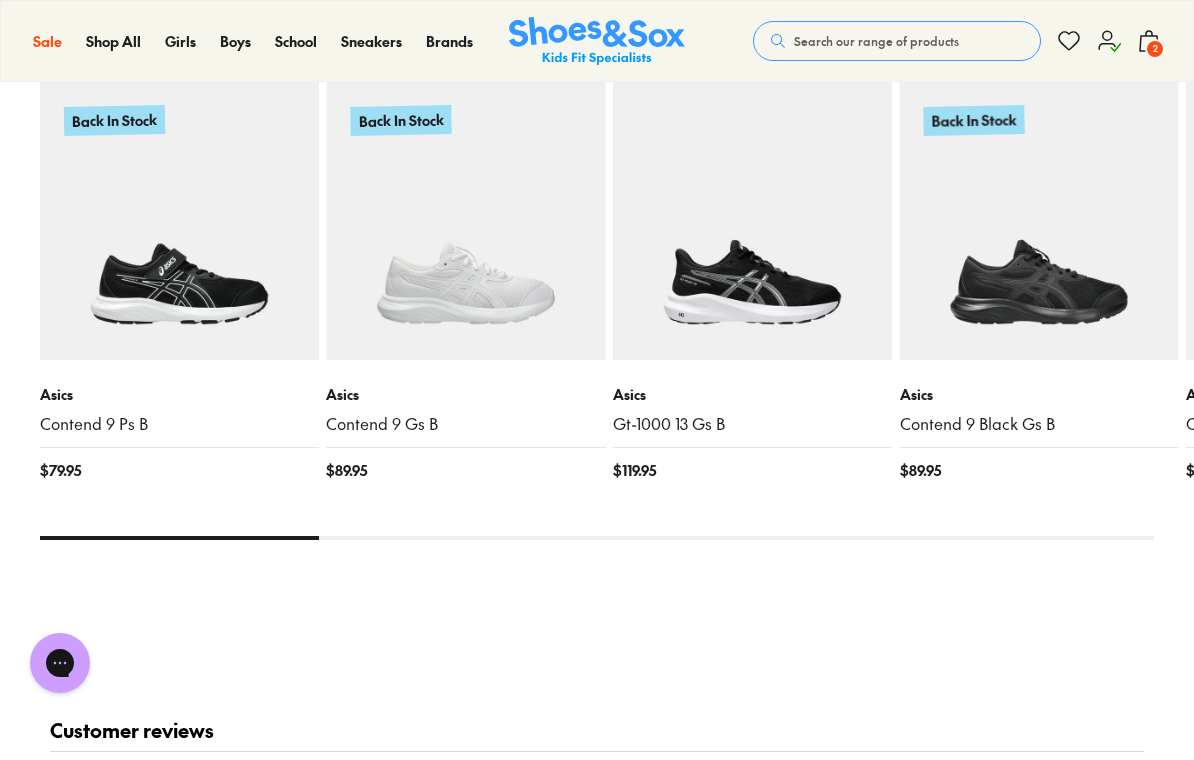 scroll, scrollTop: 2063, scrollLeft: 0, axis: vertical 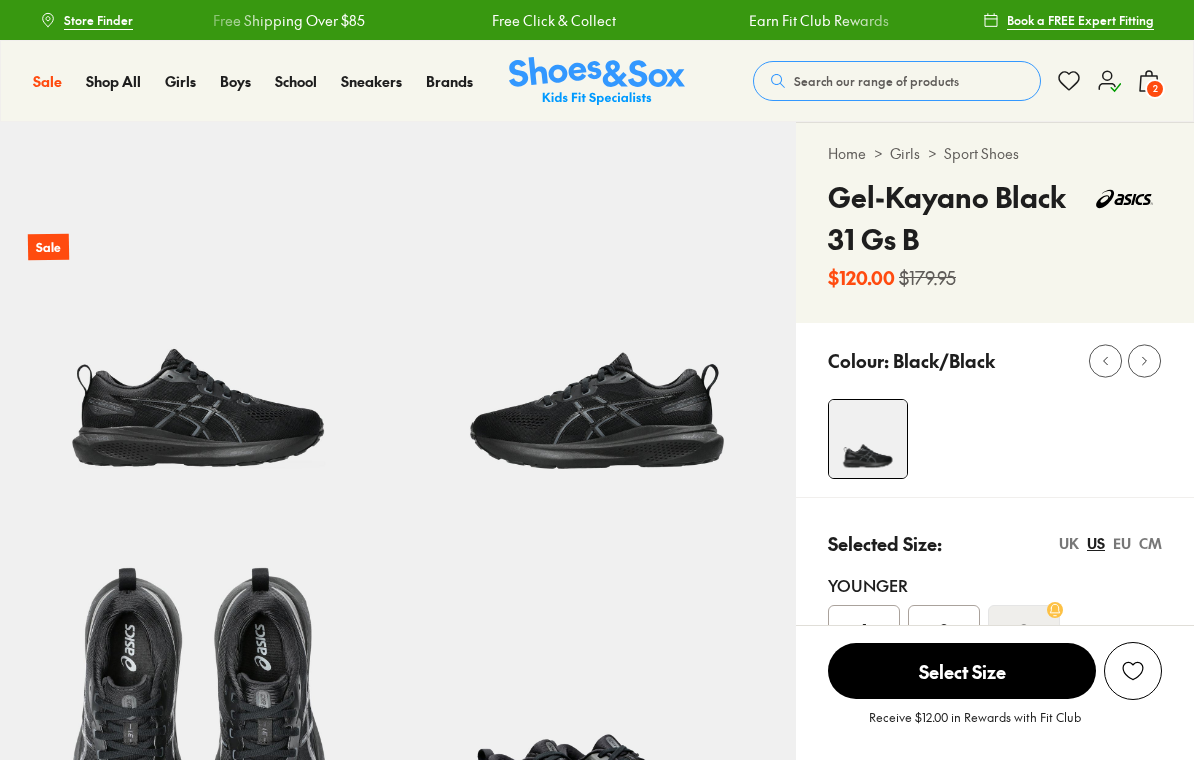 select on "*" 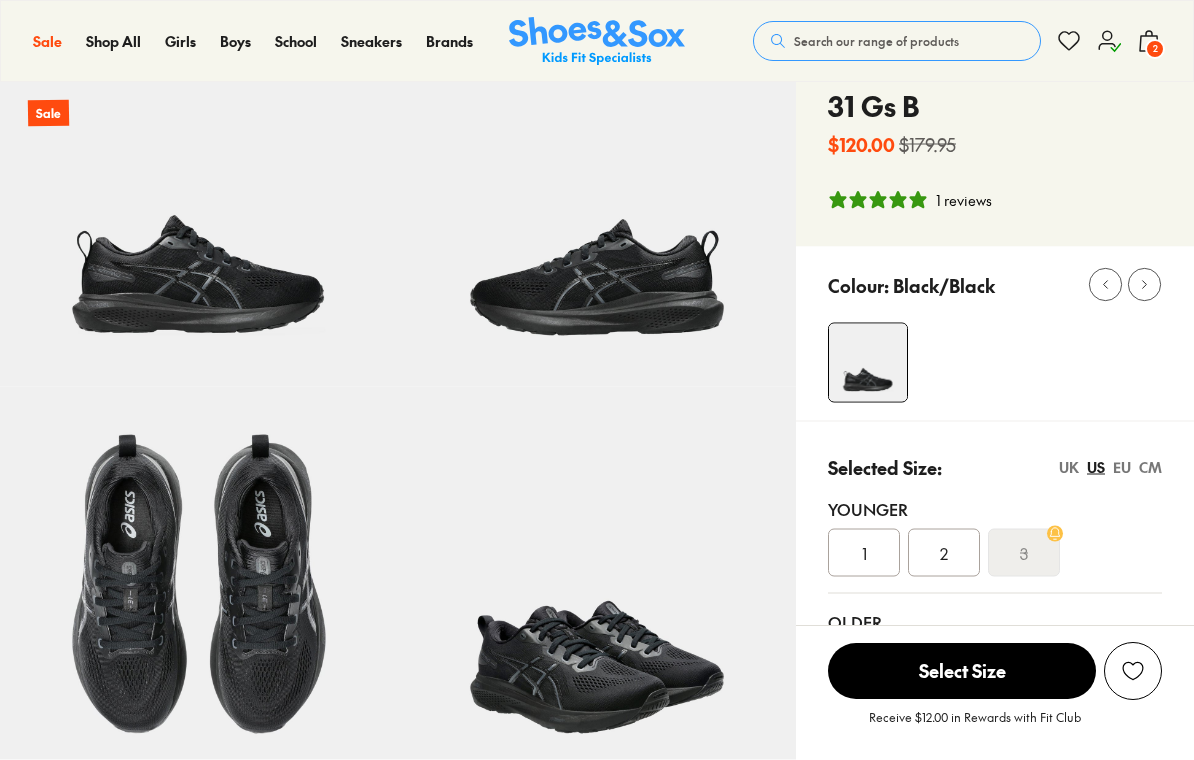 scroll, scrollTop: 183, scrollLeft: 0, axis: vertical 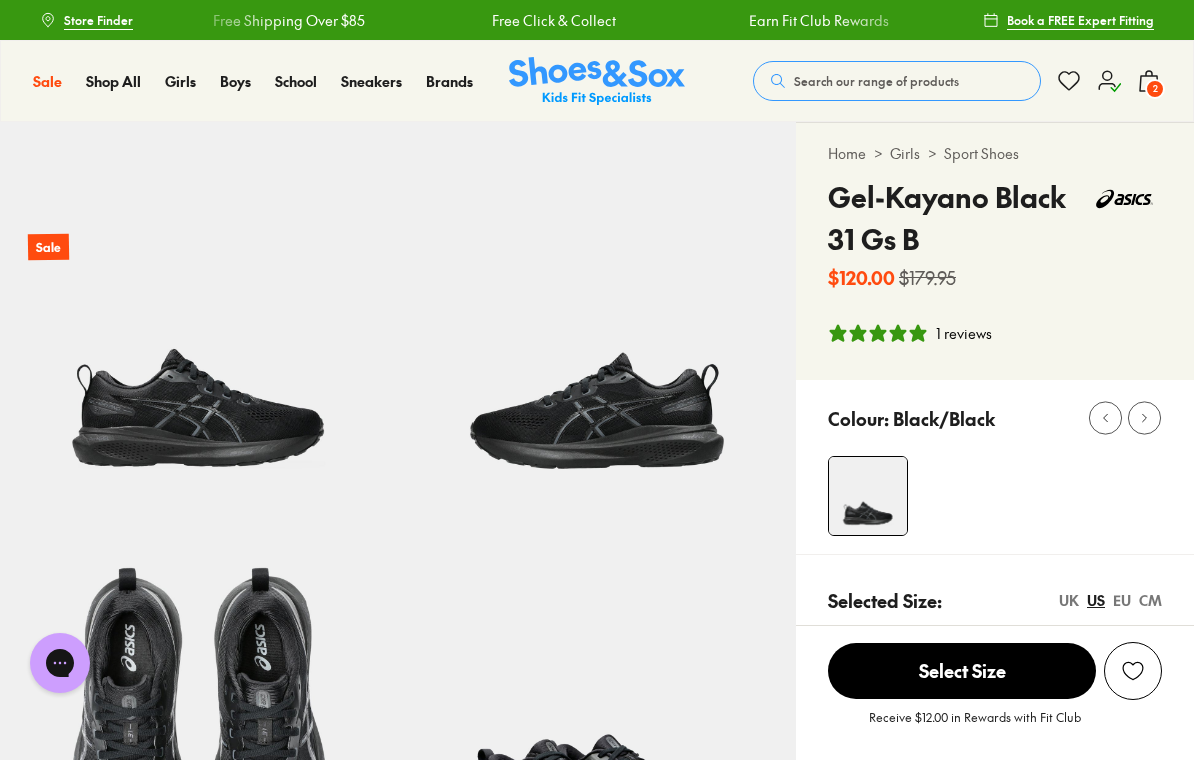 click on "2" at bounding box center [1155, 89] 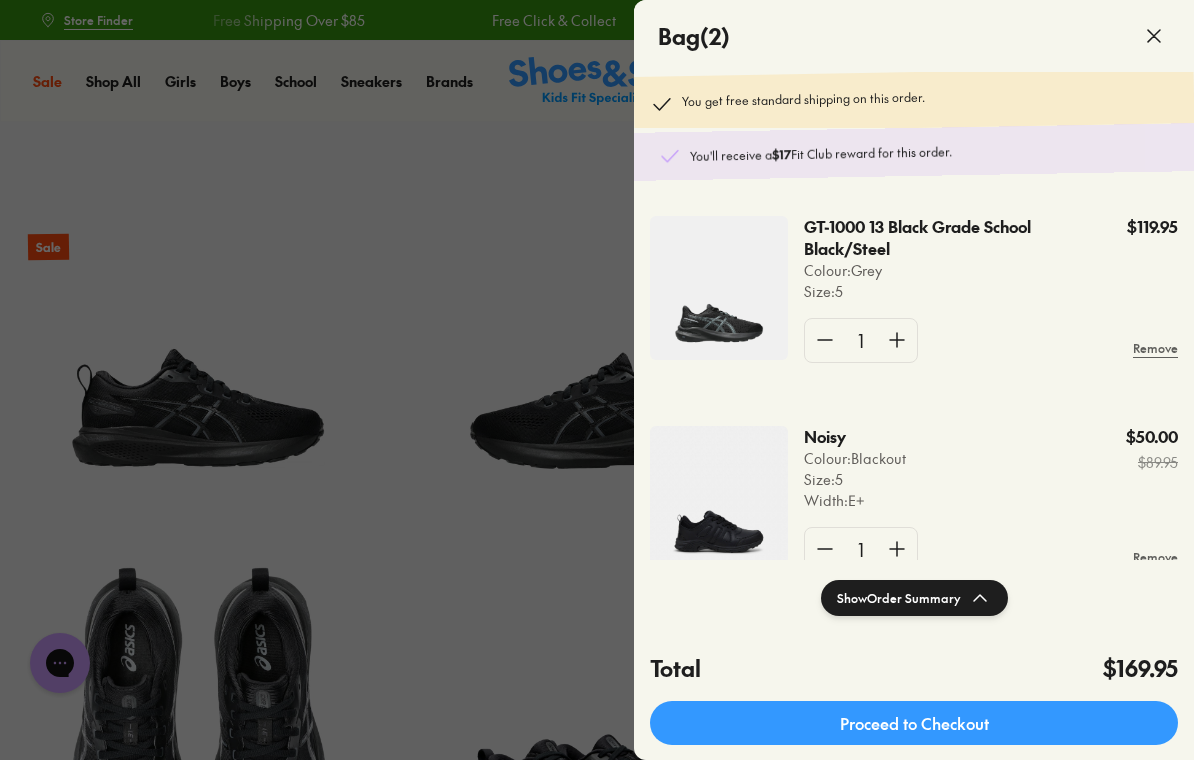 click 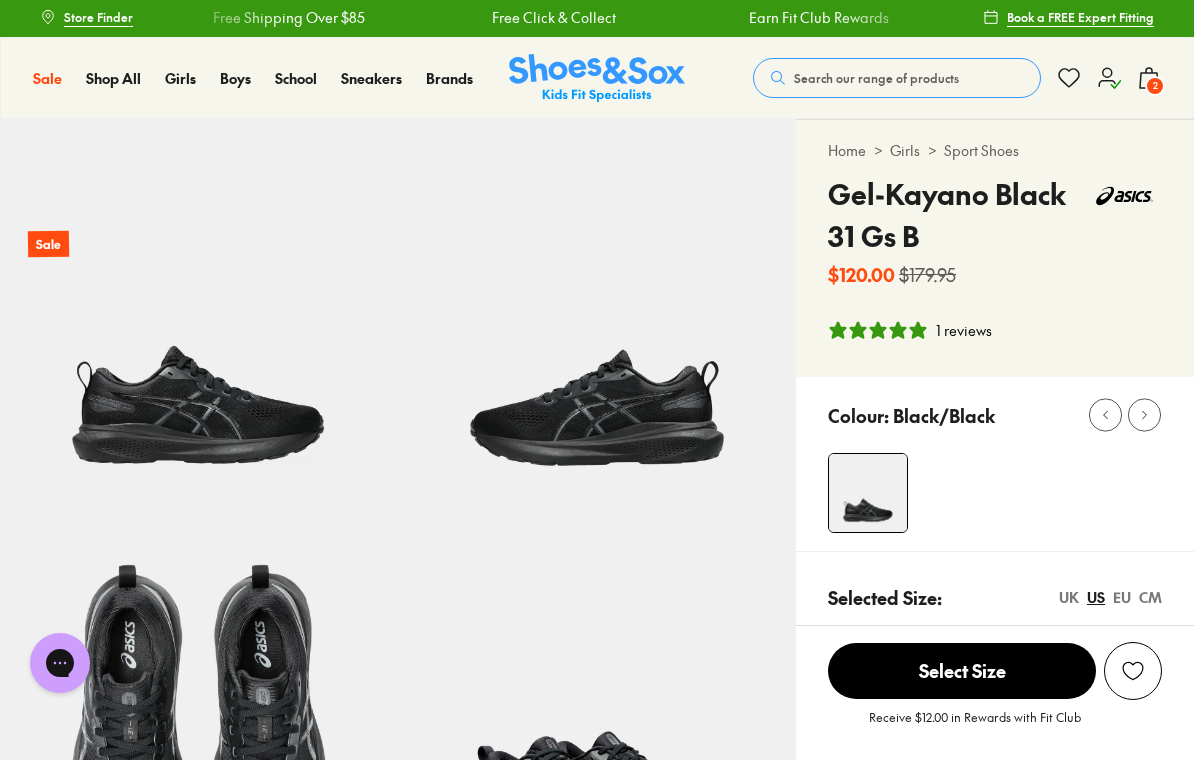 scroll, scrollTop: 19, scrollLeft: 0, axis: vertical 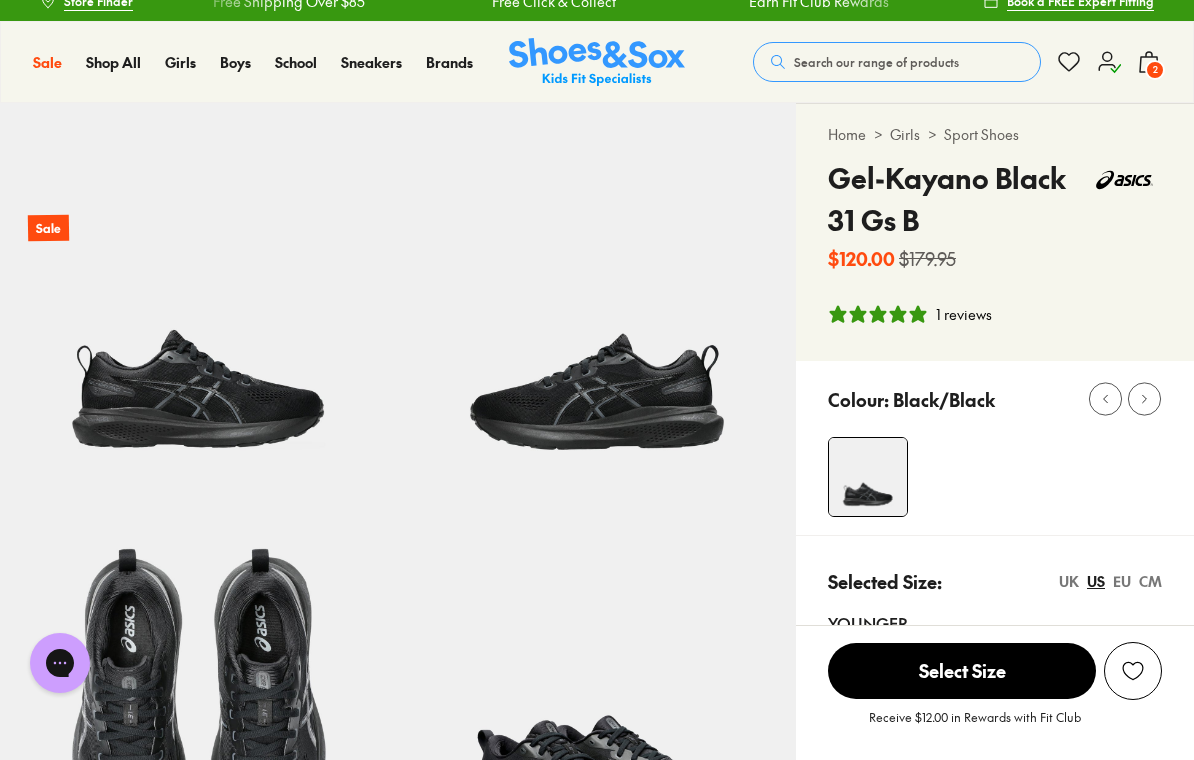 click on "2" at bounding box center (1155, 70) 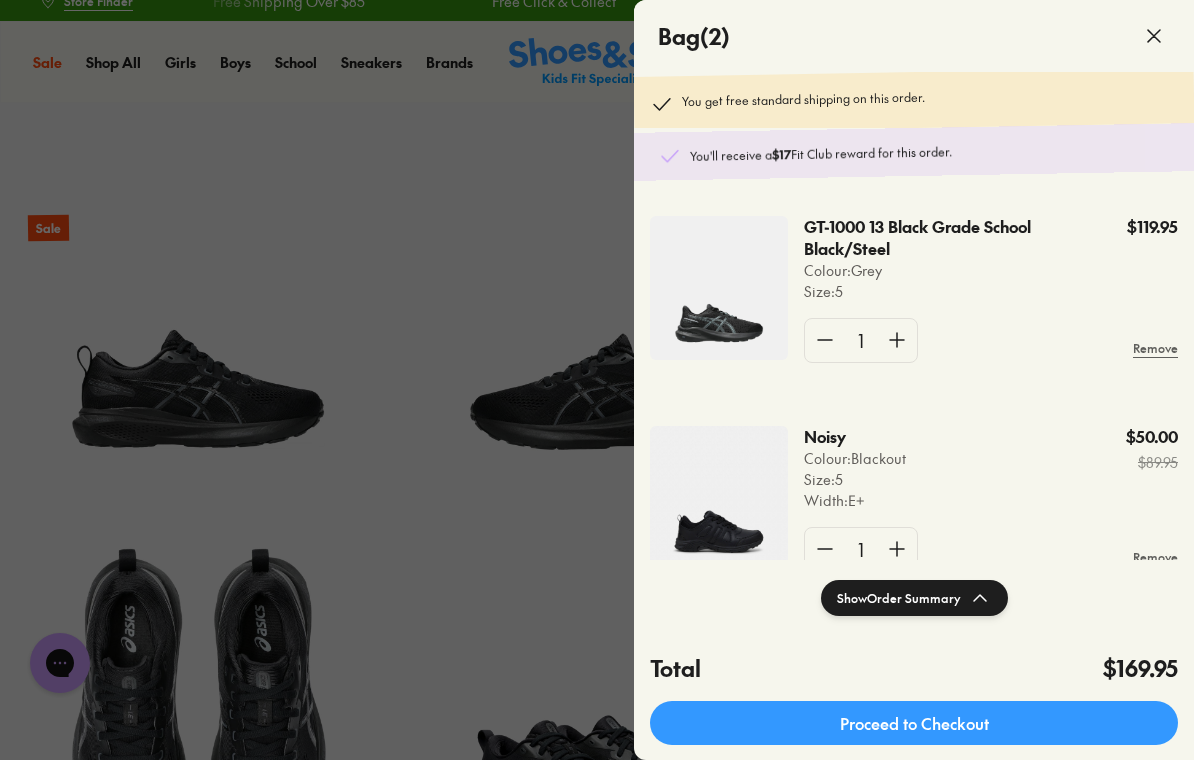 click on "GT-1000 13 Black Grade School Black/Steel" 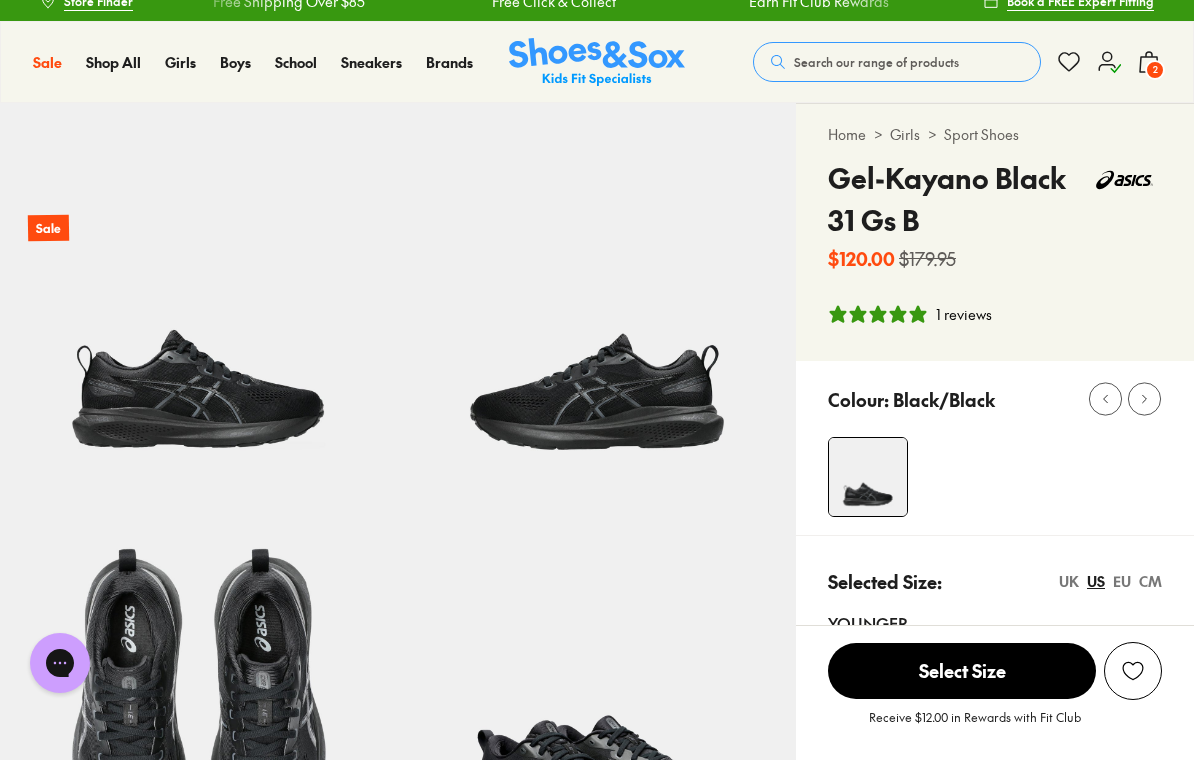 click on "Search our range of products" at bounding box center [876, 62] 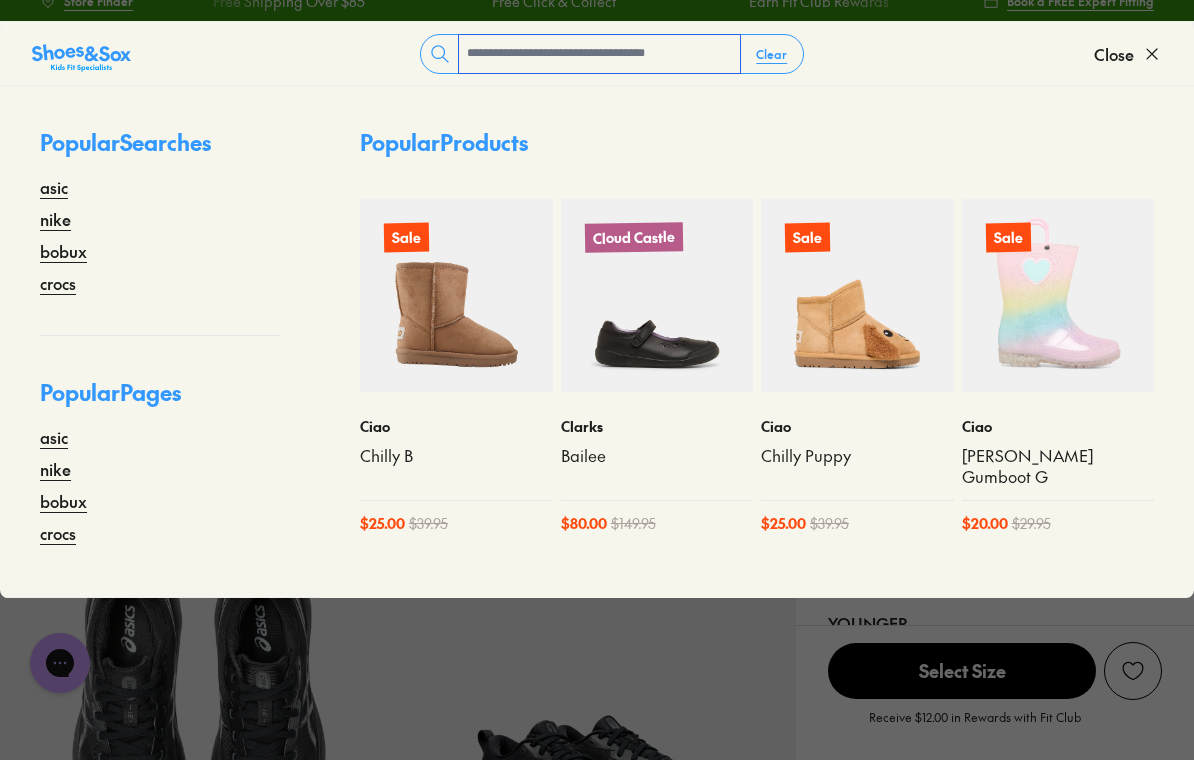 click at bounding box center [599, 54] 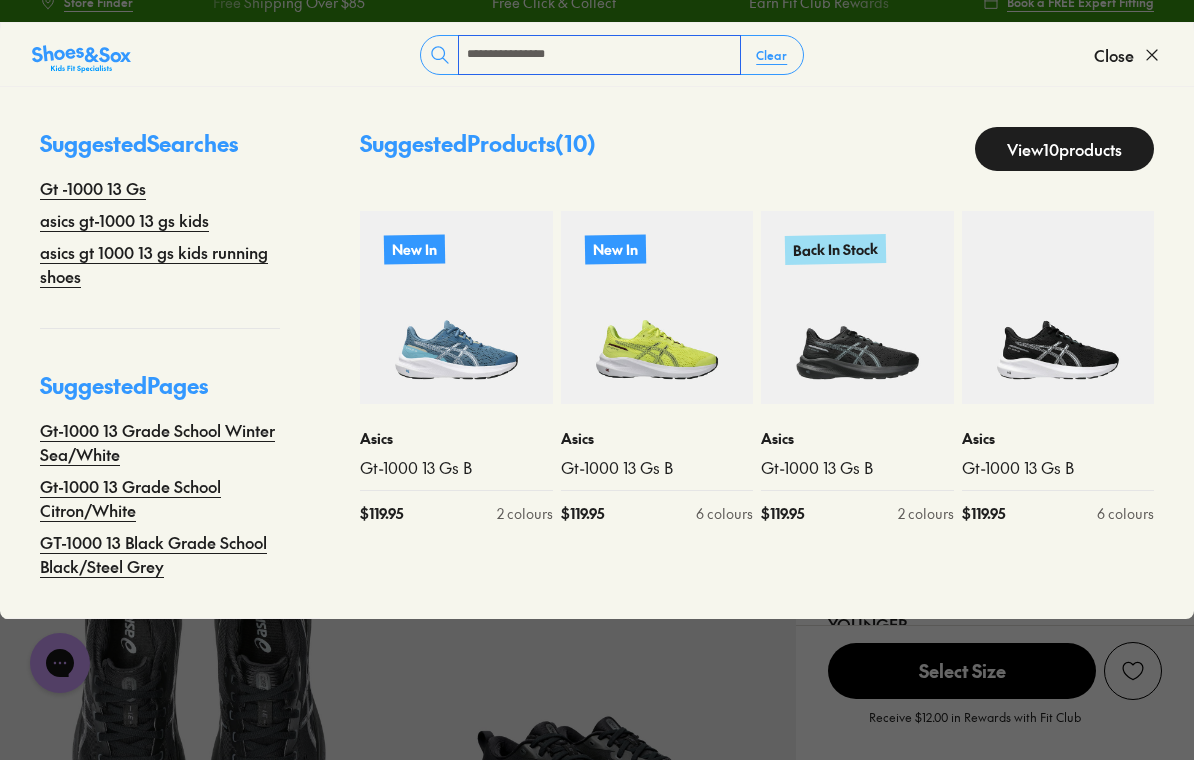 type on "**********" 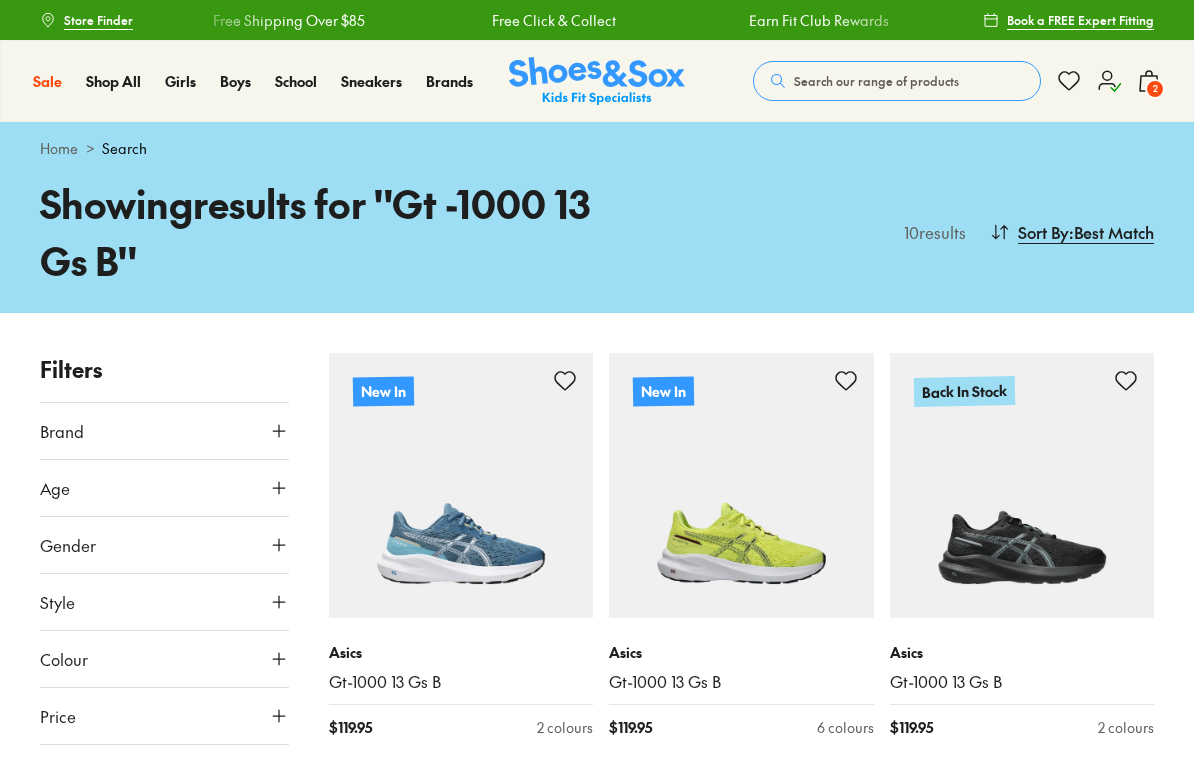 scroll, scrollTop: 0, scrollLeft: 0, axis: both 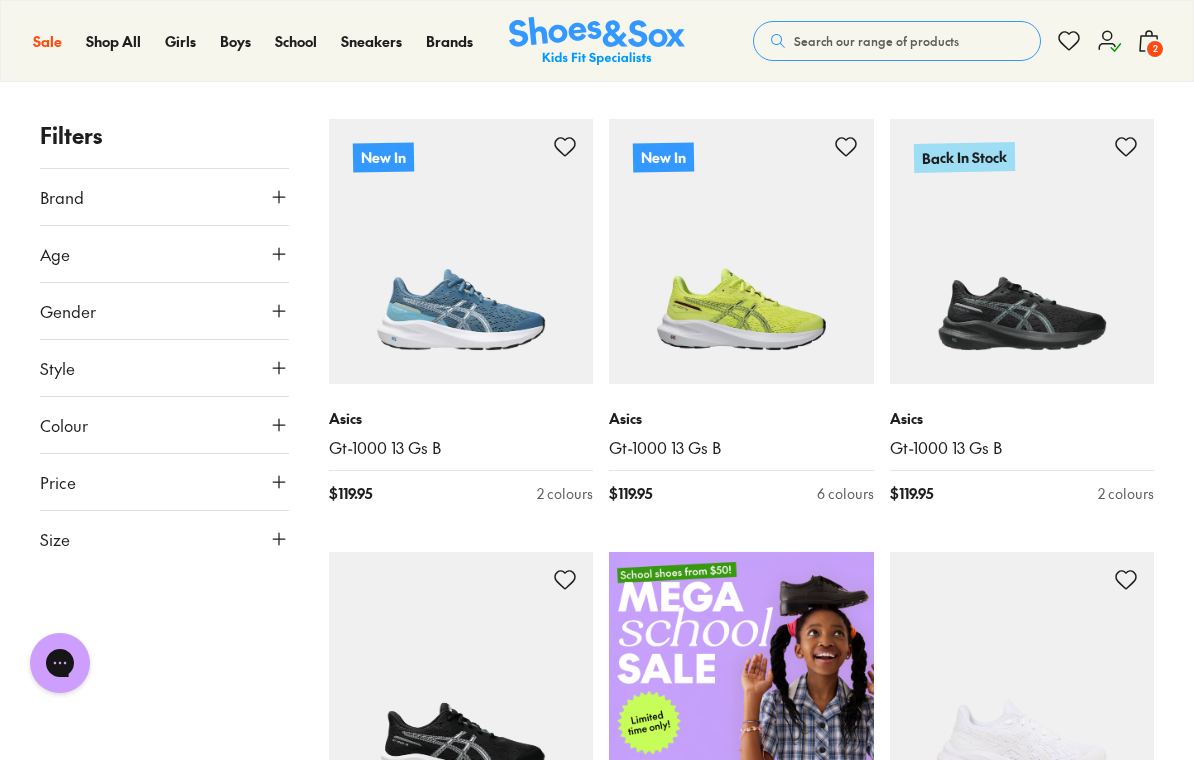click on "Gt-1000 13 Gs B" at bounding box center [1022, 448] 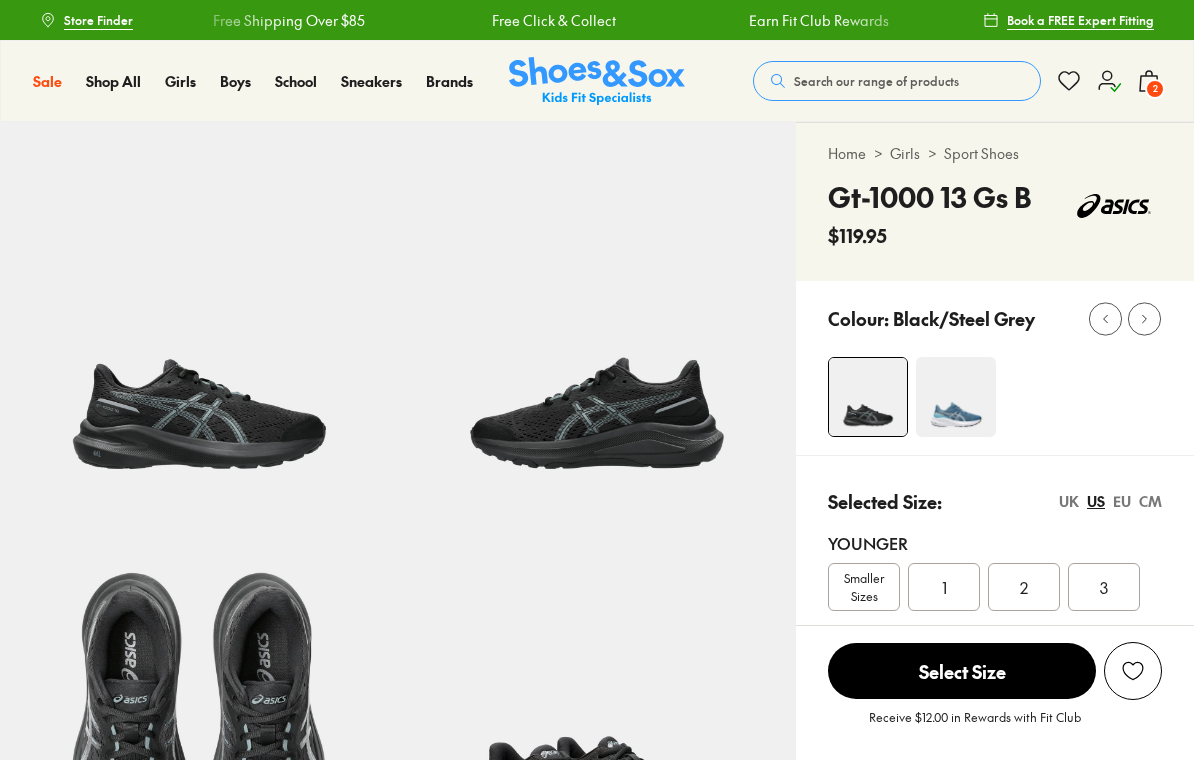 scroll, scrollTop: 0, scrollLeft: 0, axis: both 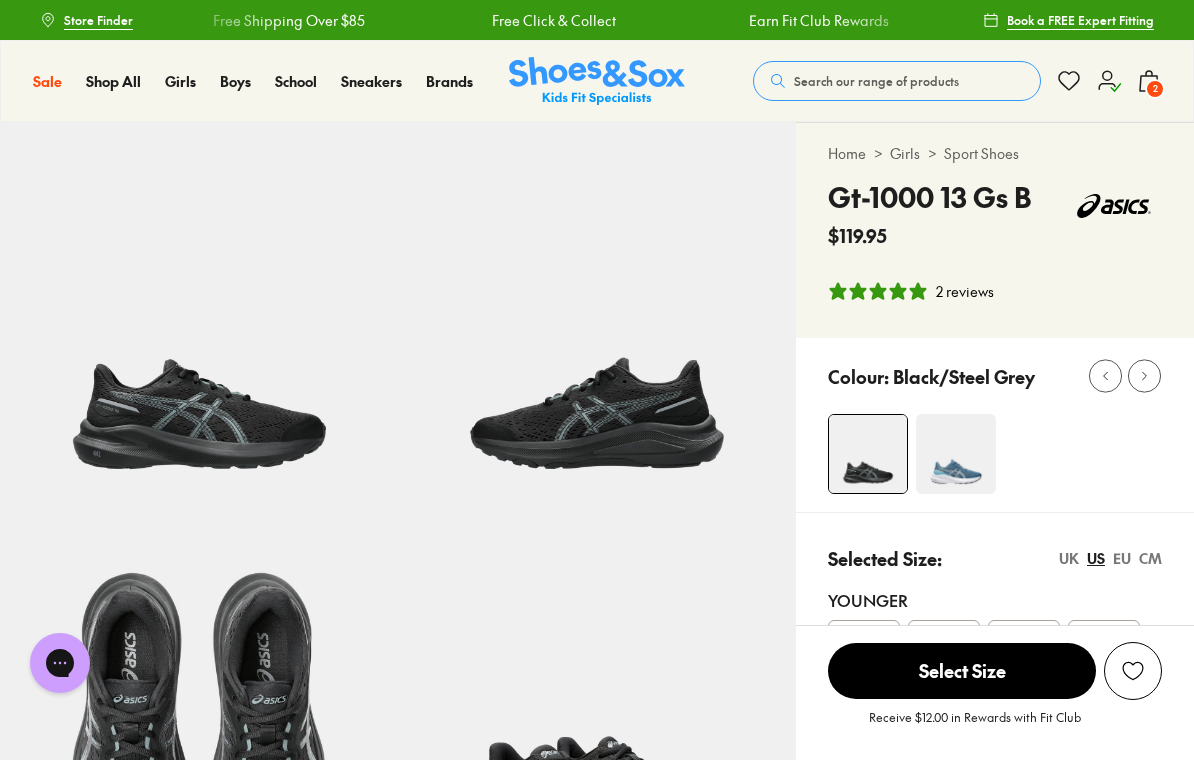 click on "2" at bounding box center [1155, 89] 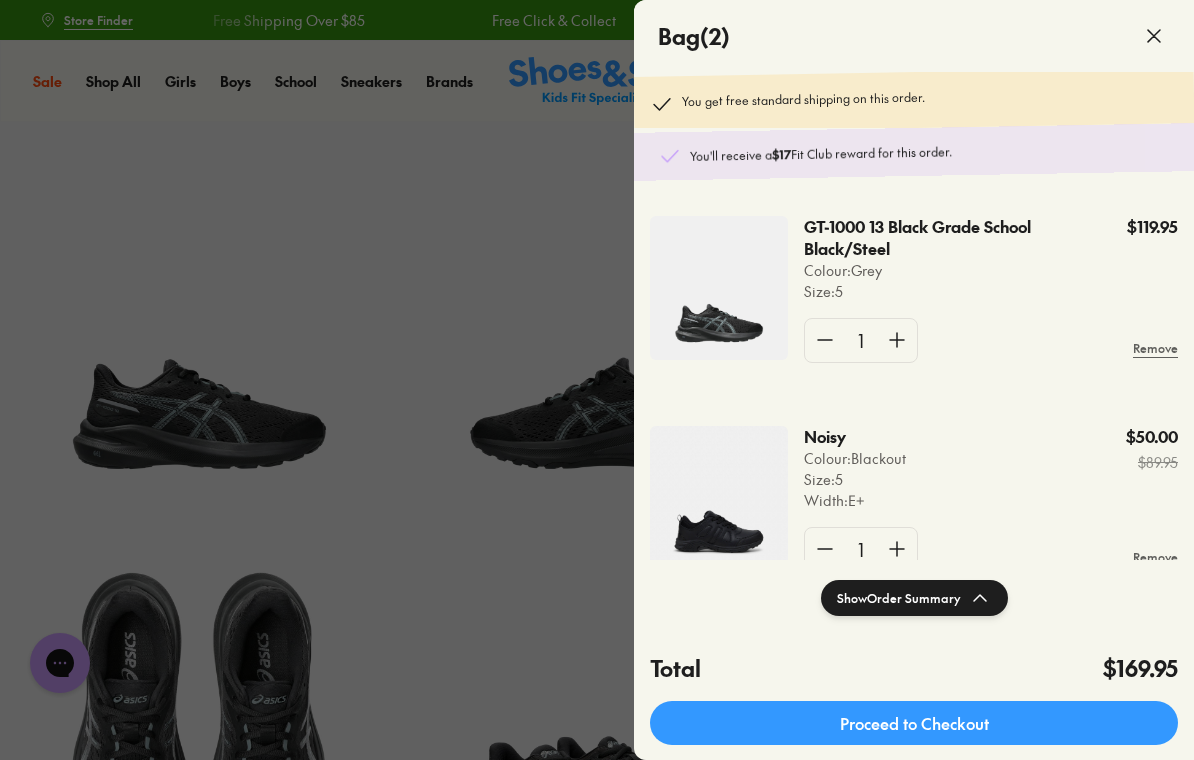 click 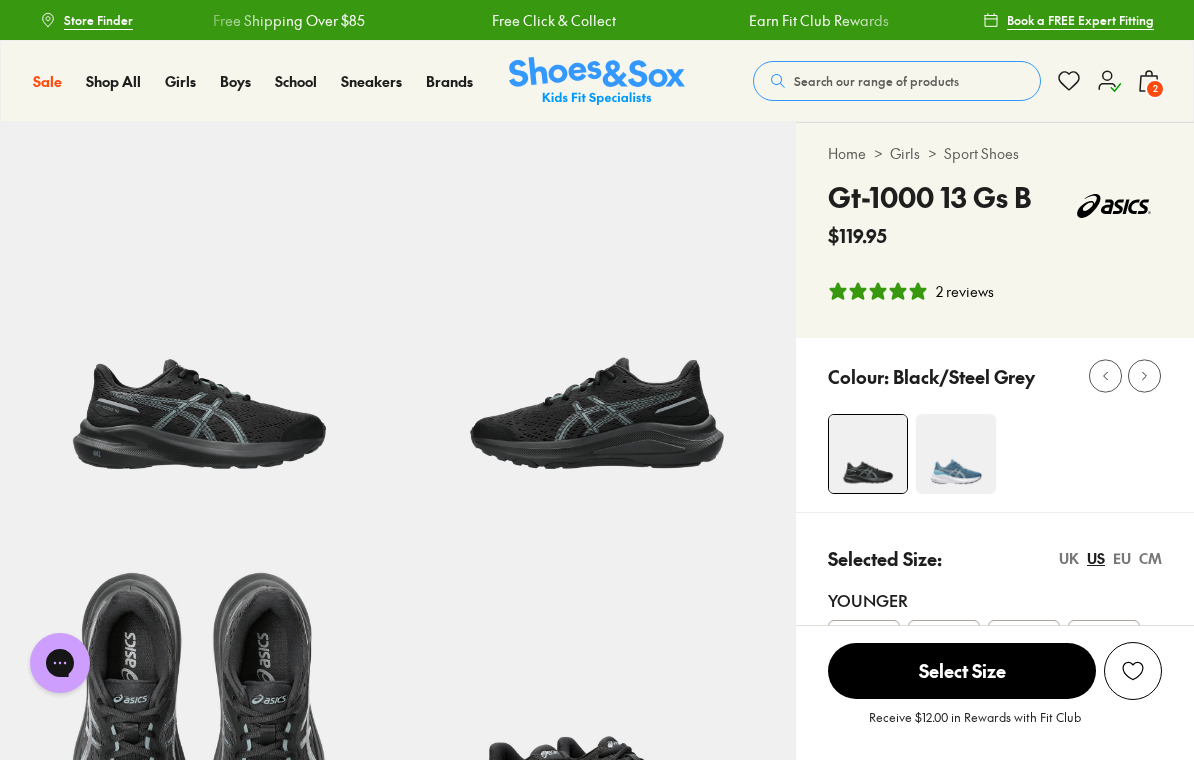 click 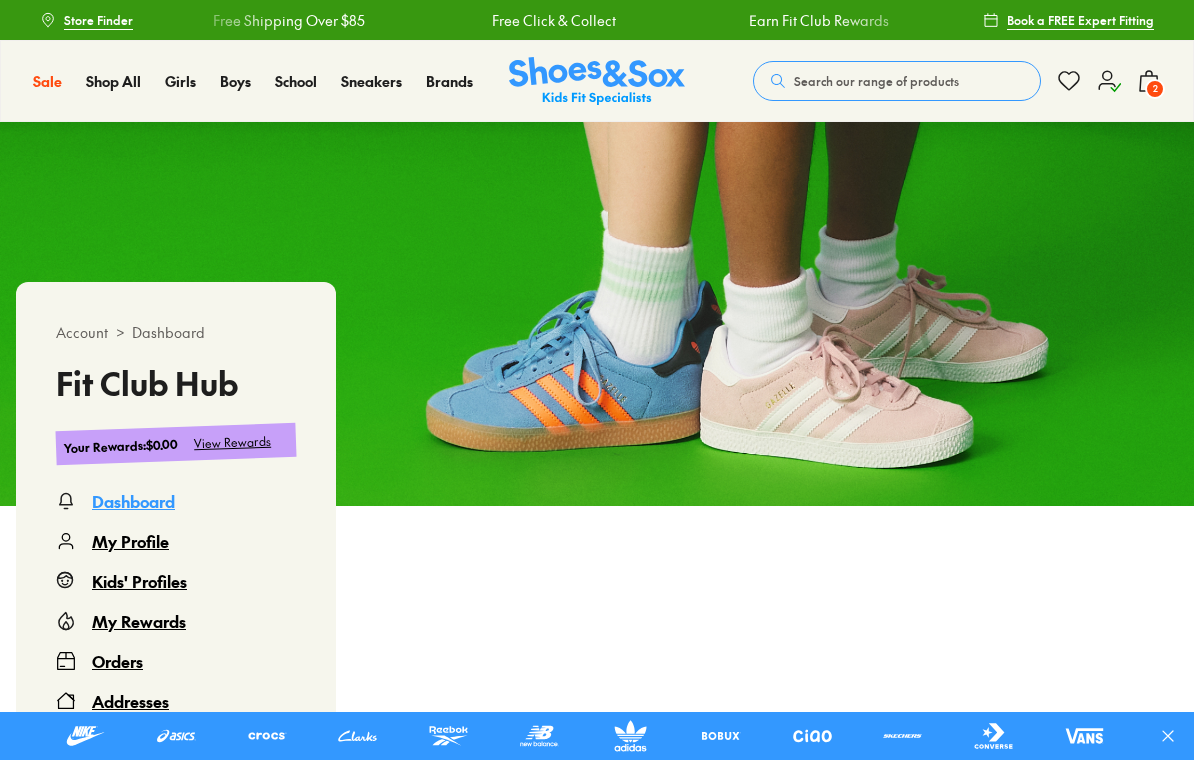 scroll, scrollTop: 0, scrollLeft: 0, axis: both 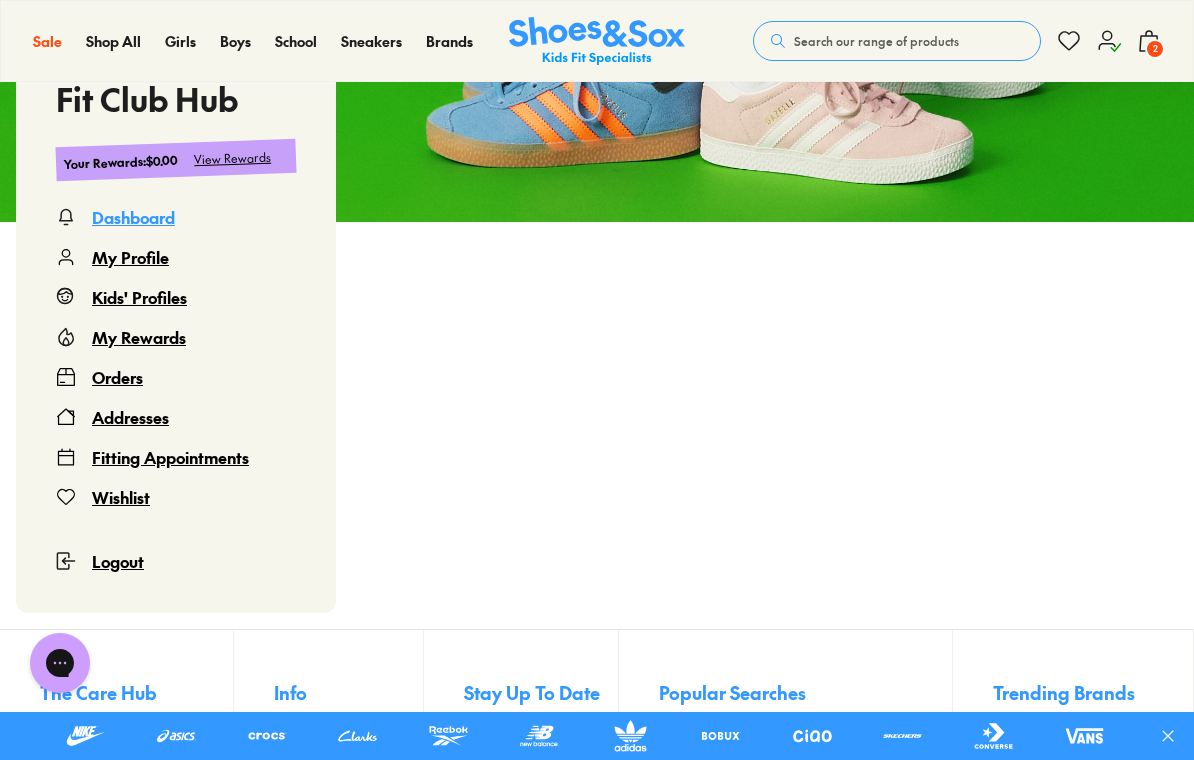 click on "Addresses" at bounding box center [130, 417] 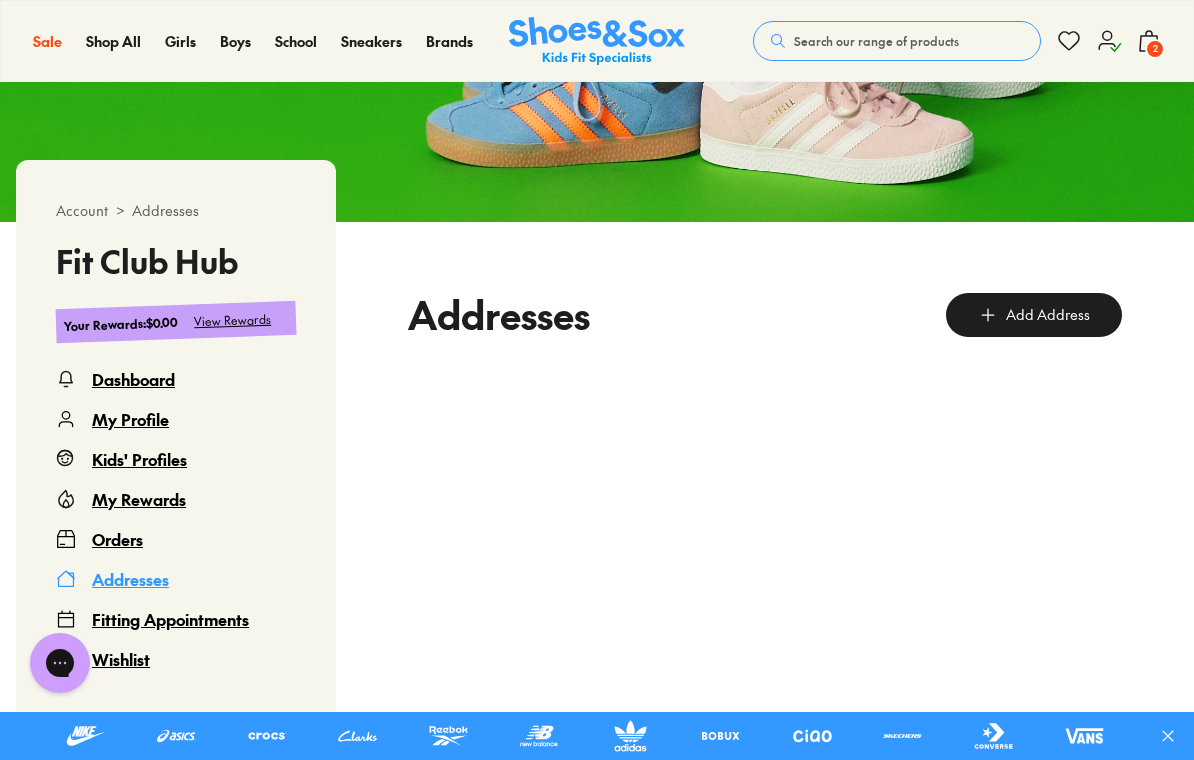 scroll, scrollTop: 122, scrollLeft: 0, axis: vertical 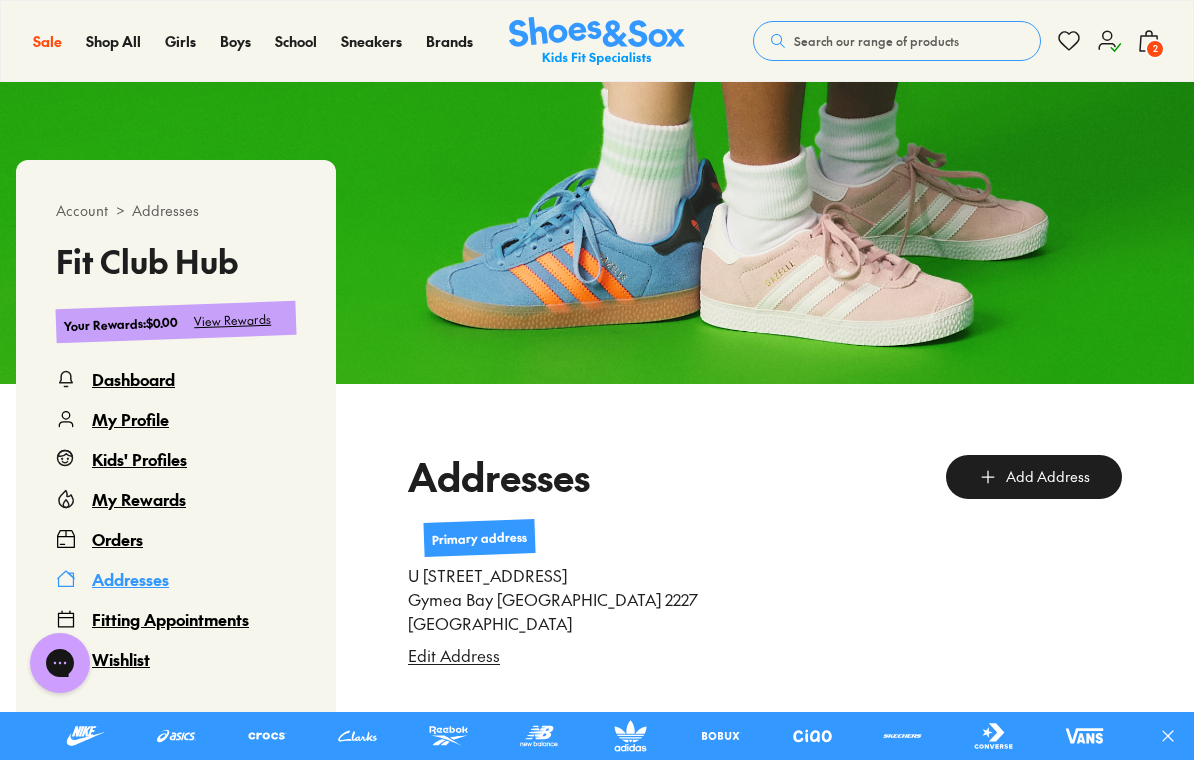 click on "Logout" at bounding box center (118, 723) 